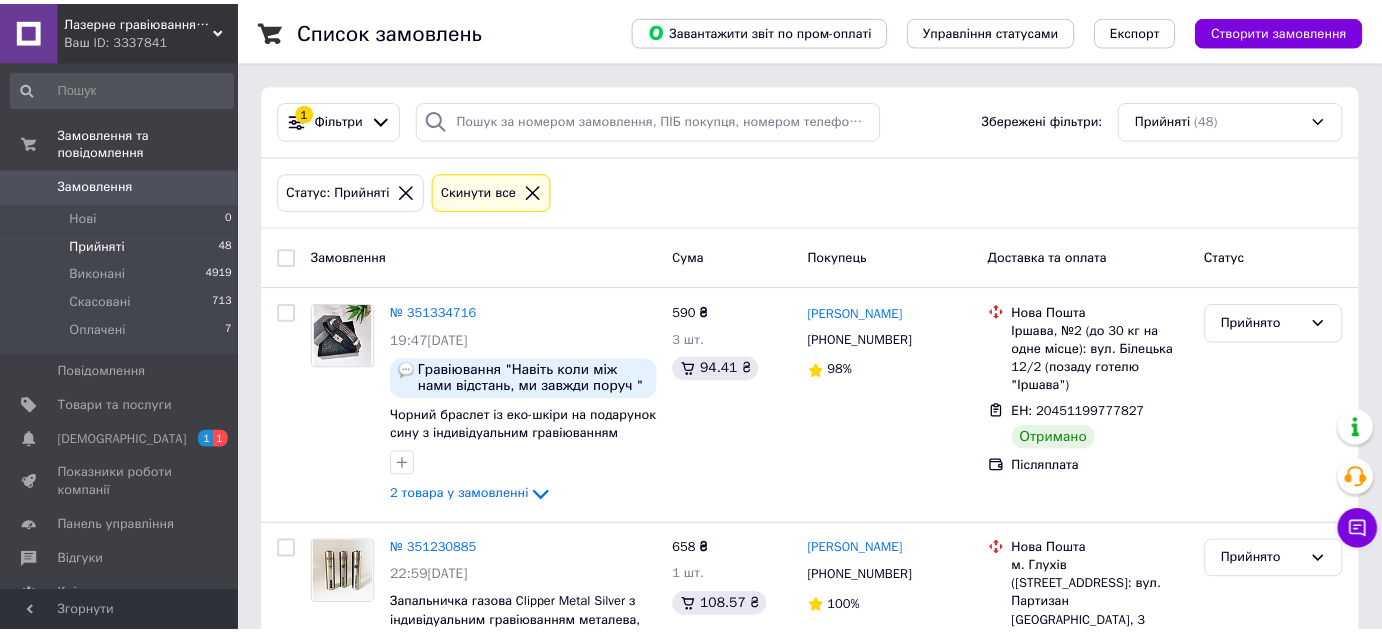 scroll, scrollTop: 0, scrollLeft: 0, axis: both 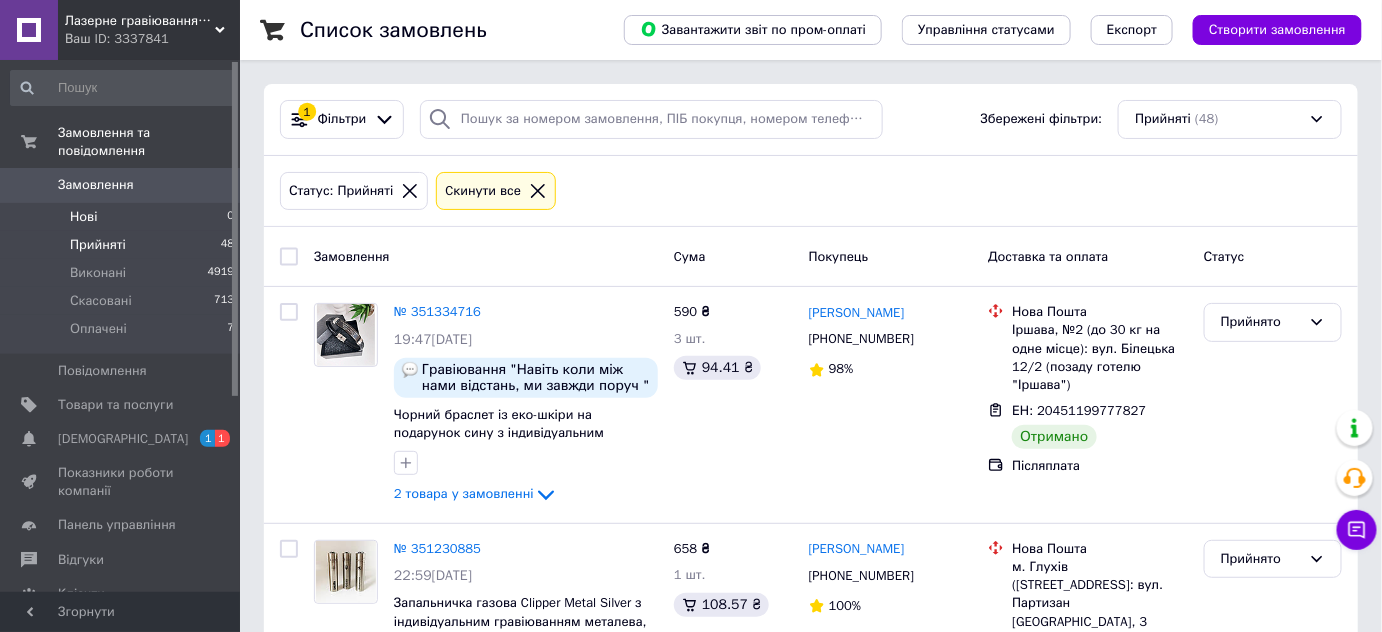 click on "Нові" at bounding box center [83, 217] 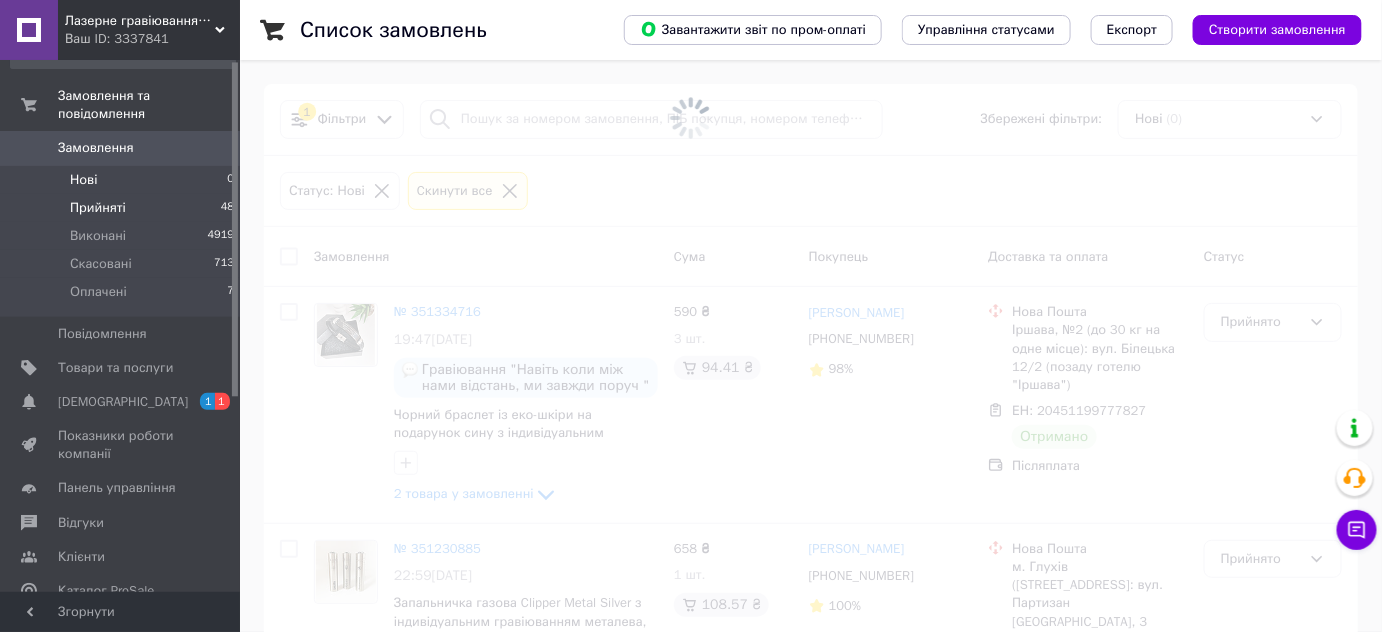 scroll, scrollTop: 0, scrollLeft: 0, axis: both 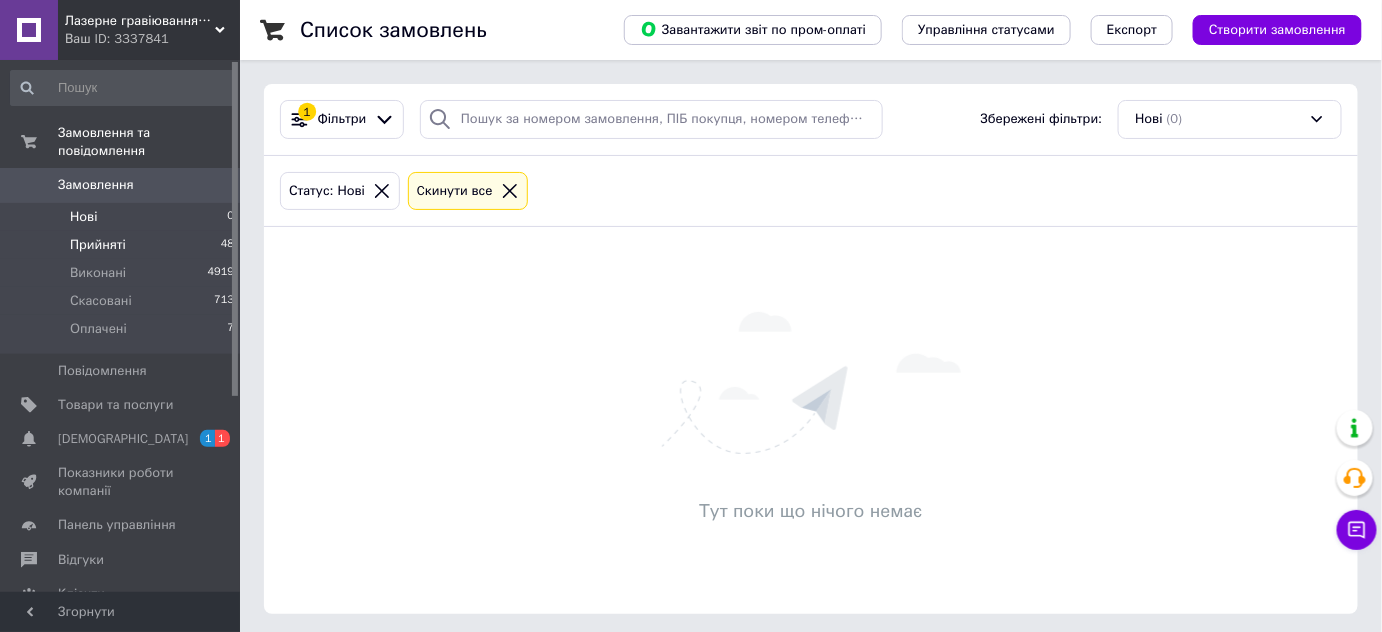 click on "Прийняті" at bounding box center [98, 245] 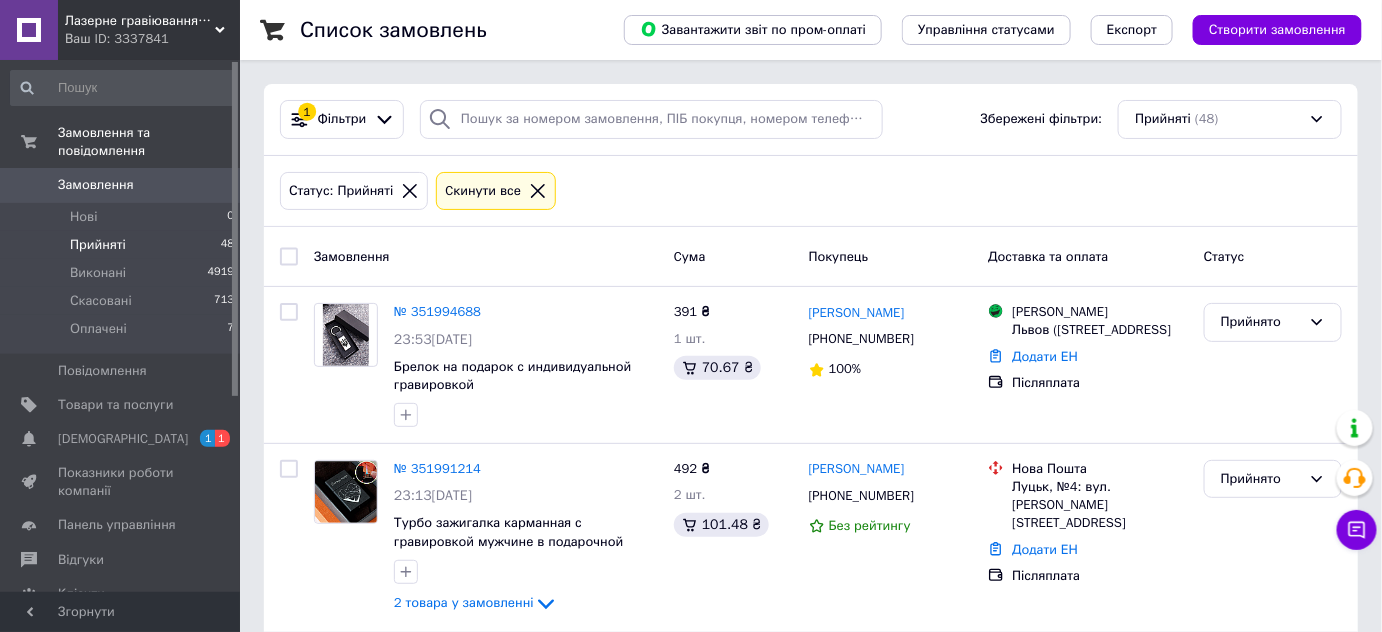 drag, startPoint x: 100, startPoint y: 423, endPoint x: 98, endPoint y: 391, distance: 32.06244 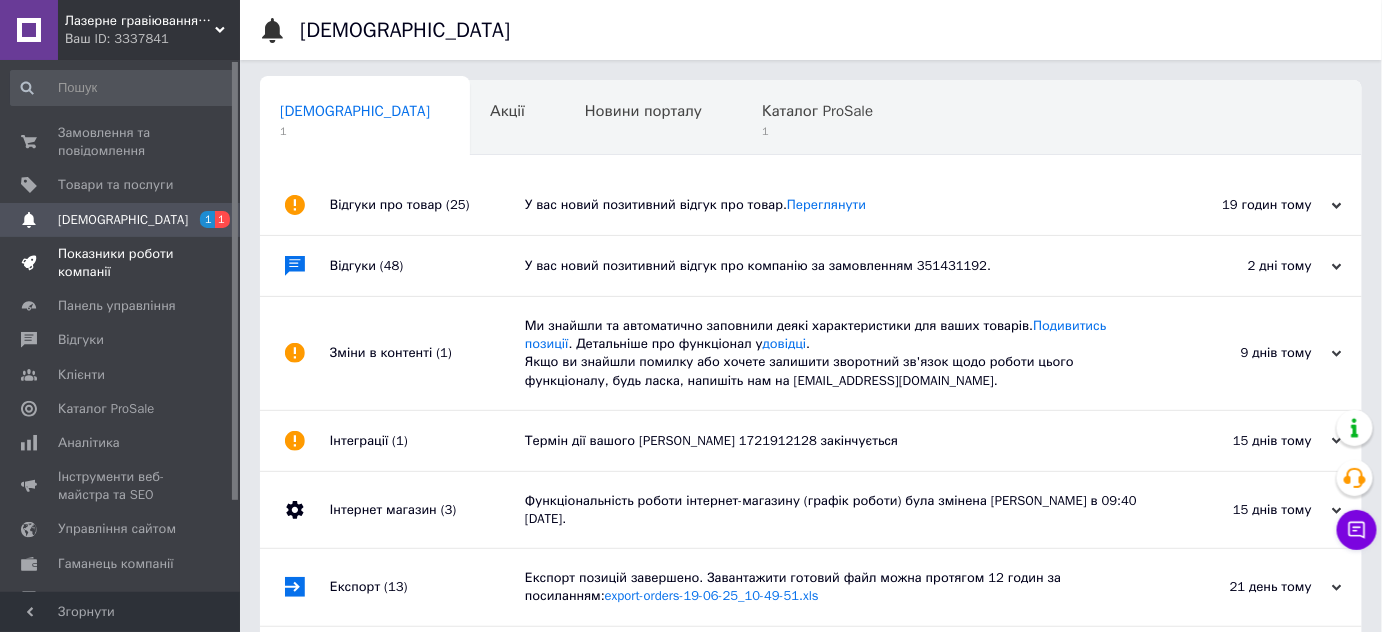 click on "Показники роботи компанії" at bounding box center [121, 263] 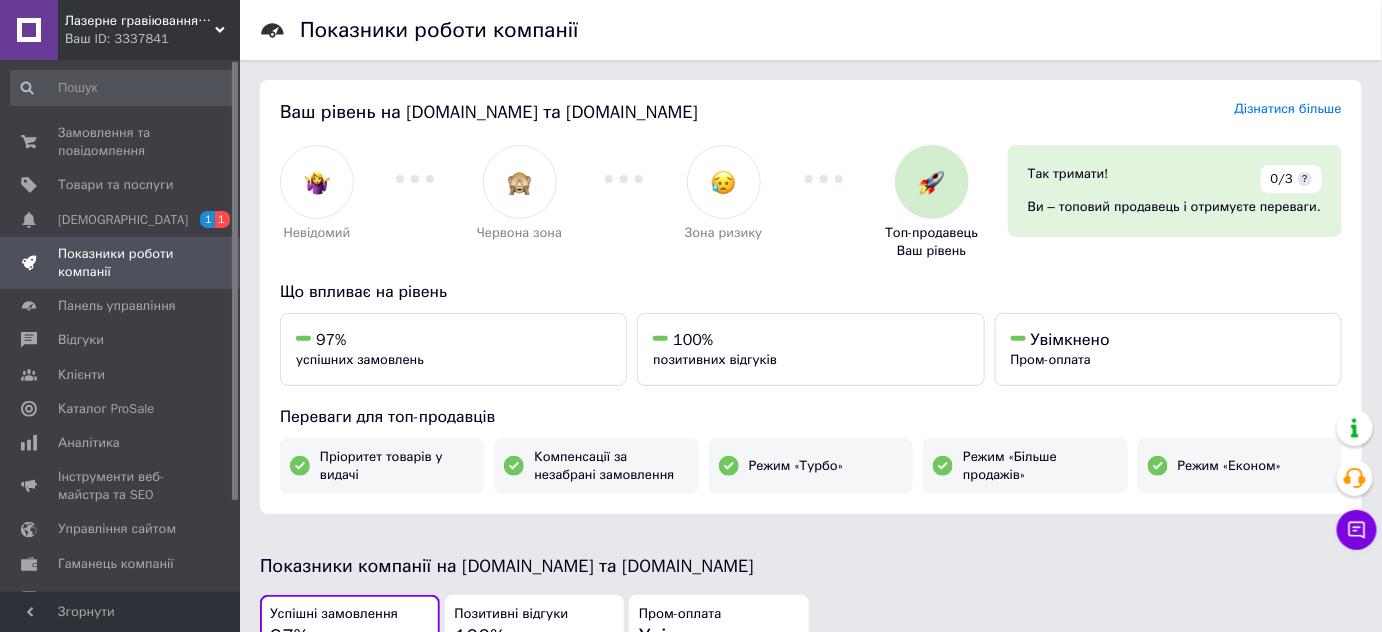 click on "Показники роботи компанії Ваш рівень на [DOMAIN_NAME] та [DOMAIN_NAME] Дізнатися більше Невідомий Червона зона Зона ризику Топ-продавець Ваш рівень Так тримати! 0/3 ? Ви – топовий продавець і отримуєте переваги. Що впливає на рівень 97% успішних замовлень 100% позитивних відгуків Увімкнено Пром-оплата Переваги для топ-продавців Пріоритет товарів у видачі Компенсації за незабрані замовлення Режим «Турбо» Режим «Більше продажів» Режим «Економ» Показники компанії на [DOMAIN_NAME] та [DOMAIN_NAME] Успішні замовлення 97% Позитивні відгуки 100% Пром-оплата Увімкнено Ваш показник успішних замовлень  67" at bounding box center (811, 895) 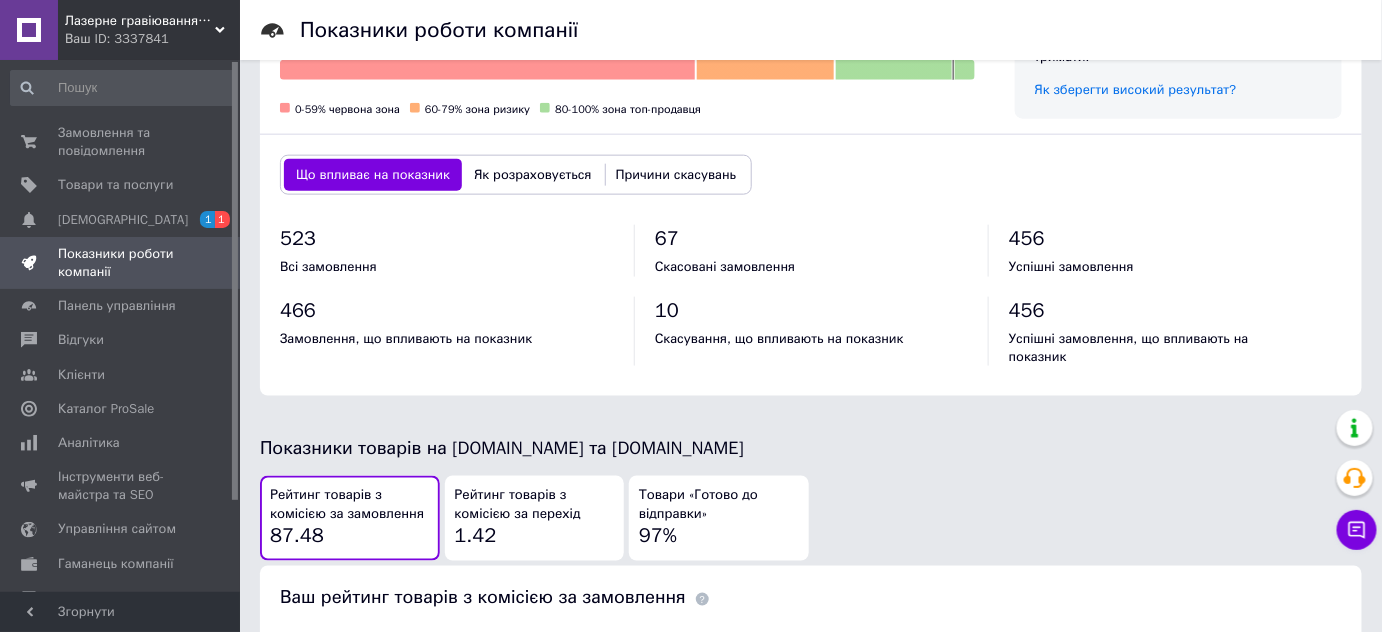 scroll, scrollTop: 909, scrollLeft: 0, axis: vertical 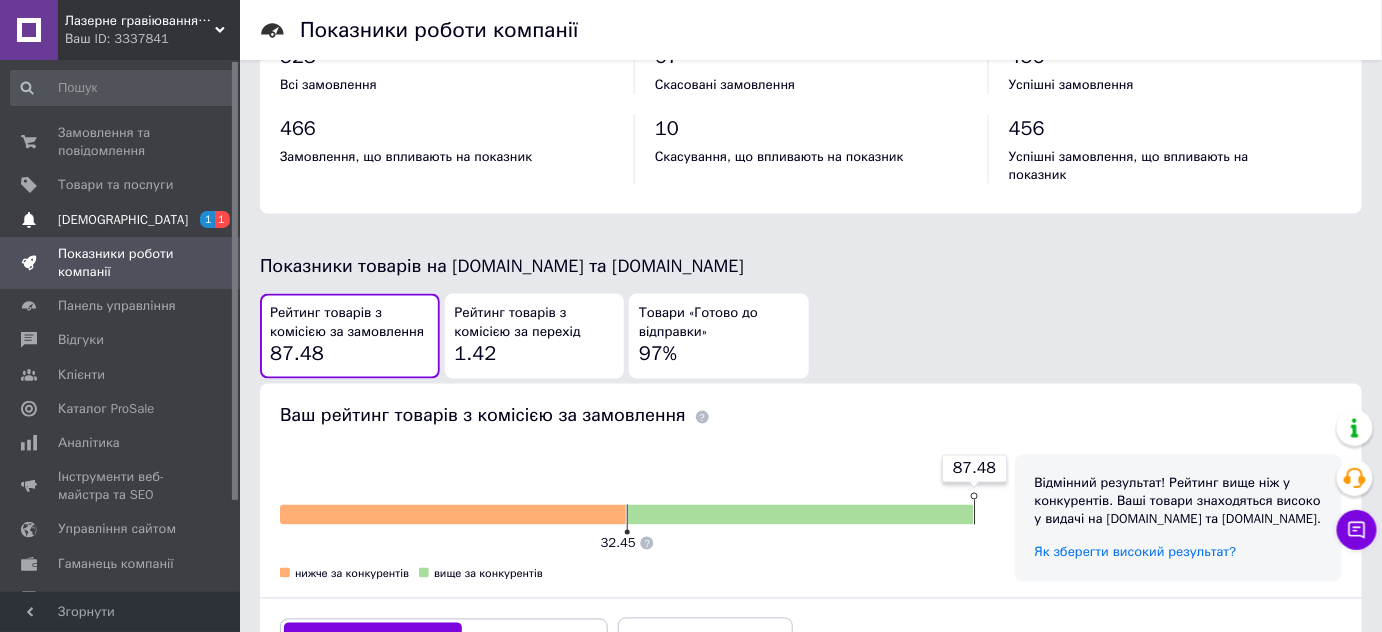 click on "[DEMOGRAPHIC_DATA]" at bounding box center [123, 220] 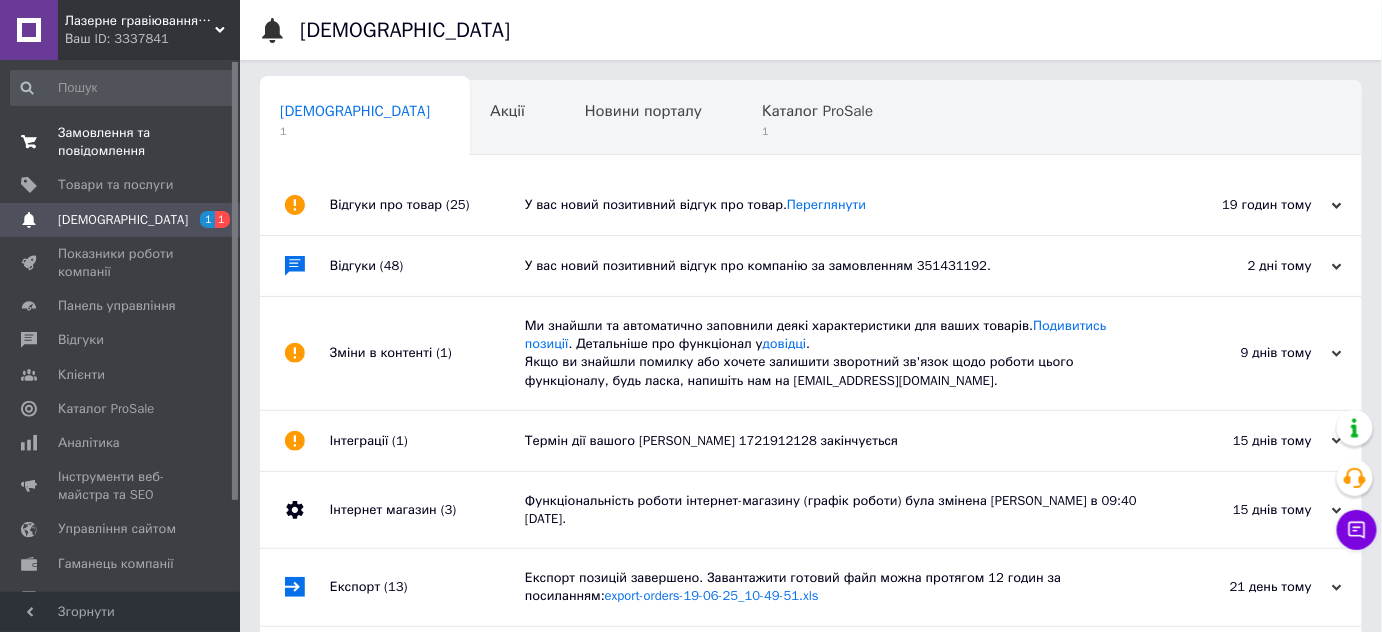click on "Замовлення та повідомлення" at bounding box center [121, 142] 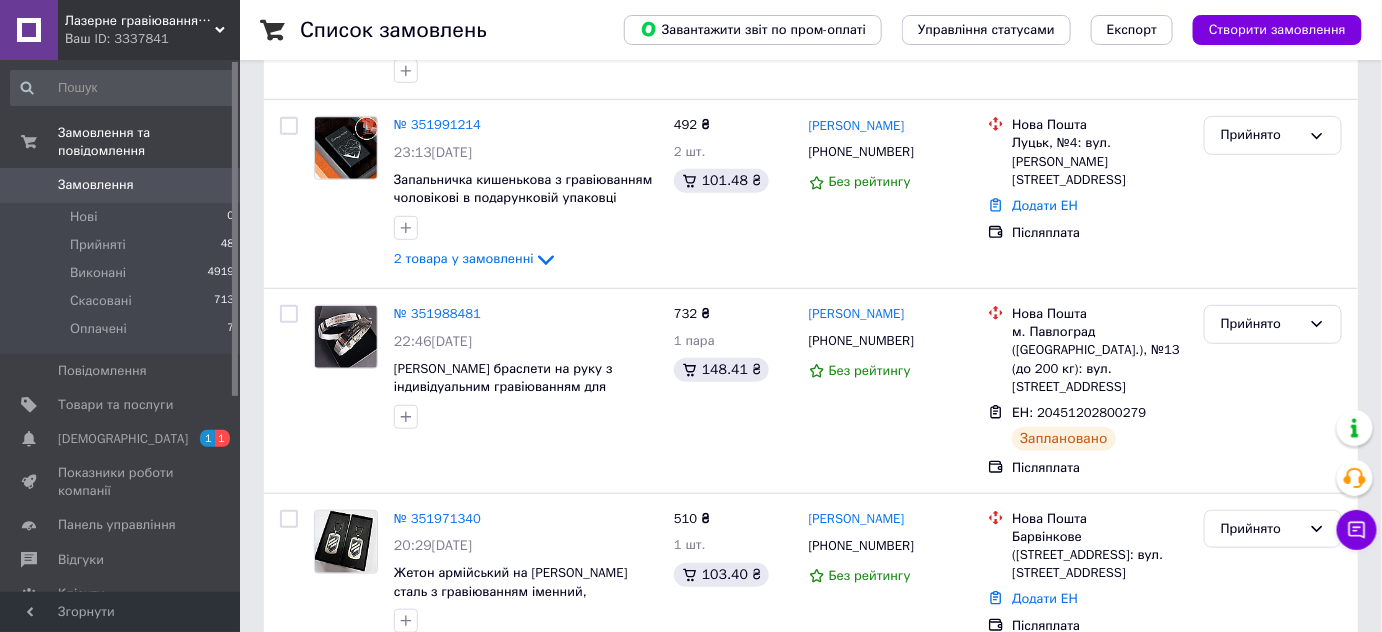 scroll, scrollTop: 636, scrollLeft: 0, axis: vertical 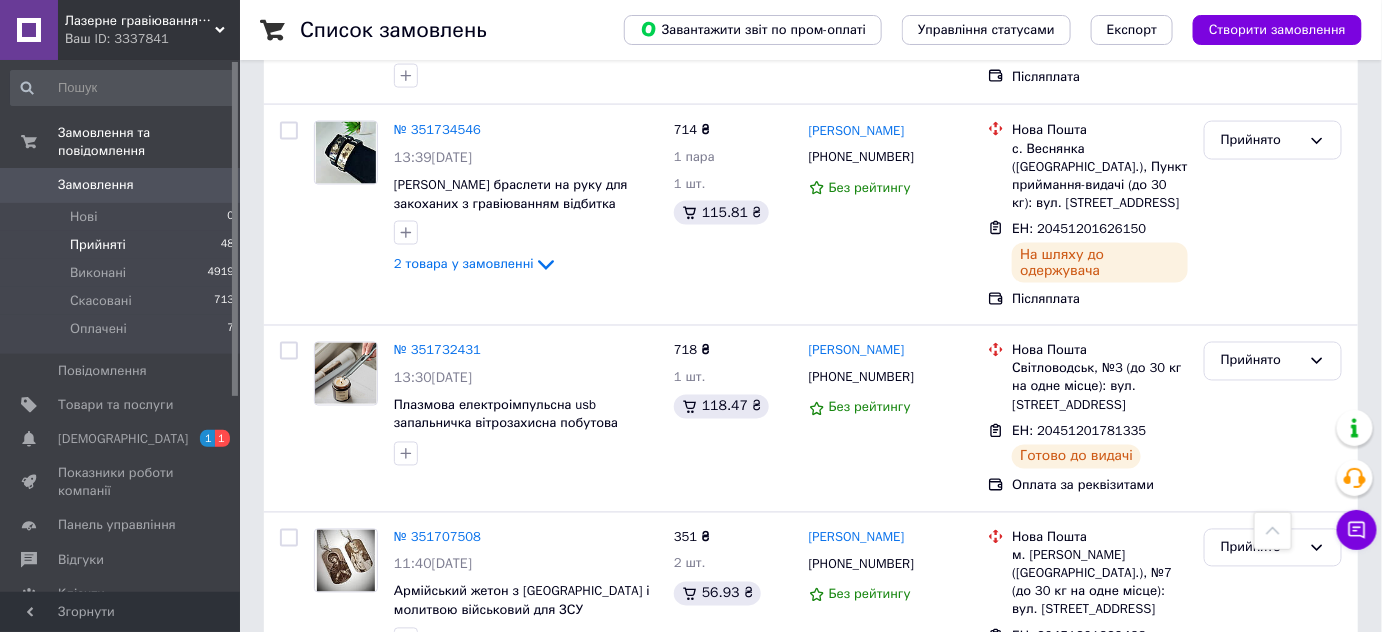 click on "Прийняті" at bounding box center (98, 245) 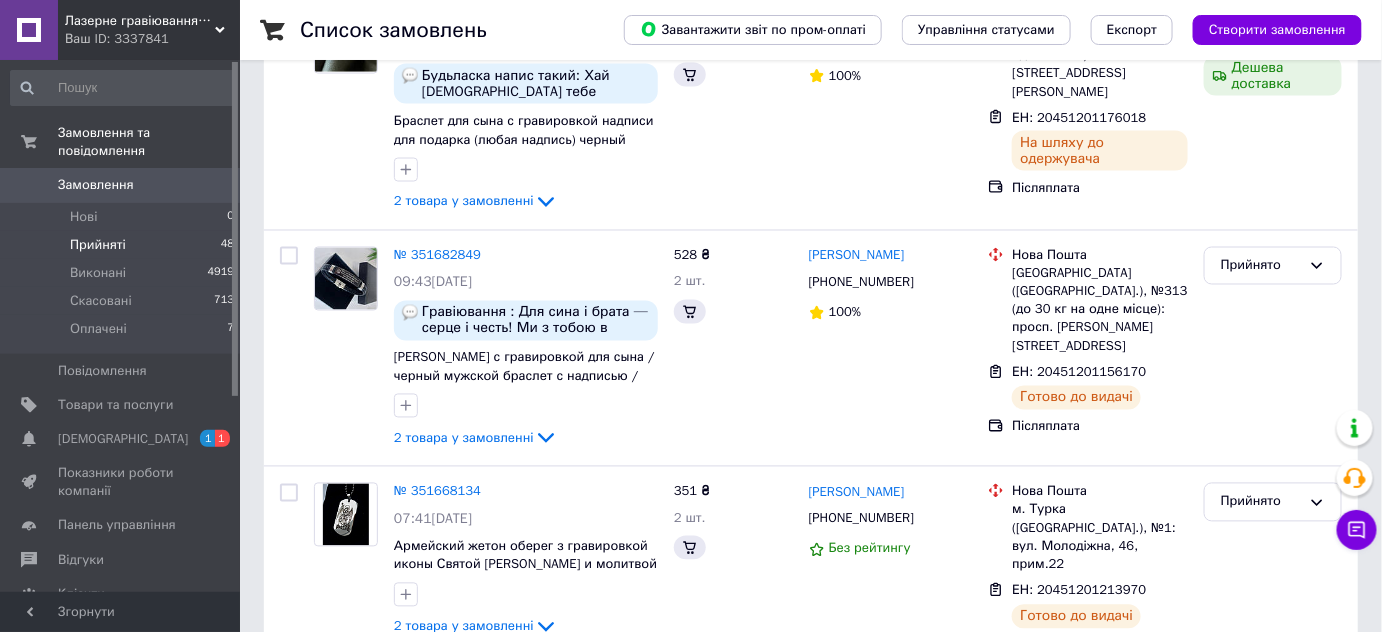 scroll, scrollTop: 0, scrollLeft: 0, axis: both 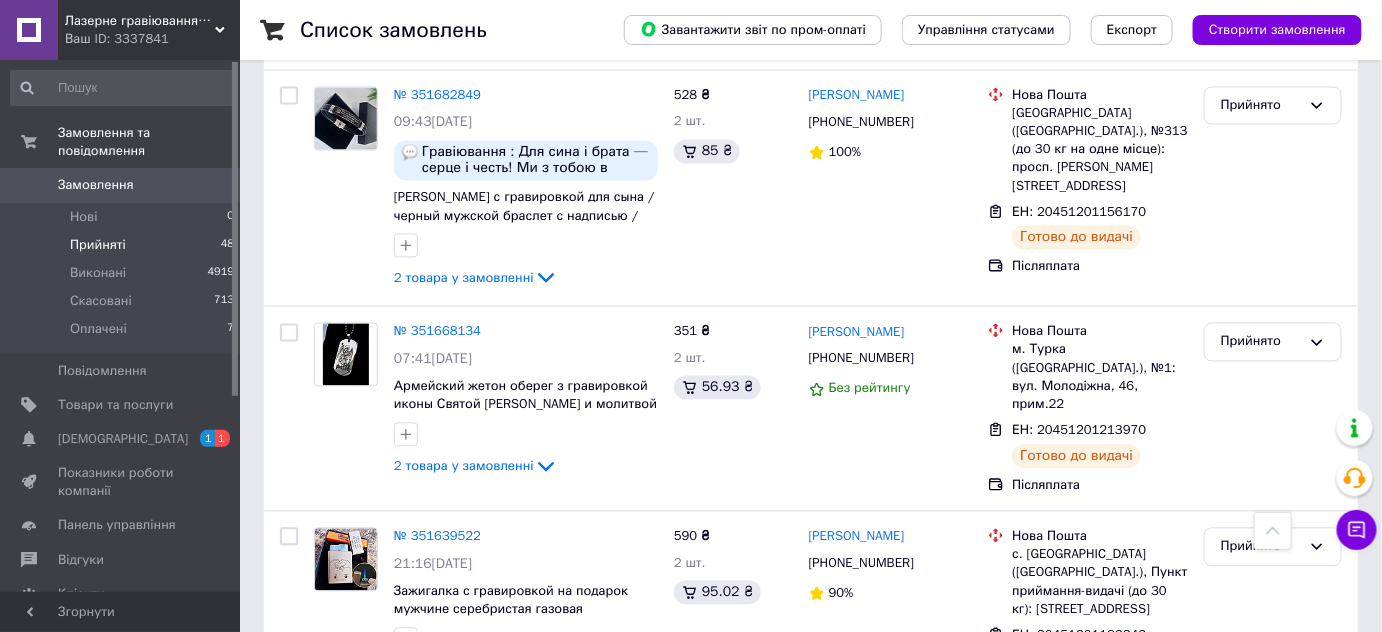 click on "3" at bounding box center (371, 777) 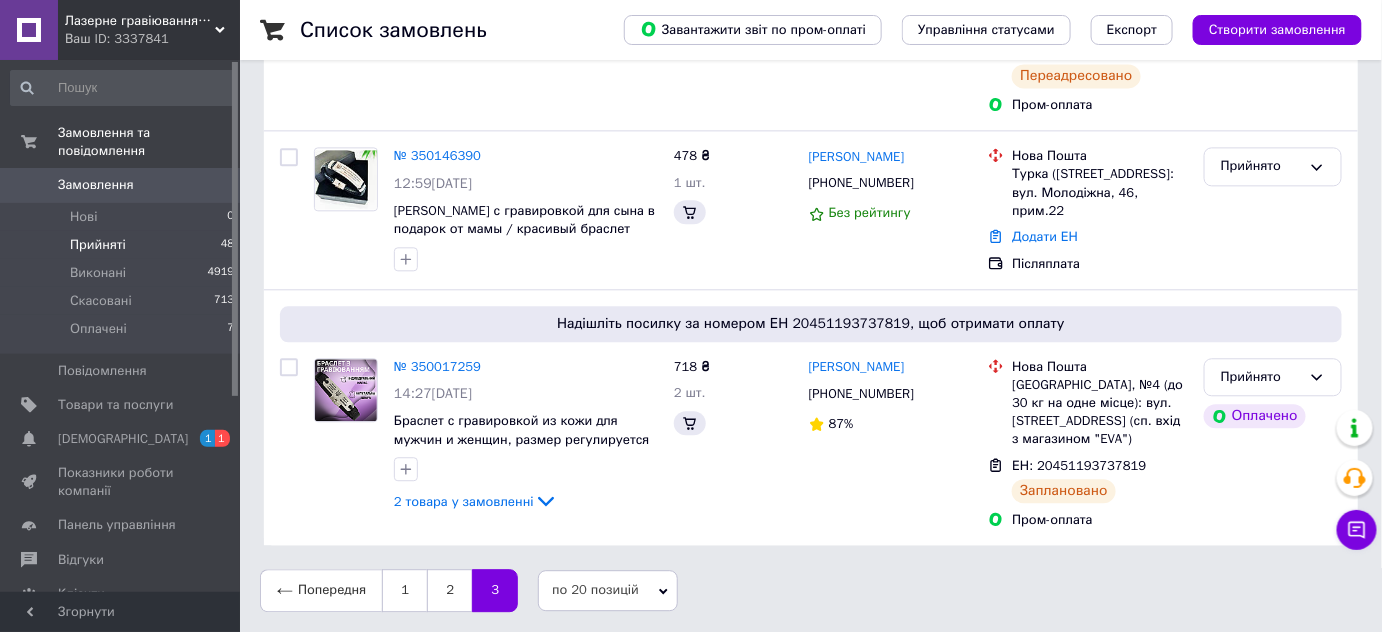 scroll, scrollTop: 0, scrollLeft: 0, axis: both 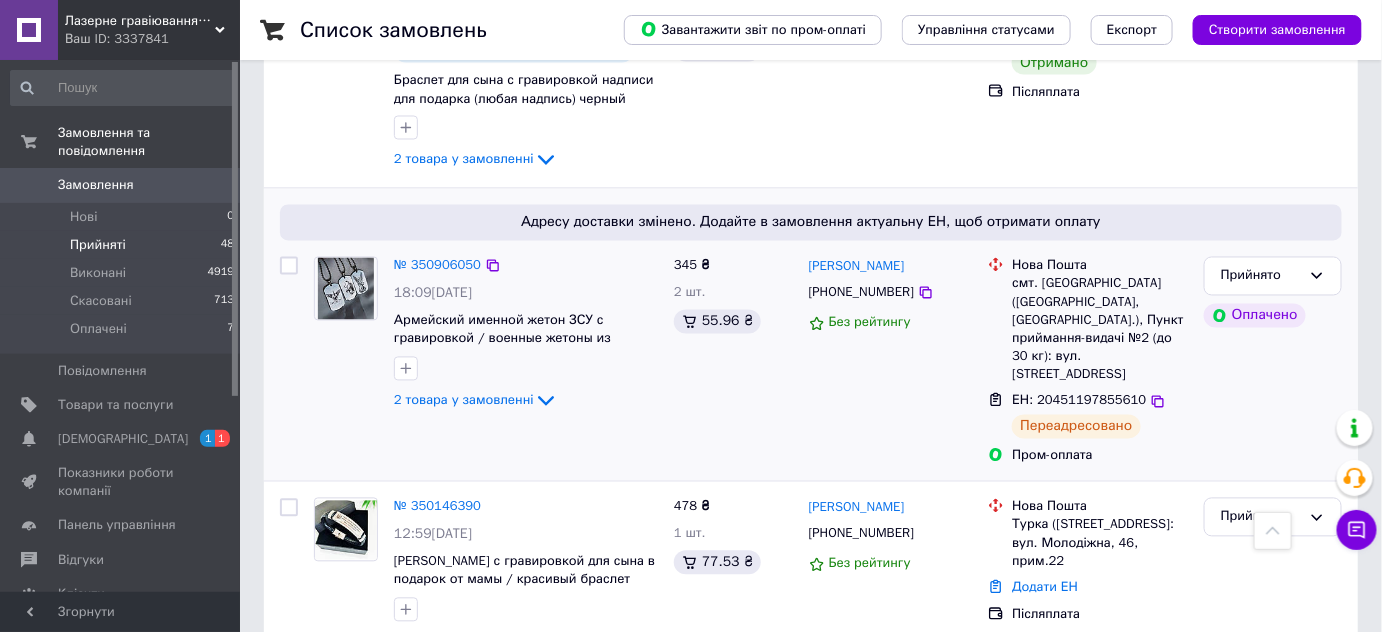 click on "ЕН: 20451197855610" at bounding box center (1079, 400) 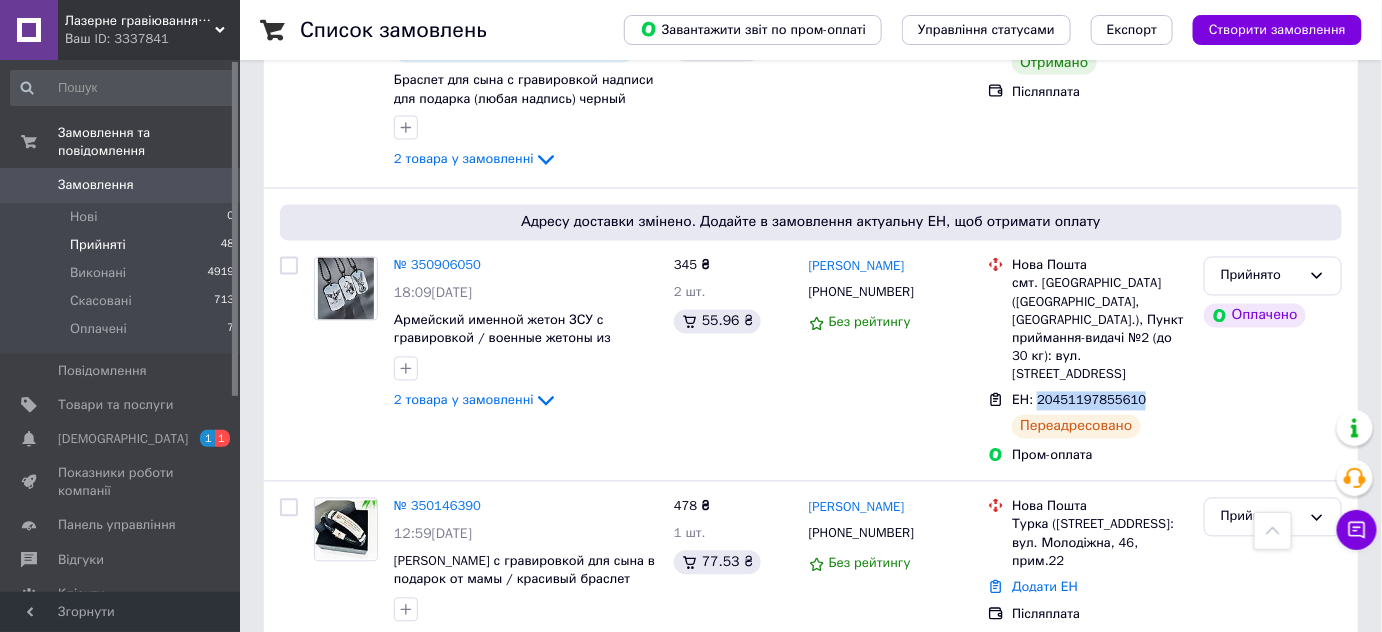 drag, startPoint x: 1088, startPoint y: 330, endPoint x: 763, endPoint y: 10, distance: 456.09756 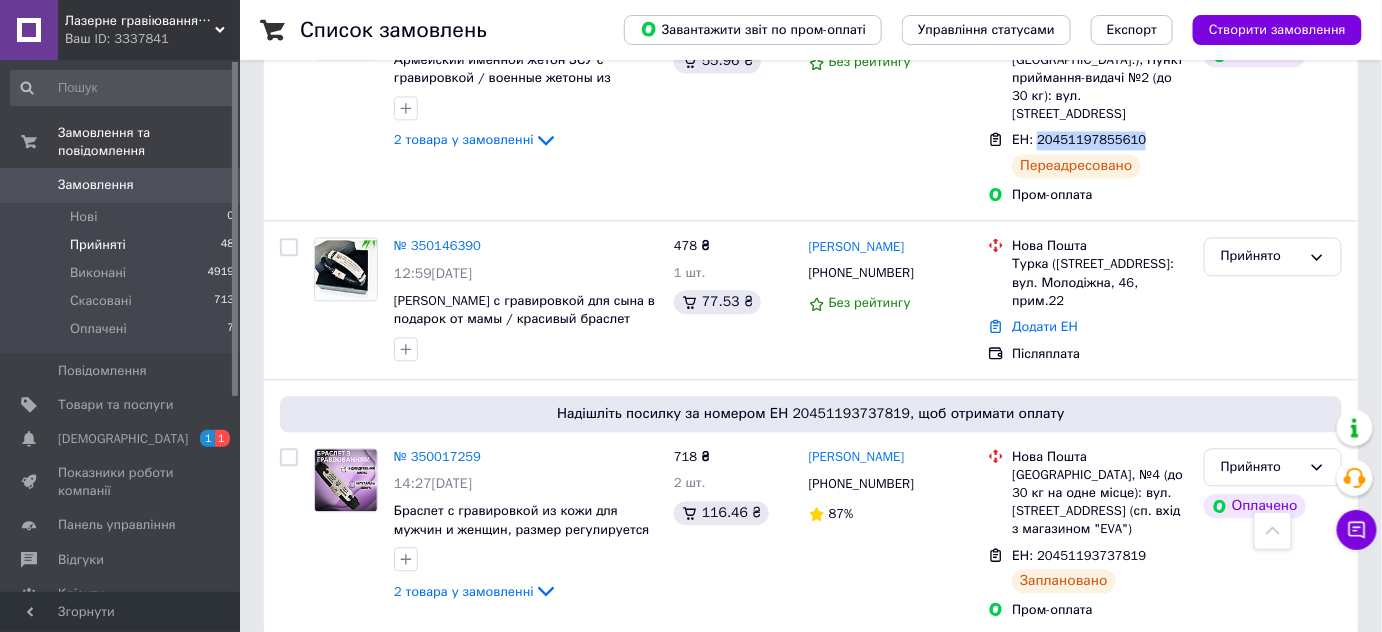 scroll, scrollTop: 1388, scrollLeft: 0, axis: vertical 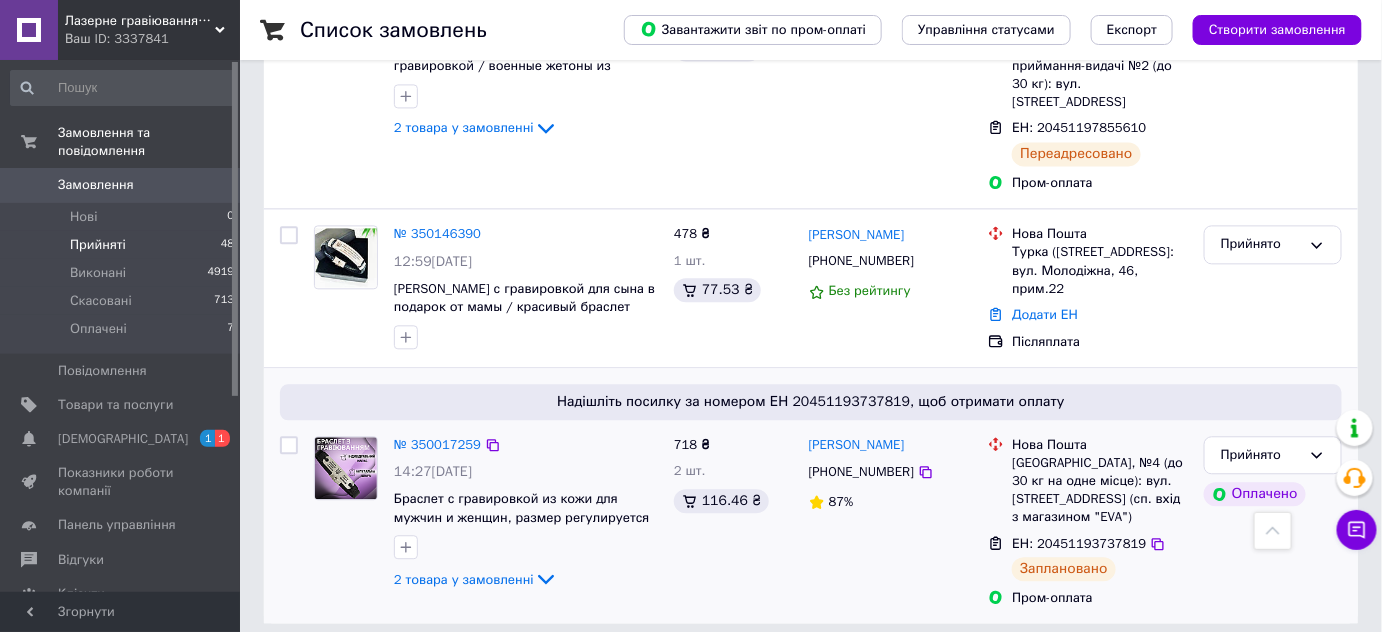 click on "ЕН: 20451193737819" at bounding box center [1079, 543] 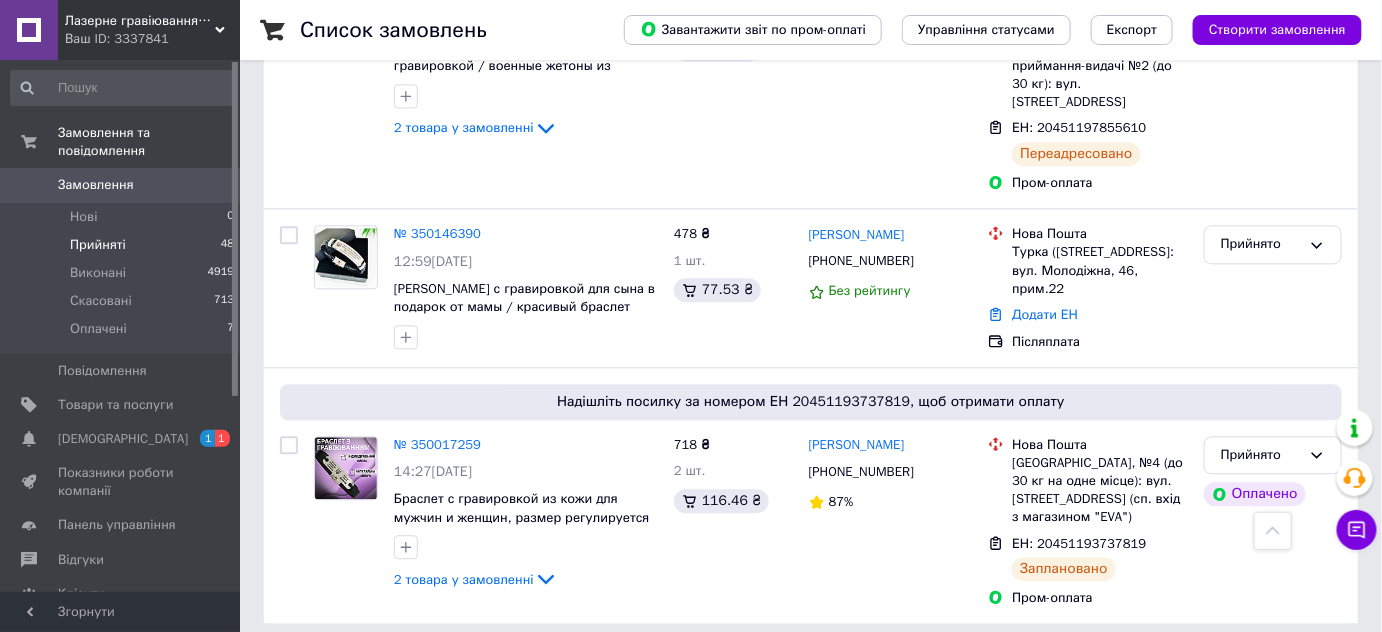 click on "ЕН: 20451193737819" at bounding box center [1079, 543] 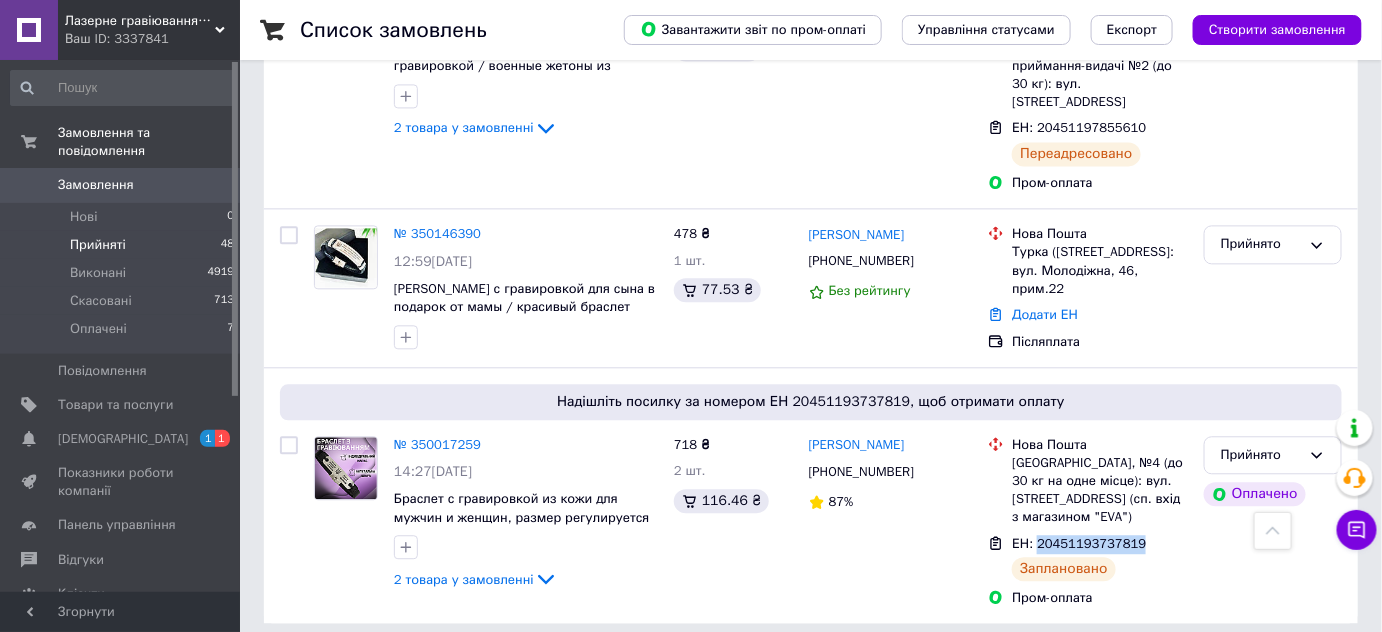 copy on "20451193737819" 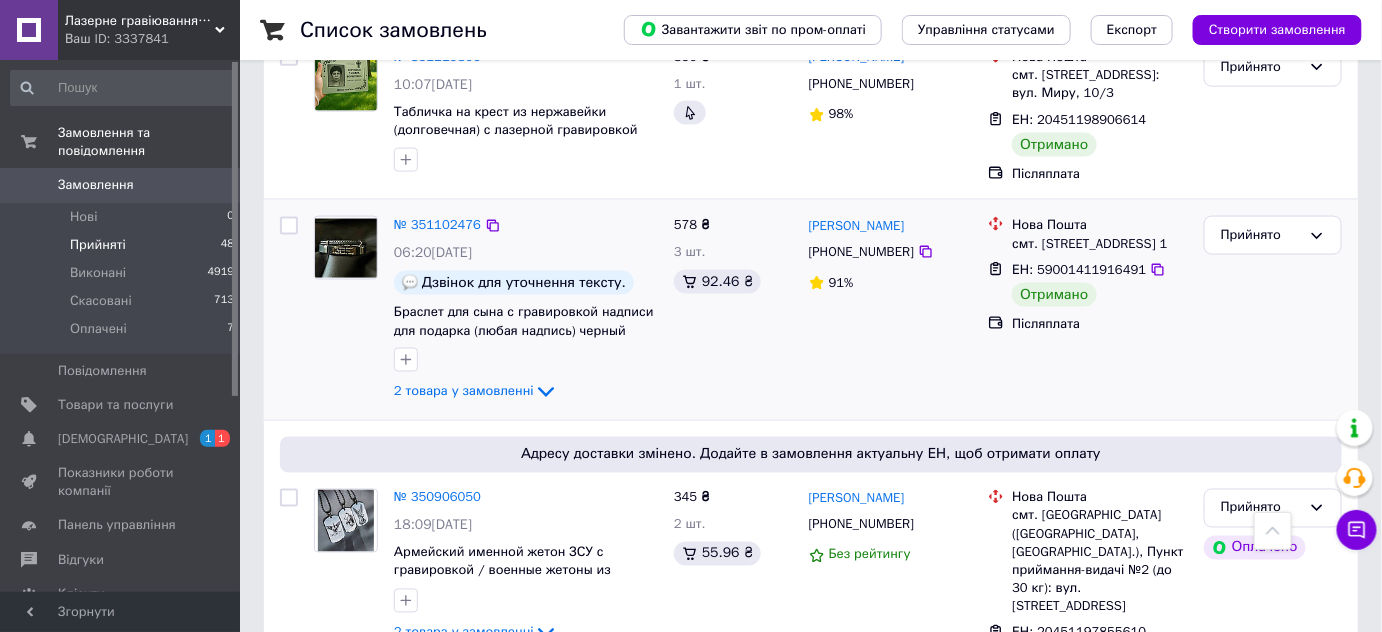 scroll, scrollTop: 752, scrollLeft: 0, axis: vertical 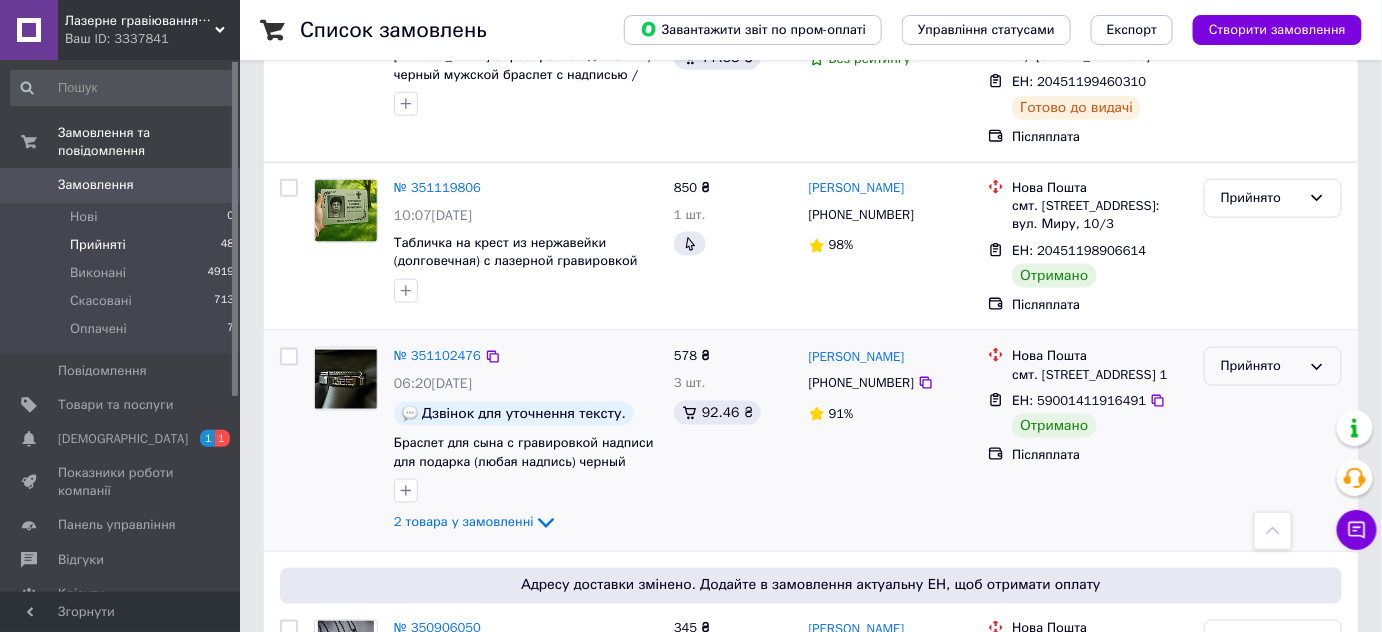 click on "Прийнято" at bounding box center [1261, 366] 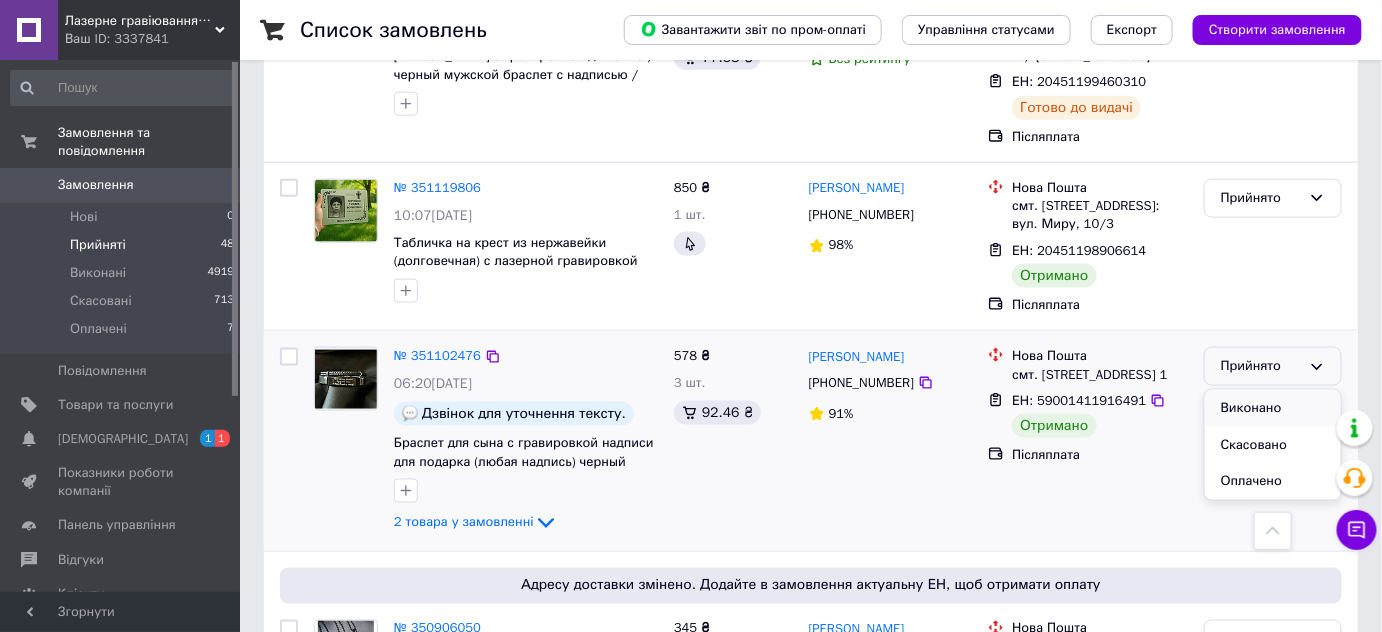 click on "Виконано" at bounding box center (1273, 408) 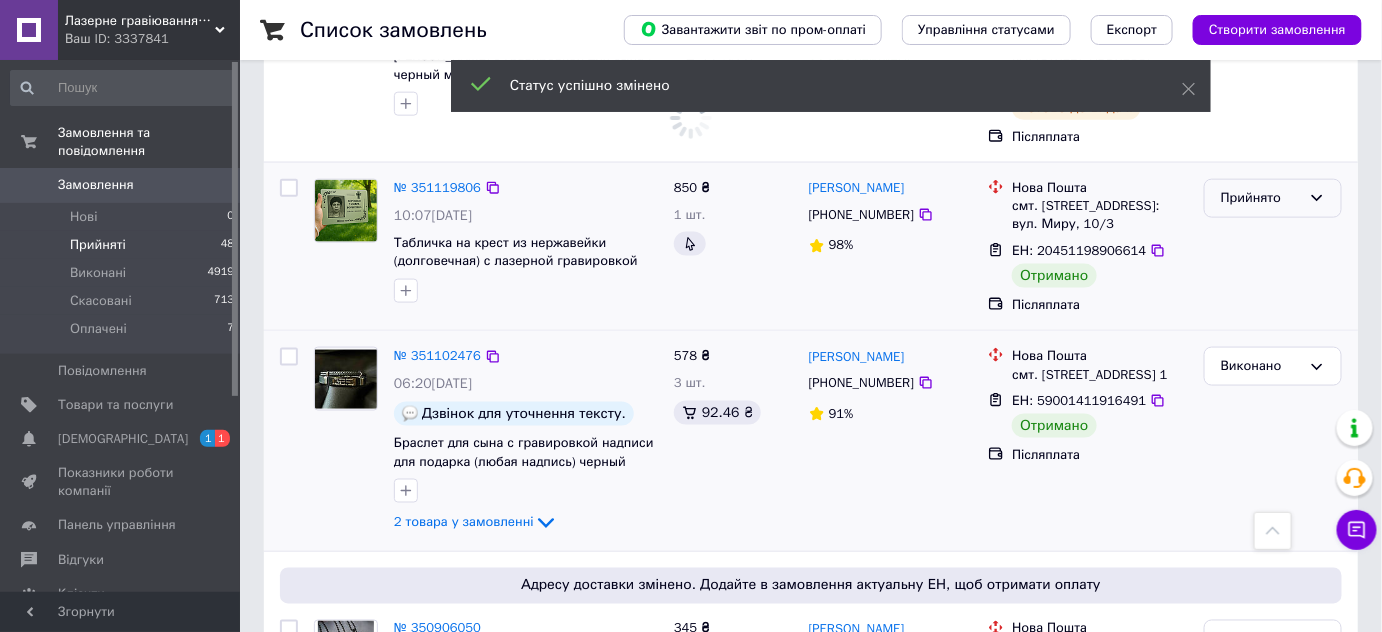 click on "Прийнято" at bounding box center [1261, 198] 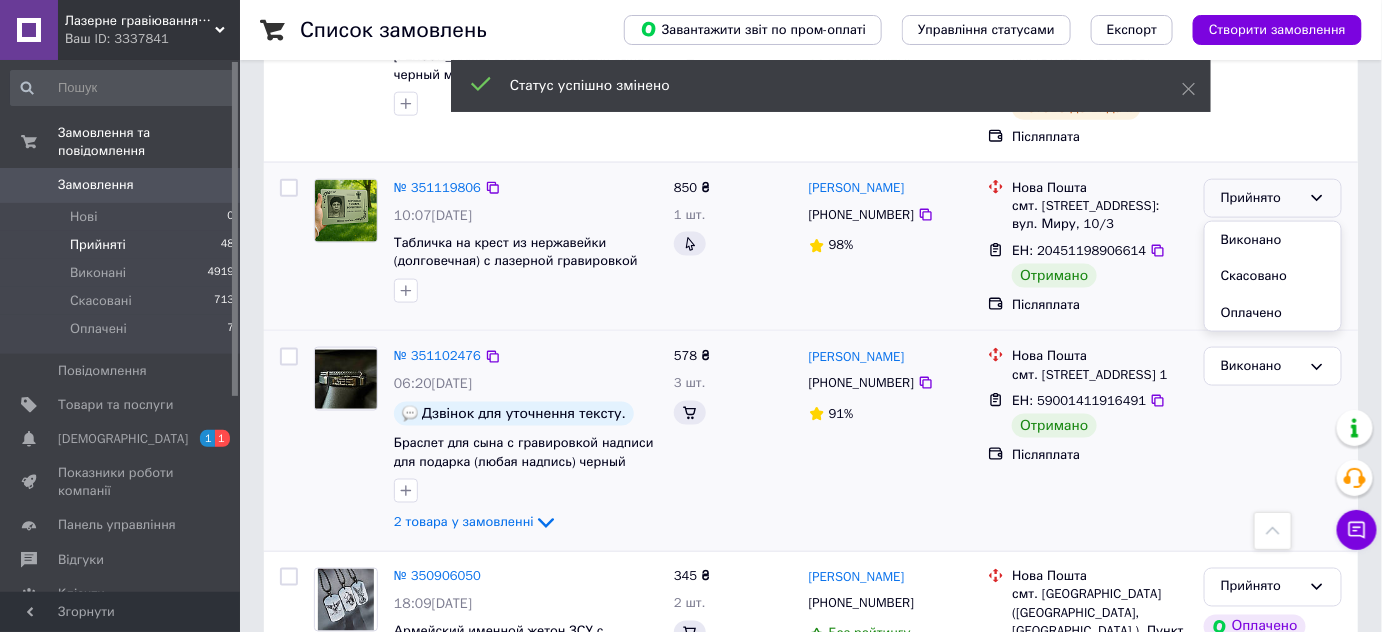 click on "Виконано" at bounding box center [1273, 240] 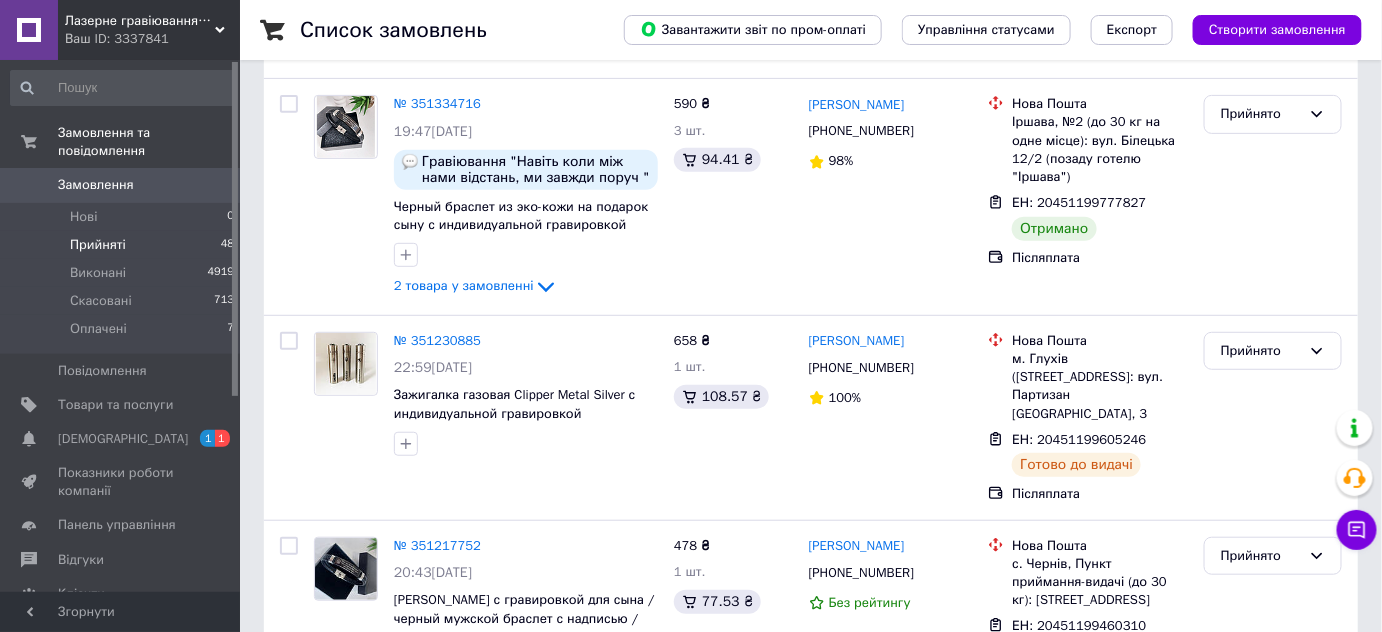scroll, scrollTop: 200, scrollLeft: 0, axis: vertical 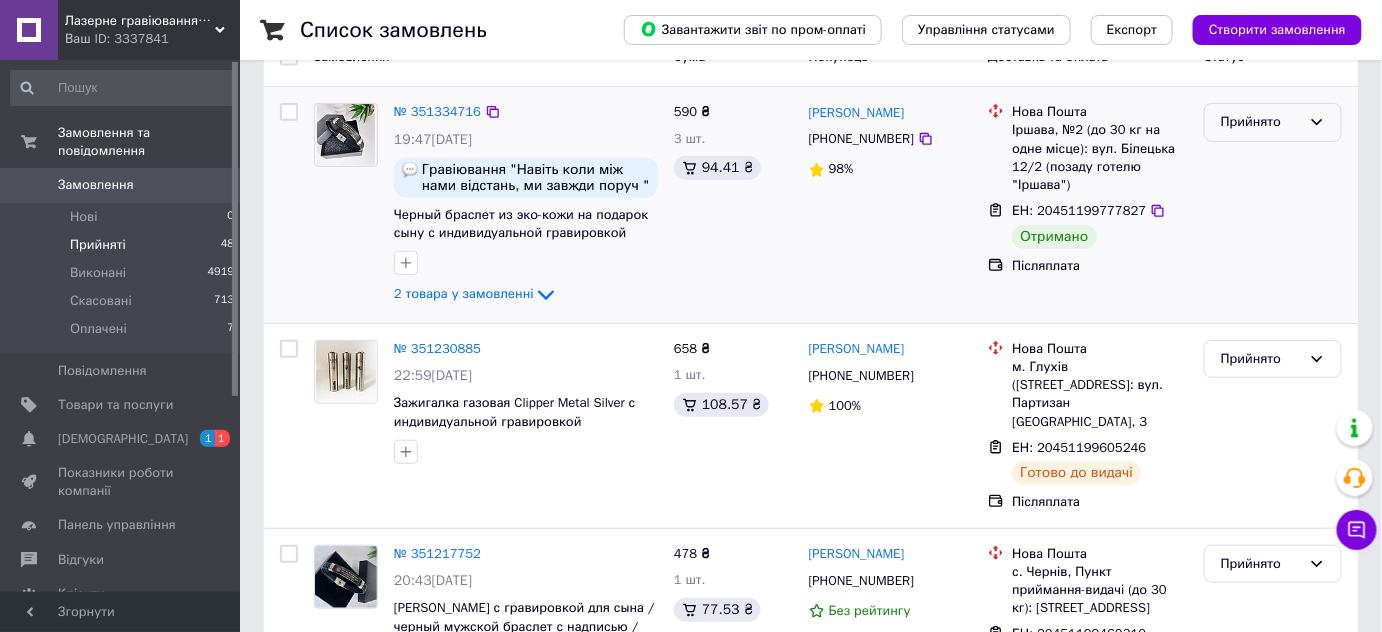 click on "Прийнято" at bounding box center [1261, 122] 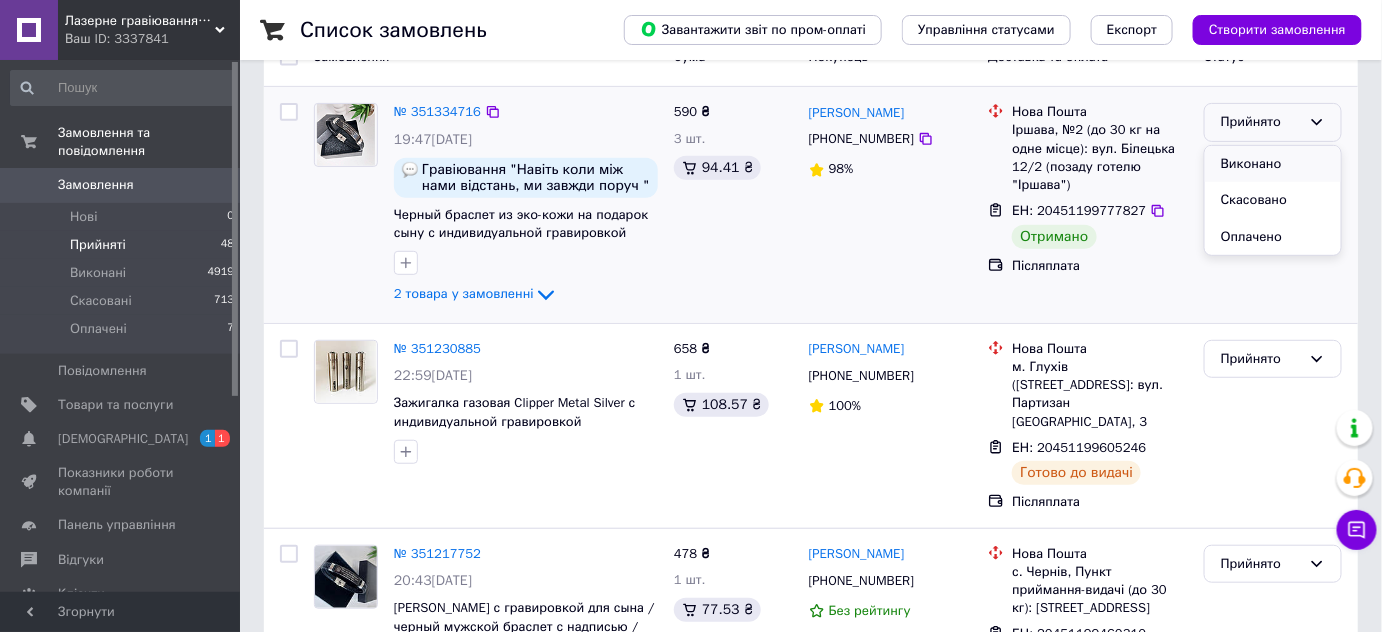 click on "Виконано" at bounding box center (1273, 164) 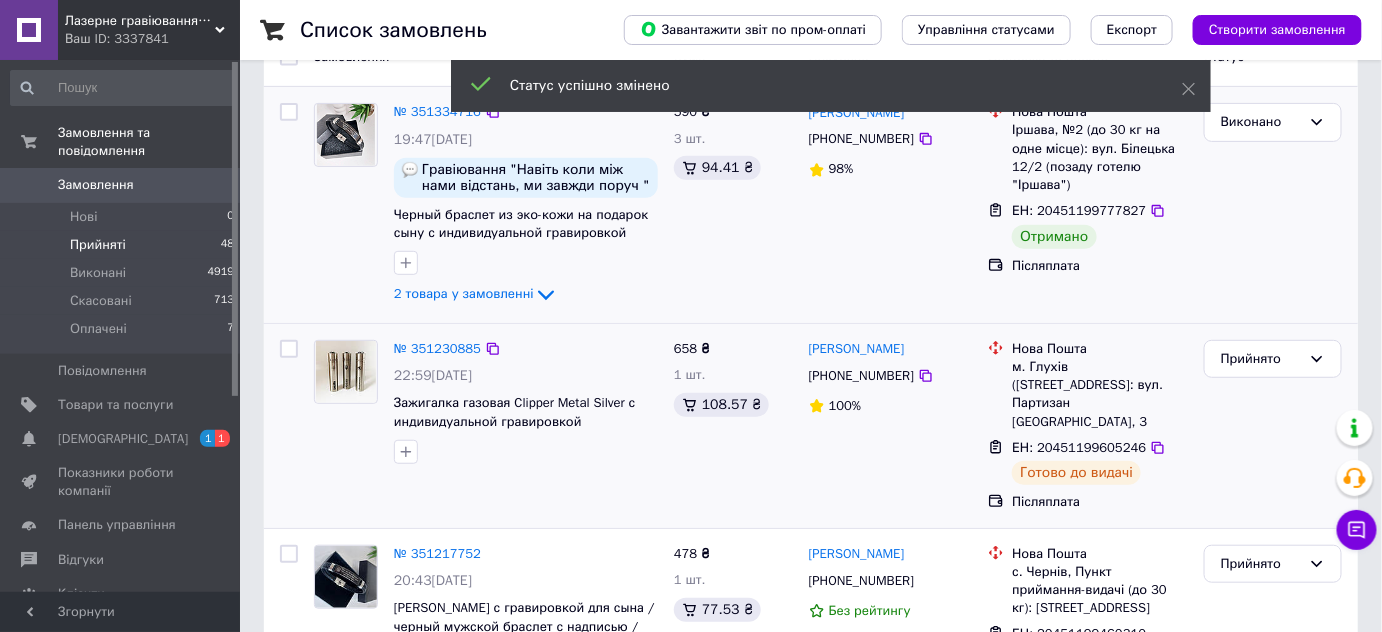 click on "ЕН: 20451199605246" at bounding box center [1079, 447] 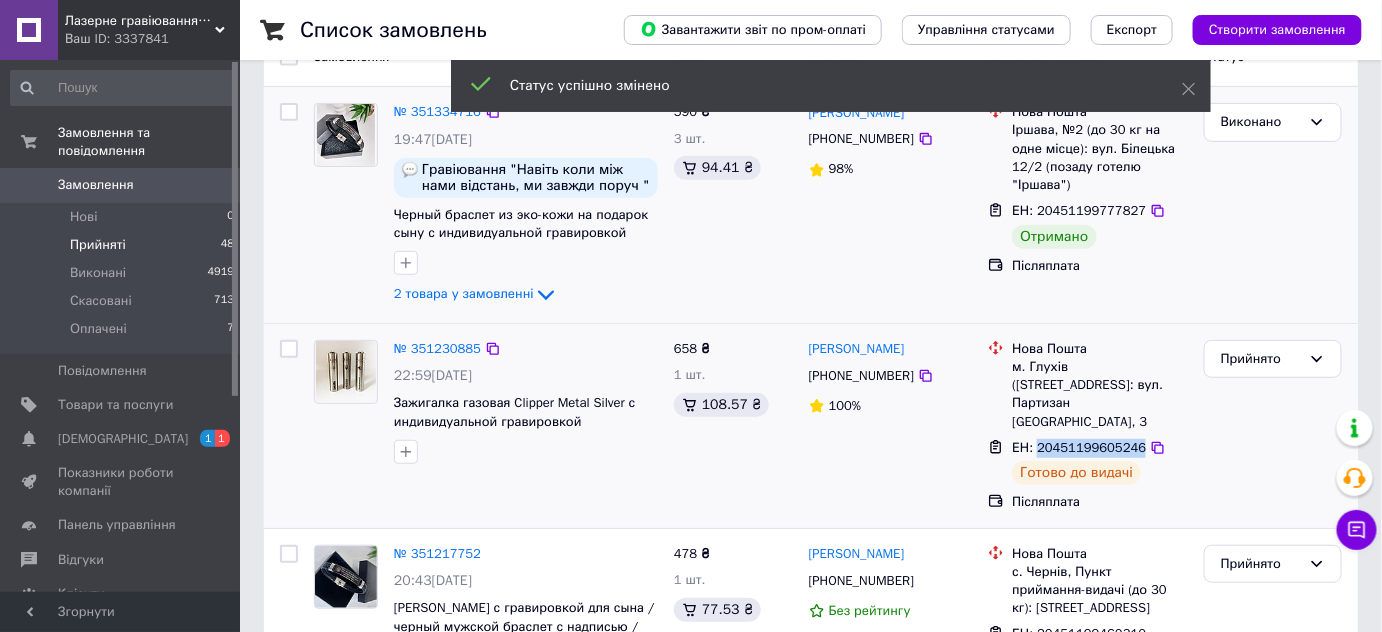 click on "ЕН: 20451199605246" at bounding box center [1079, 447] 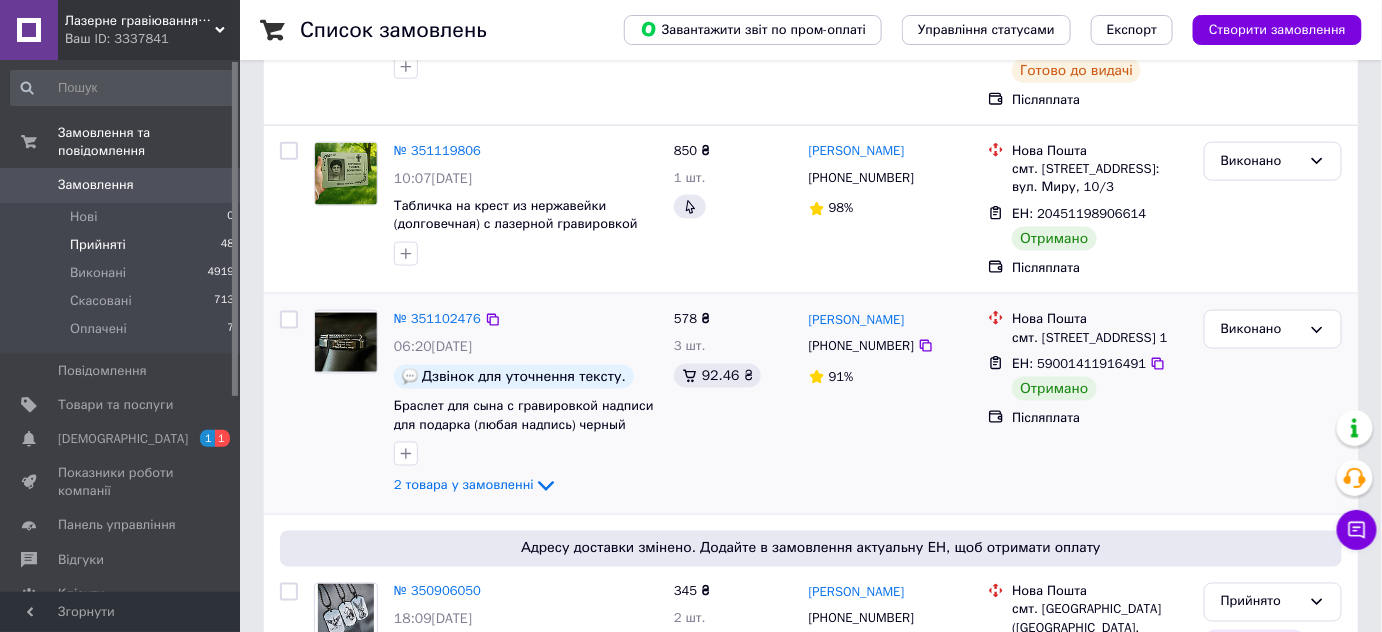 scroll, scrollTop: 1388, scrollLeft: 0, axis: vertical 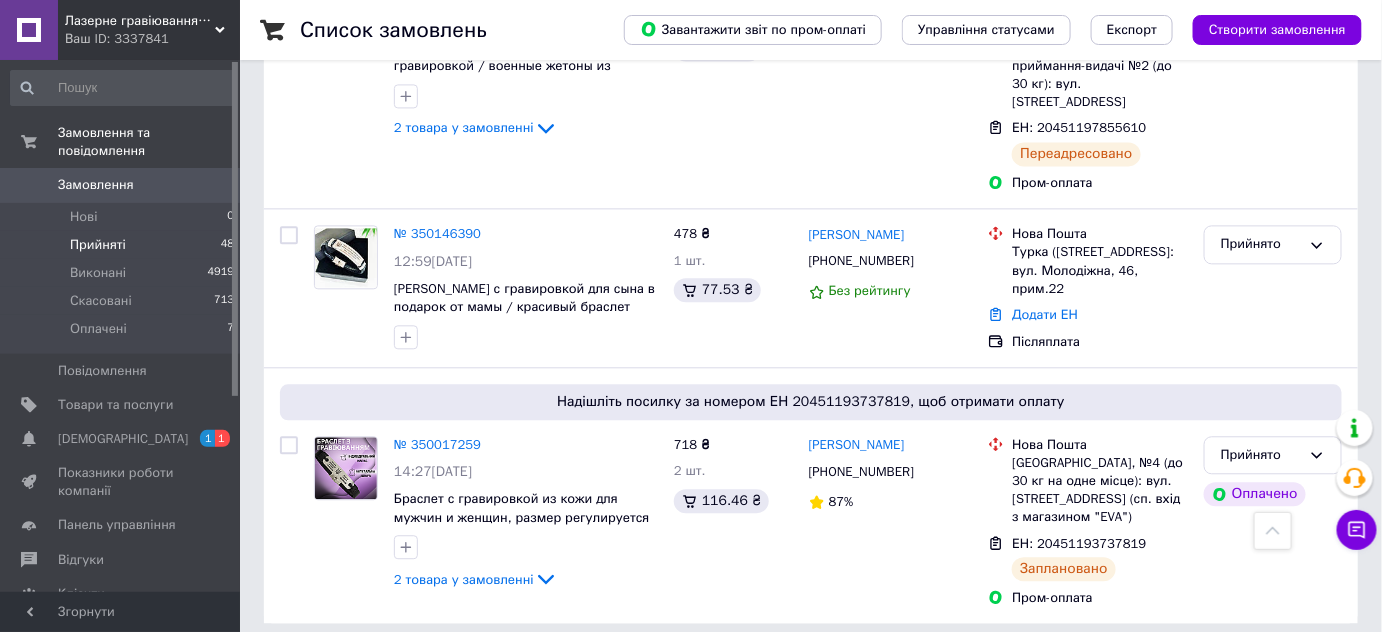 click on "2" at bounding box center [449, 668] 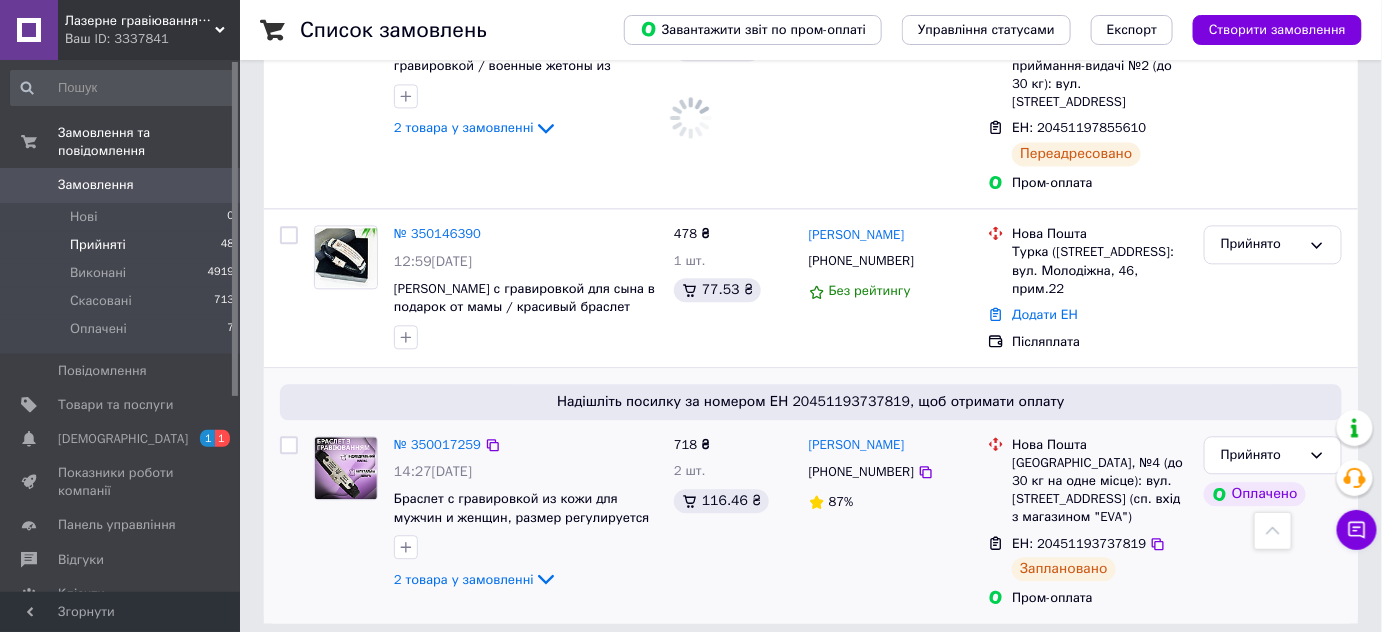 scroll, scrollTop: 0, scrollLeft: 0, axis: both 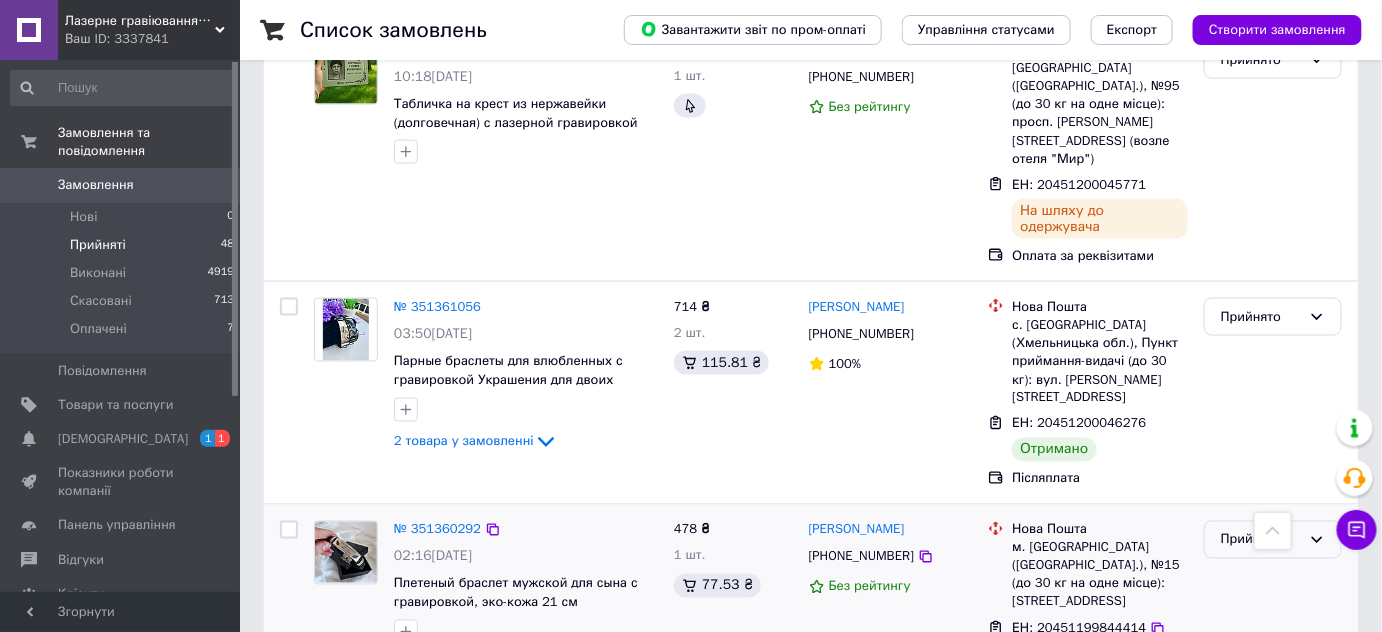 click on "Прийнято" at bounding box center (1261, 540) 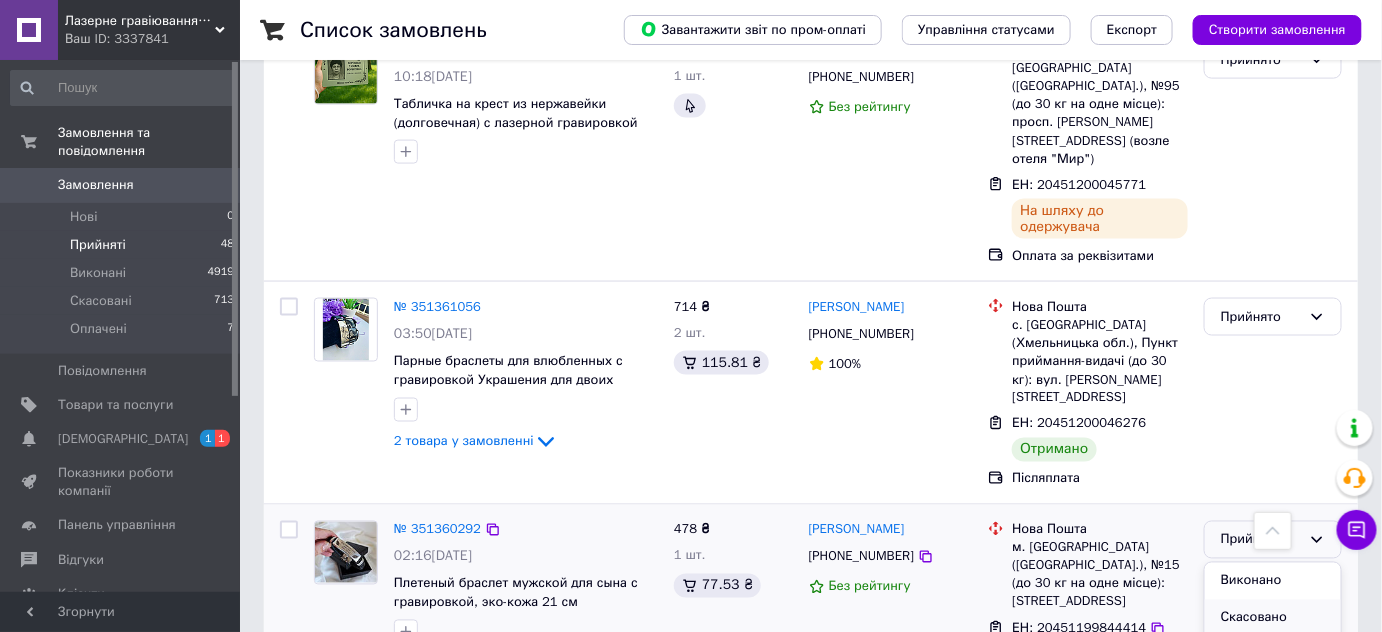 click on "Скасовано" at bounding box center [1273, 618] 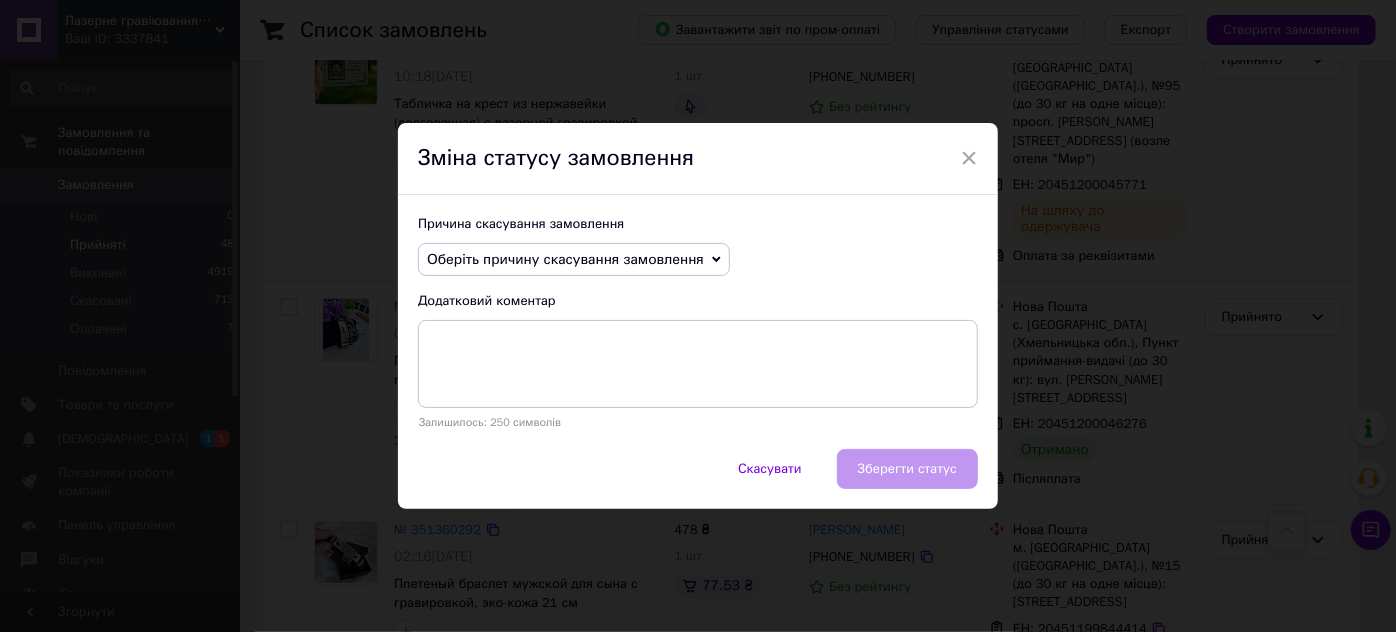click on "Оберіть причину скасування замовлення" at bounding box center [574, 260] 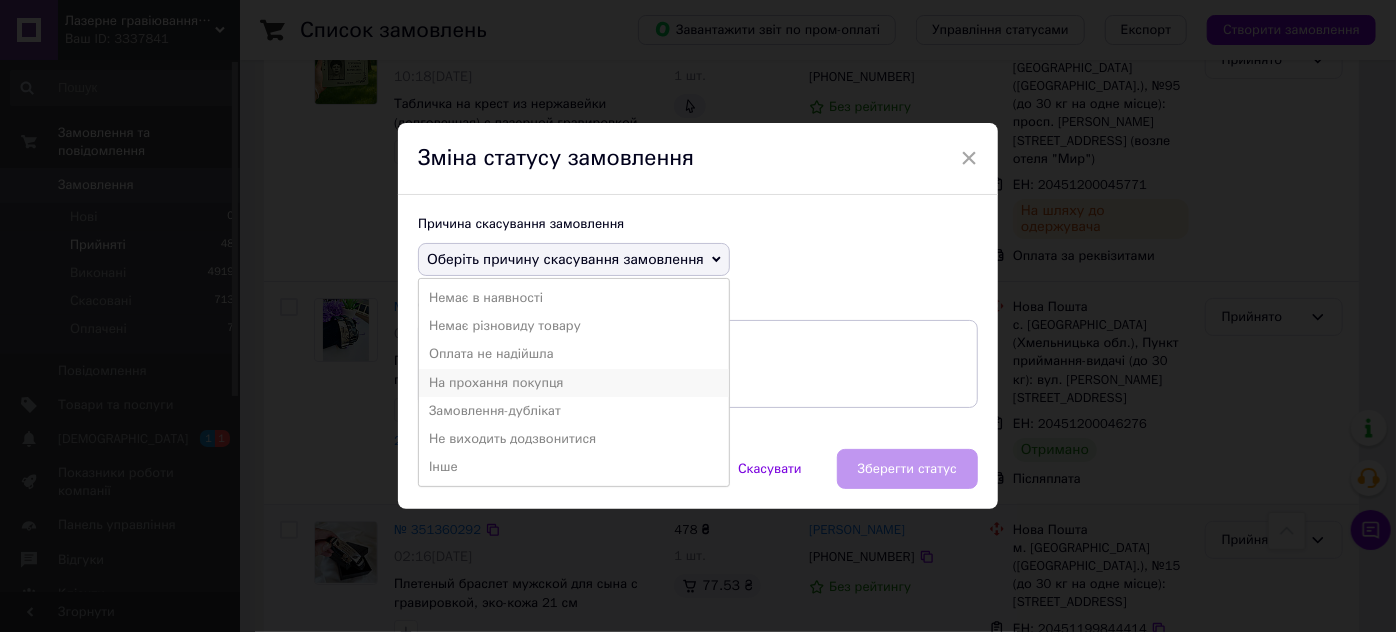 click on "На прохання покупця" at bounding box center [574, 383] 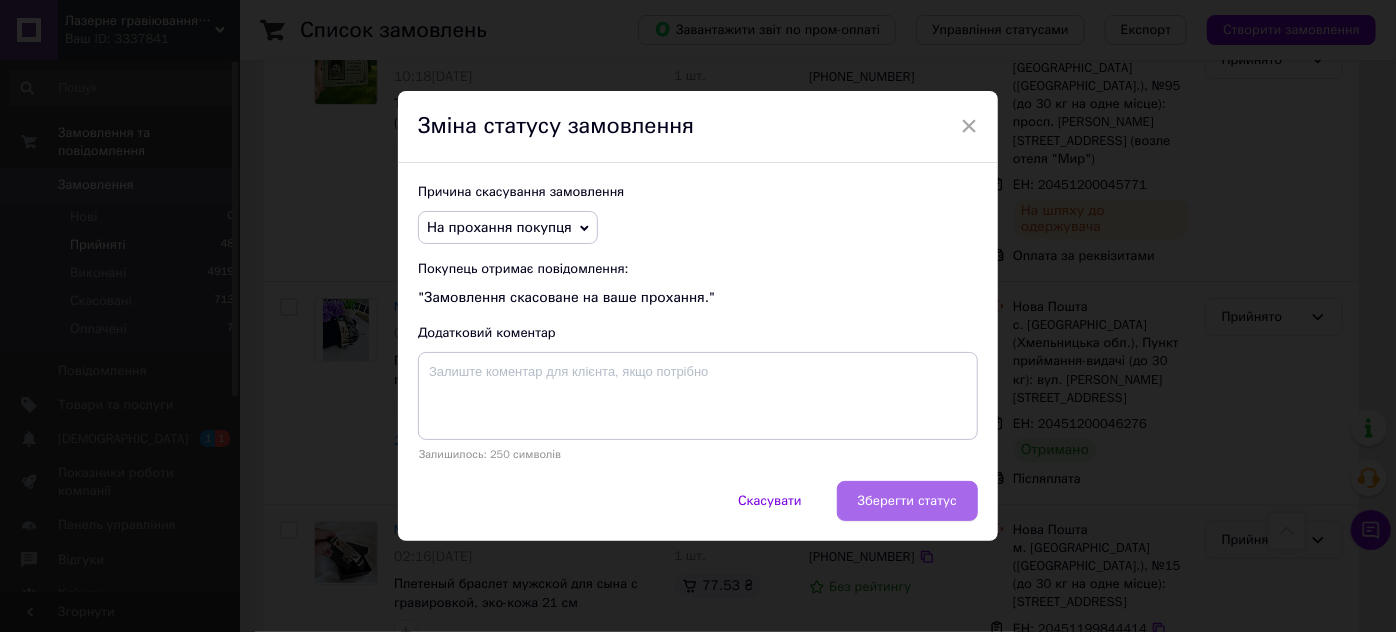 click on "Зберегти статус" at bounding box center [907, 501] 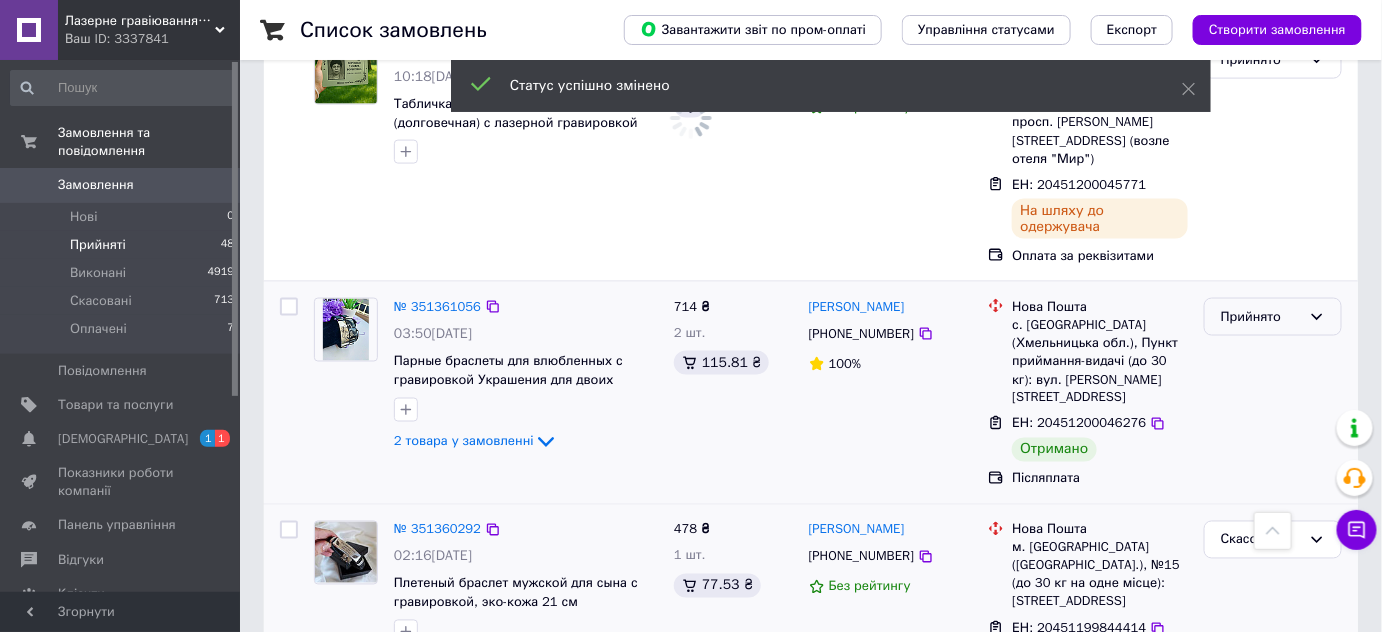 click on "Прийнято" at bounding box center (1273, 317) 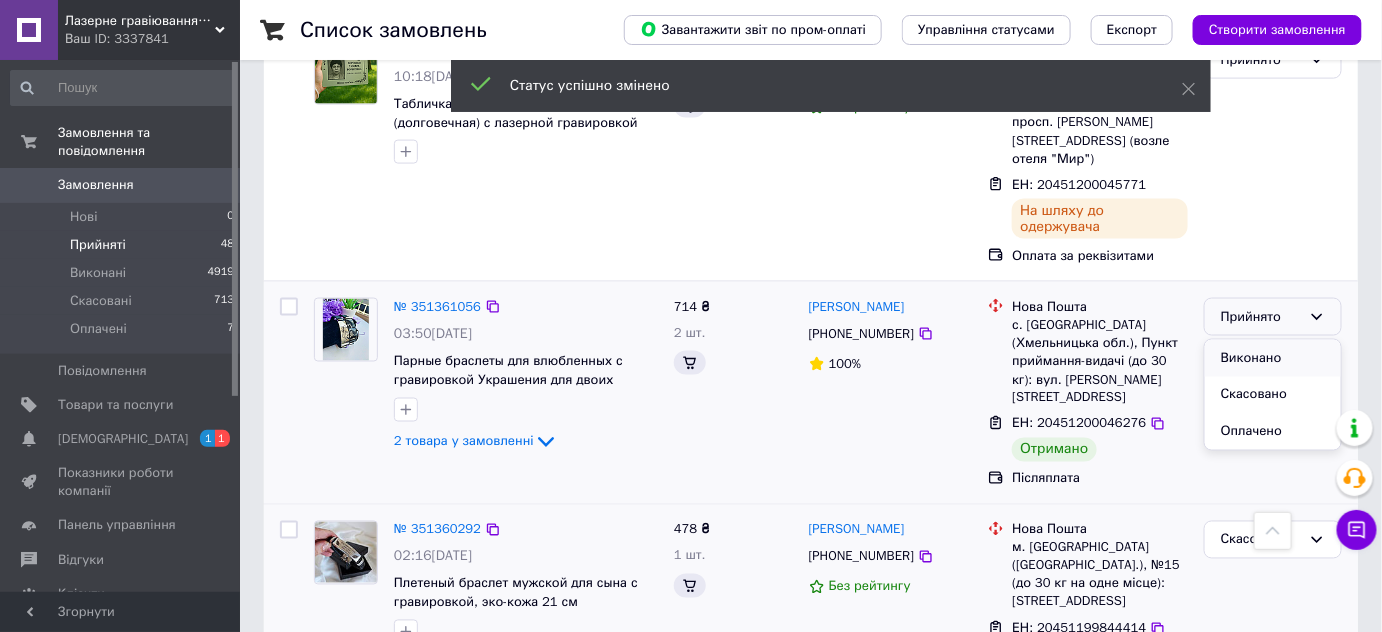 click on "Виконано" at bounding box center (1273, 358) 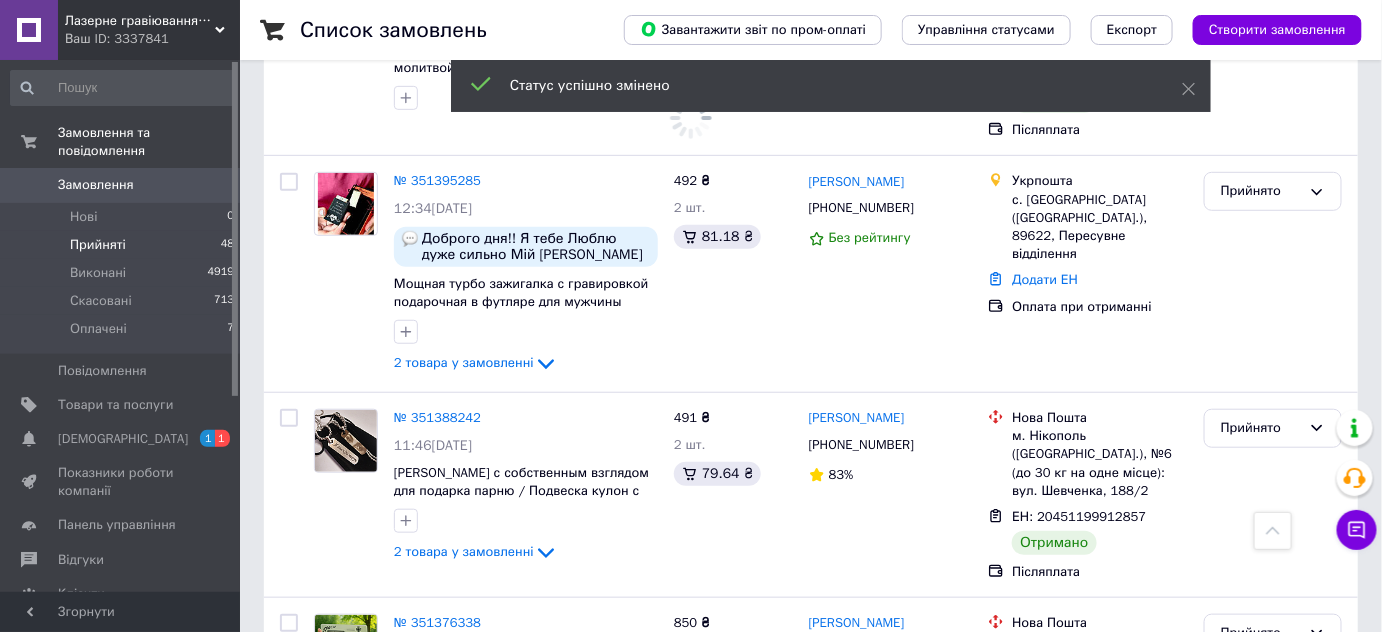 scroll, scrollTop: 2808, scrollLeft: 0, axis: vertical 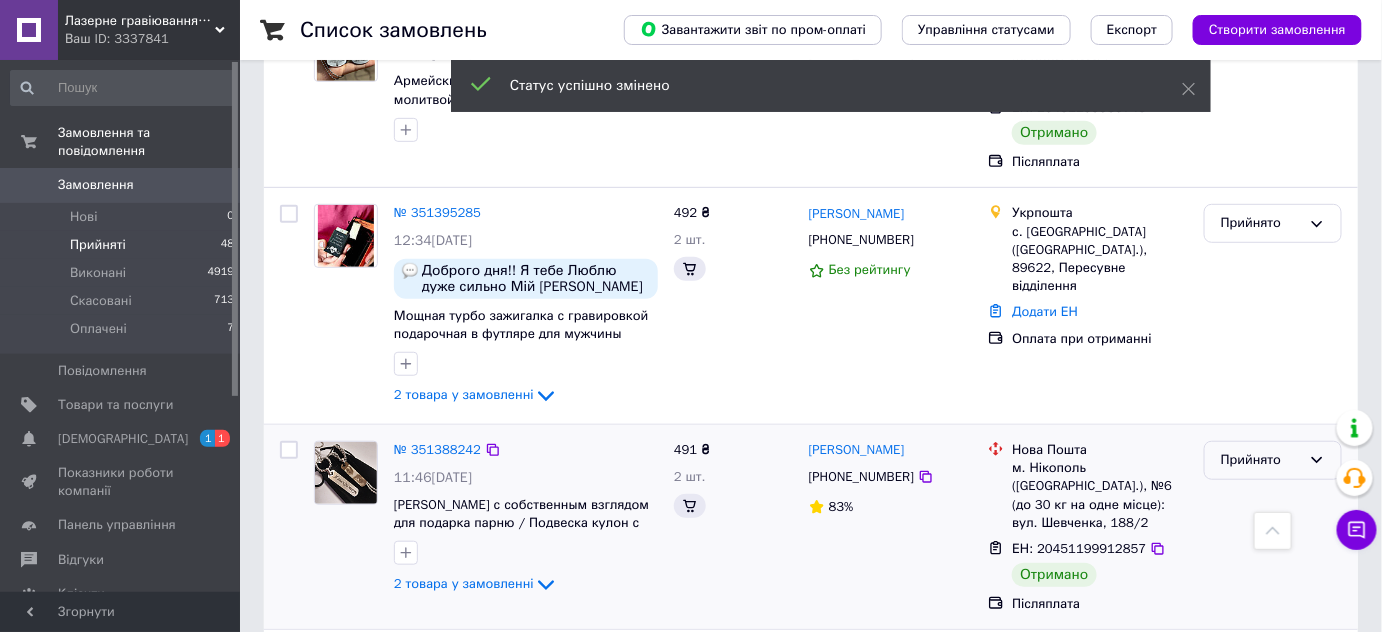 click on "Прийнято" at bounding box center (1261, 460) 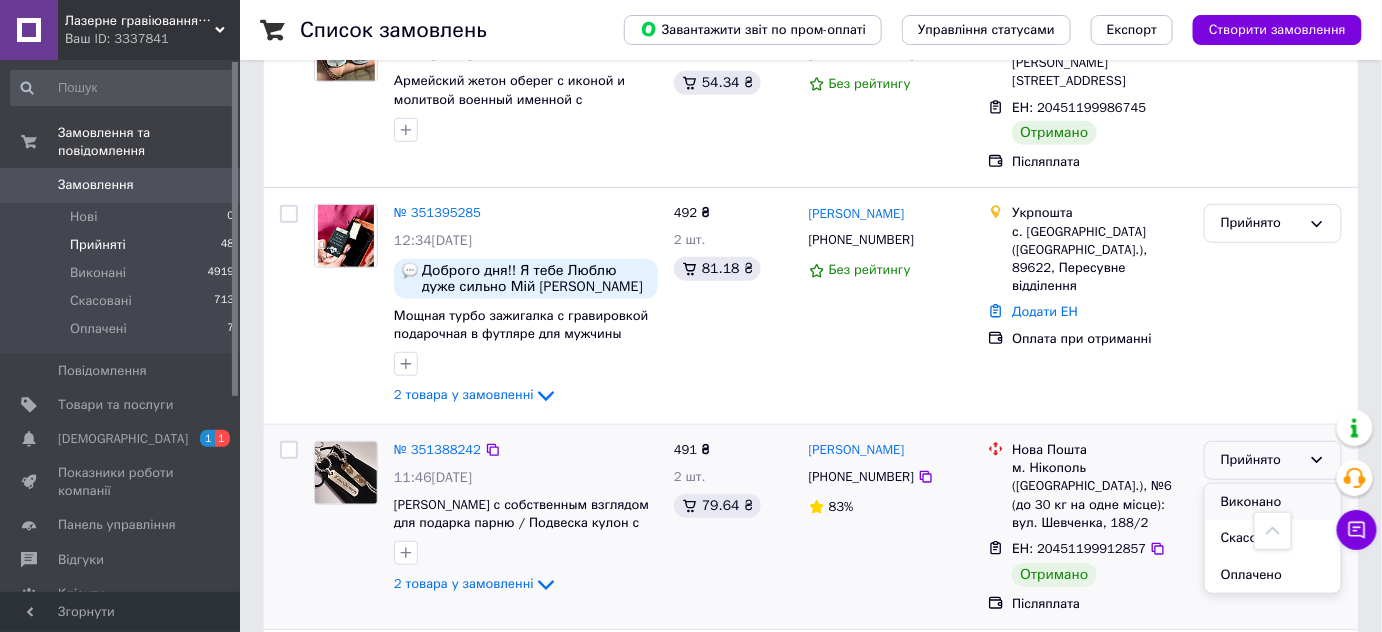 click on "Виконано" at bounding box center (1273, 502) 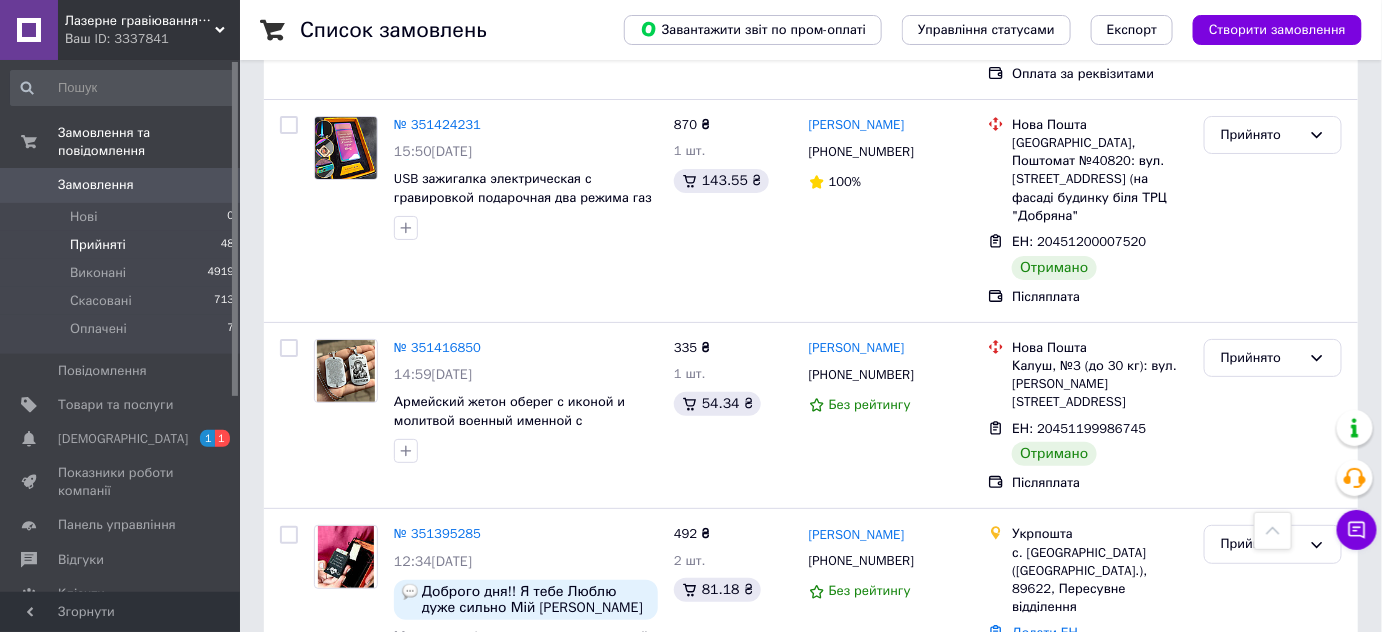 scroll, scrollTop: 2476, scrollLeft: 0, axis: vertical 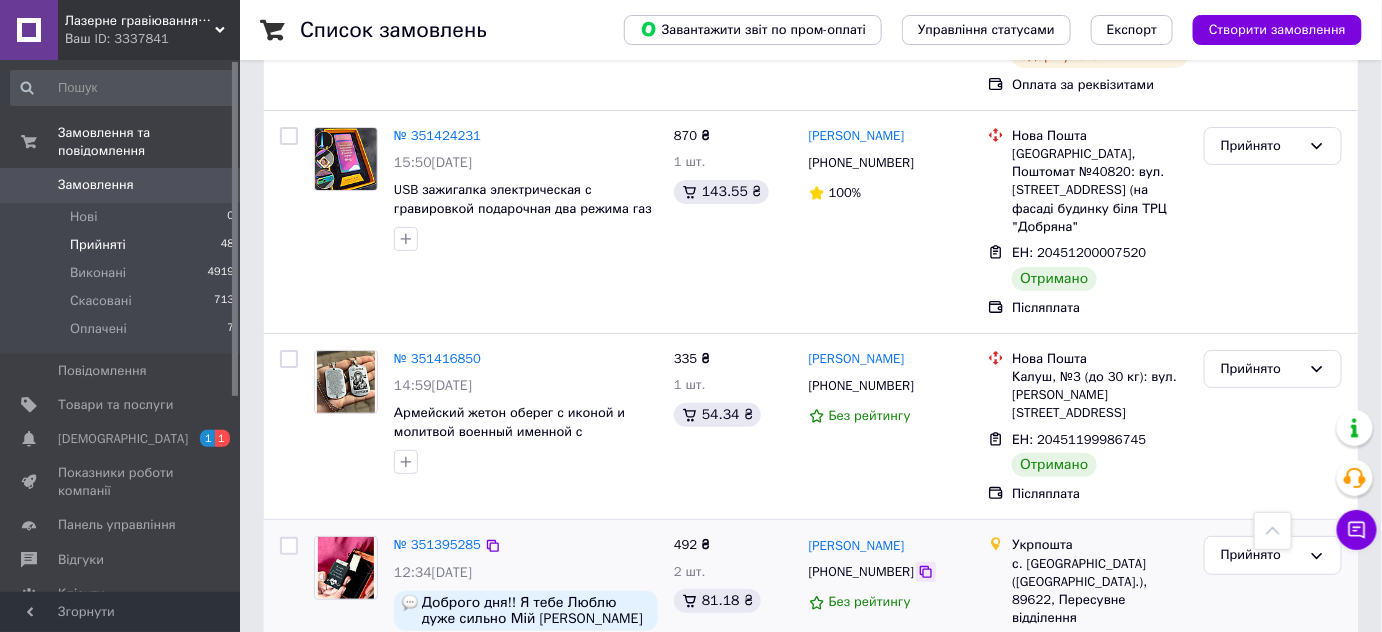click 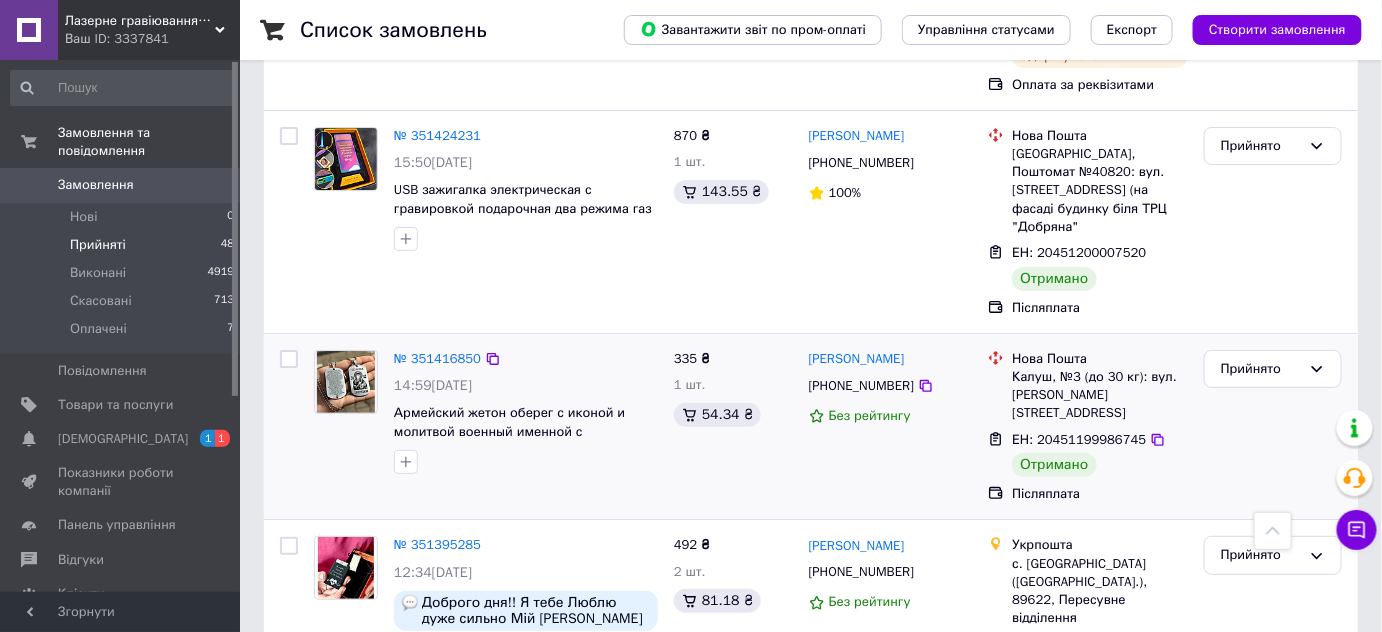 drag, startPoint x: 1271, startPoint y: 263, endPoint x: 1261, endPoint y: 284, distance: 23.259407 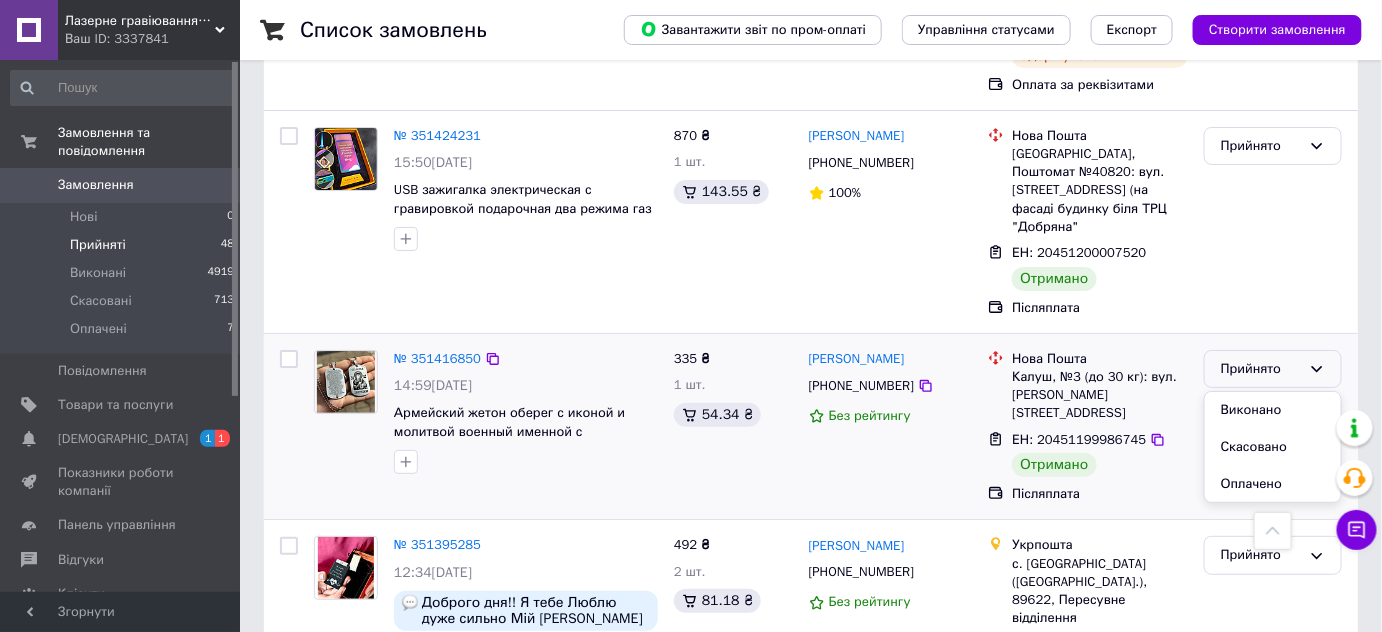click on "Виконано" at bounding box center [1273, 410] 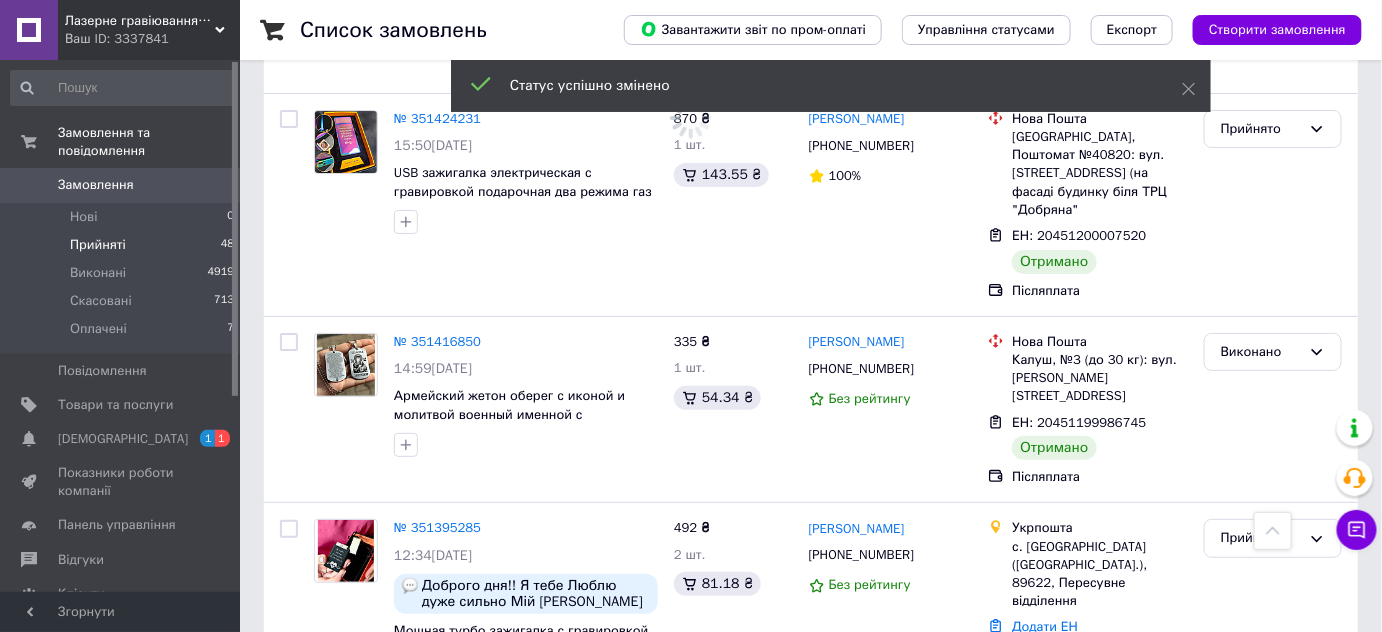 scroll, scrollTop: 2567, scrollLeft: 0, axis: vertical 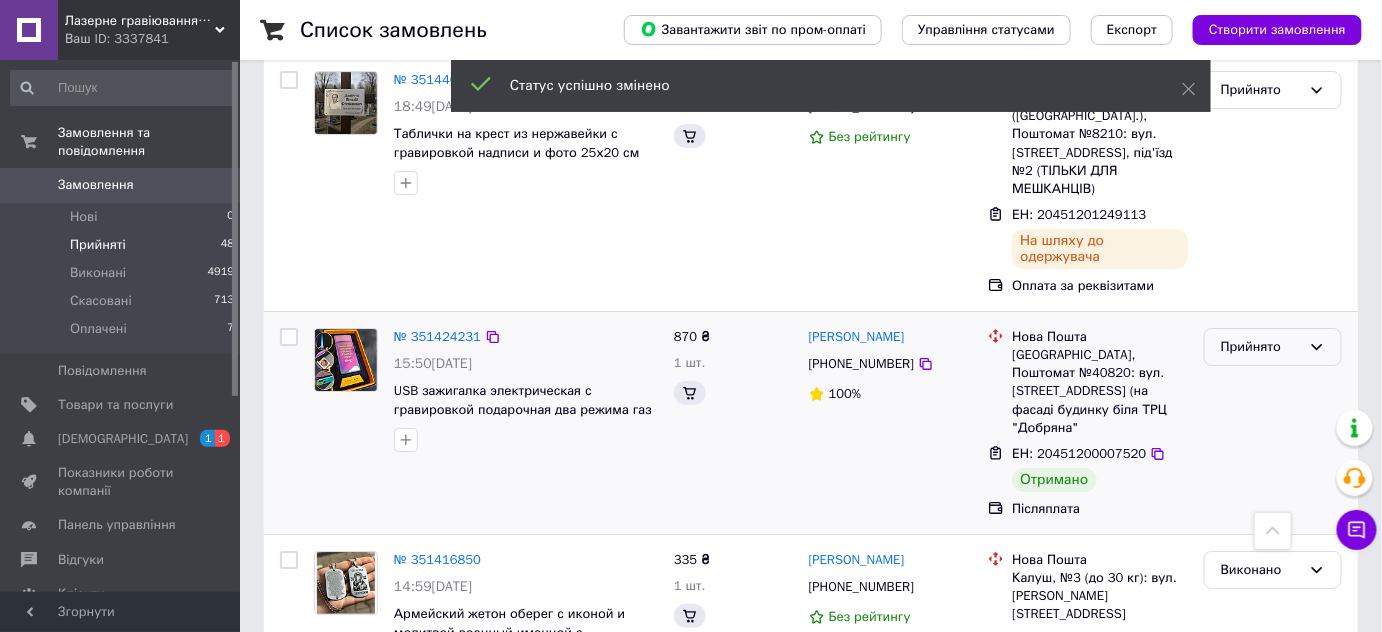 click on "Прийнято" at bounding box center (1261, 347) 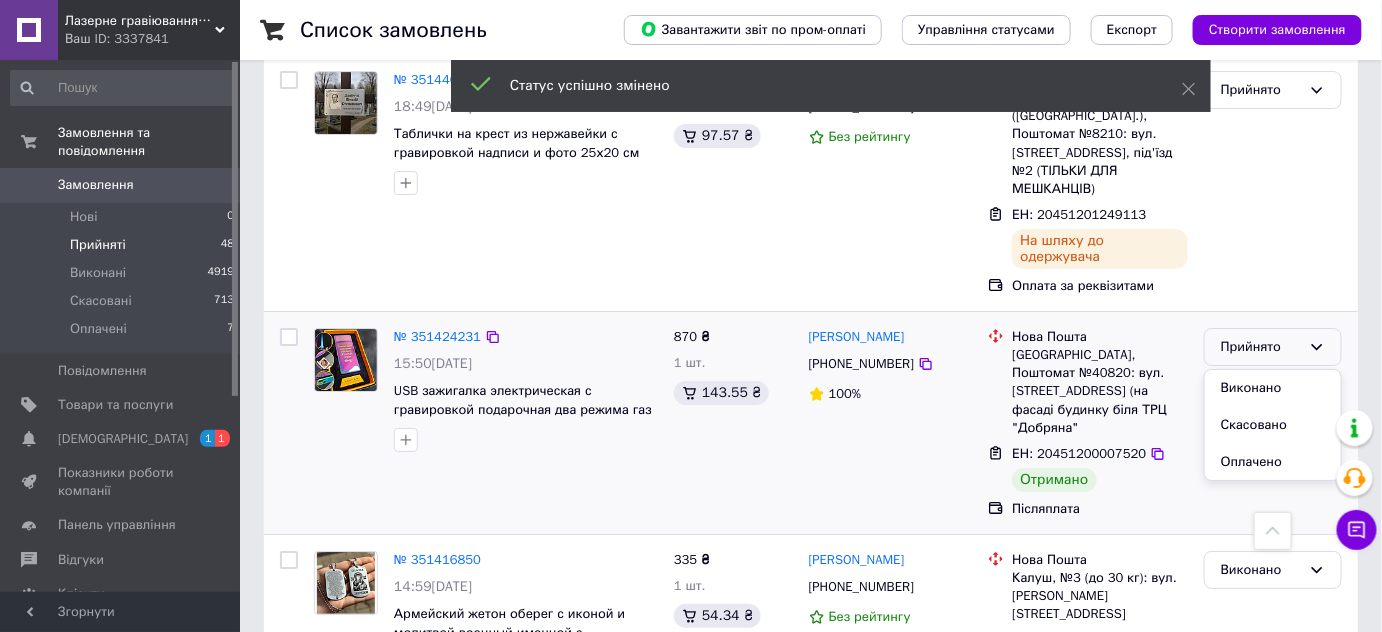click on "Виконано" at bounding box center [1273, 388] 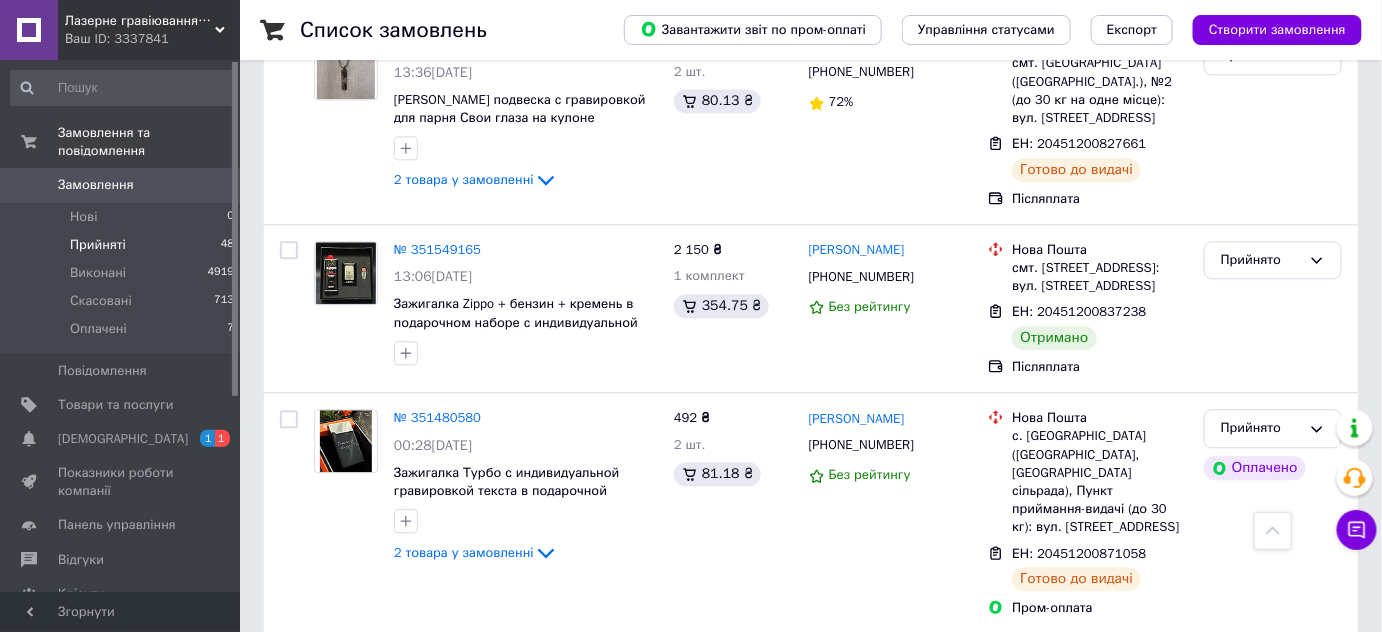 scroll, scrollTop: 1396, scrollLeft: 0, axis: vertical 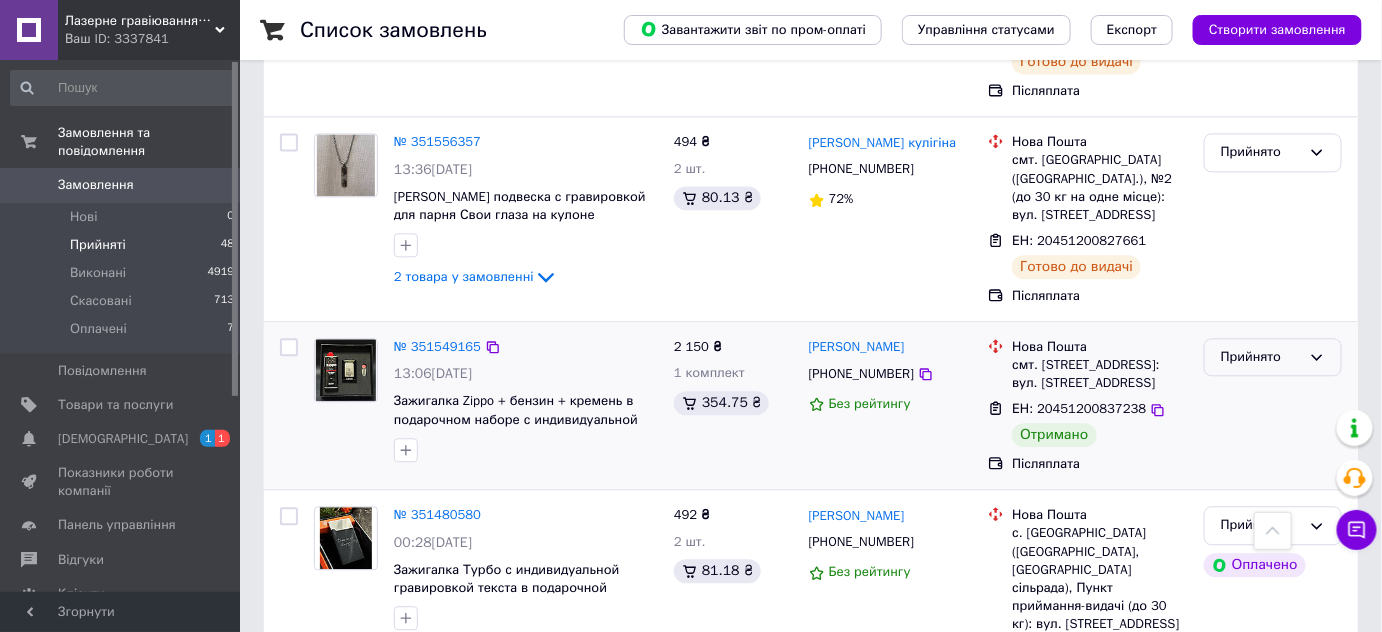 click on "Прийнято" at bounding box center (1261, 357) 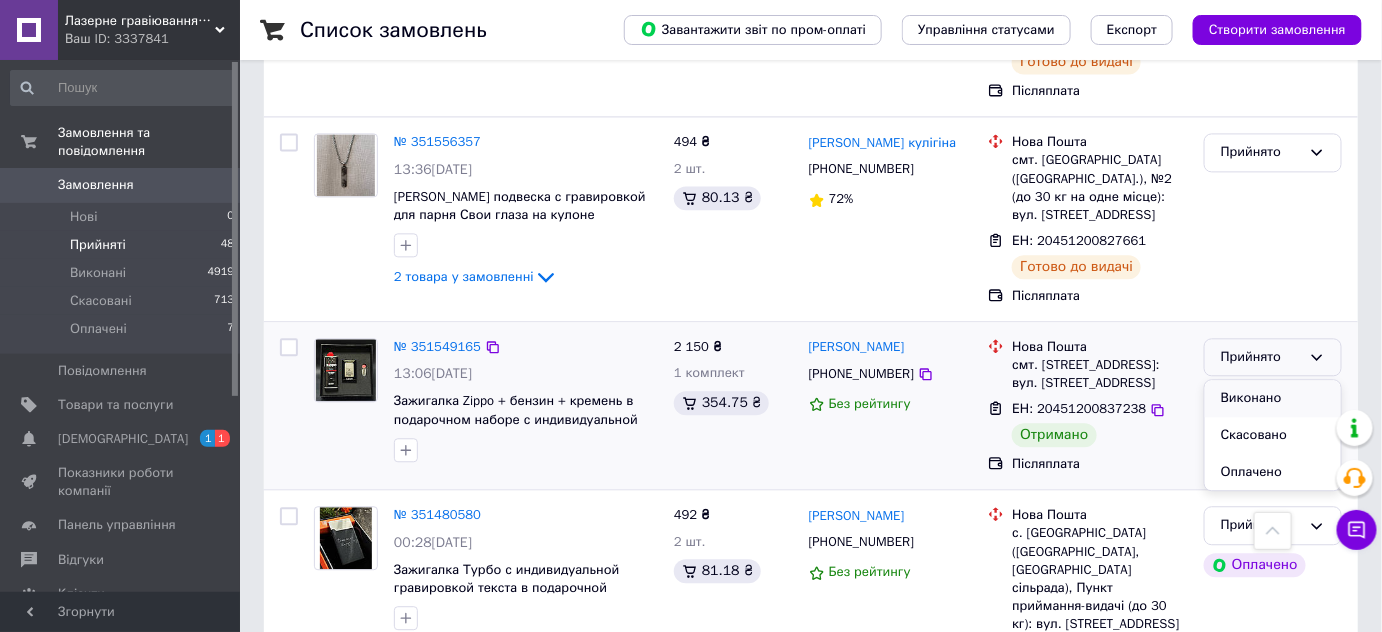 click on "Виконано" at bounding box center (1273, 398) 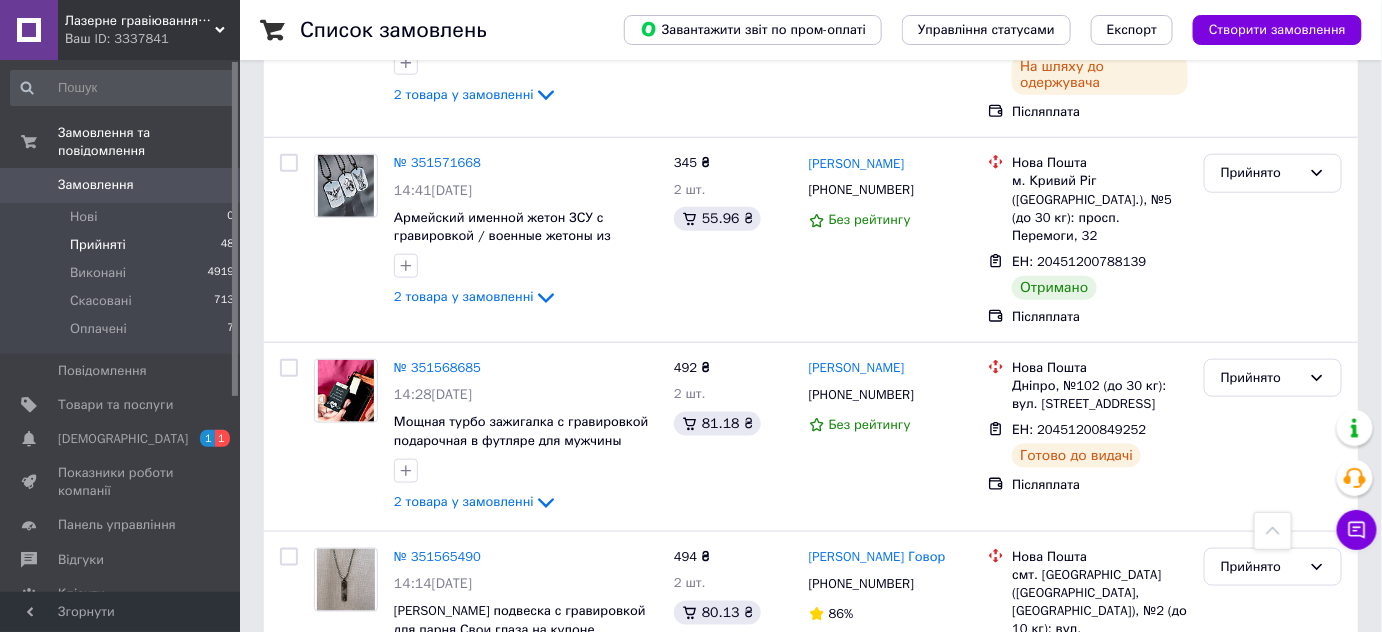 scroll, scrollTop: 468, scrollLeft: 0, axis: vertical 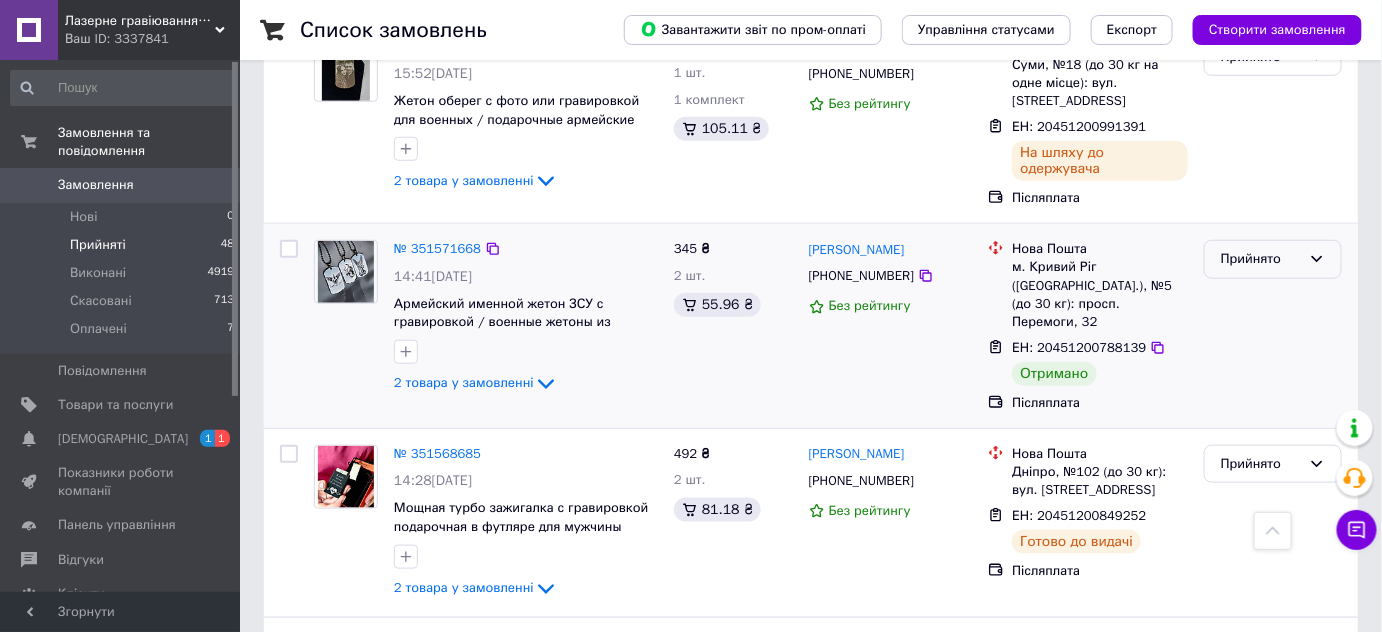 click on "Прийнято" at bounding box center [1261, 259] 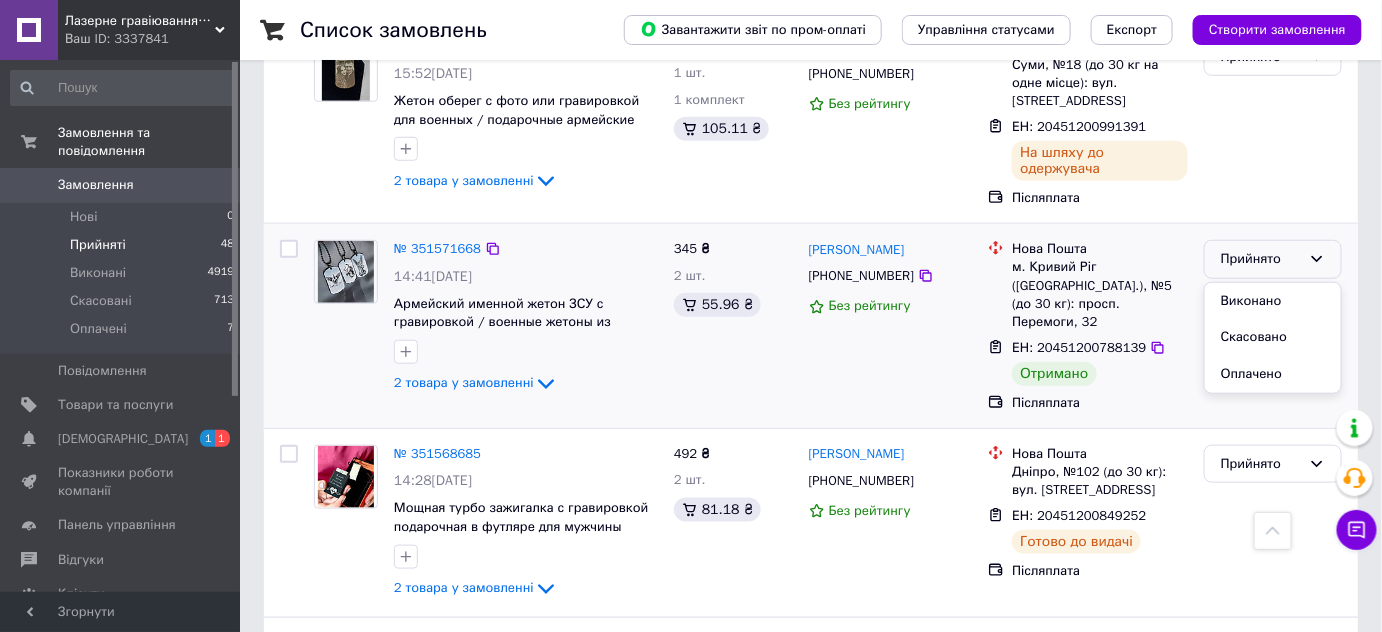click on "Виконано" at bounding box center (1273, 301) 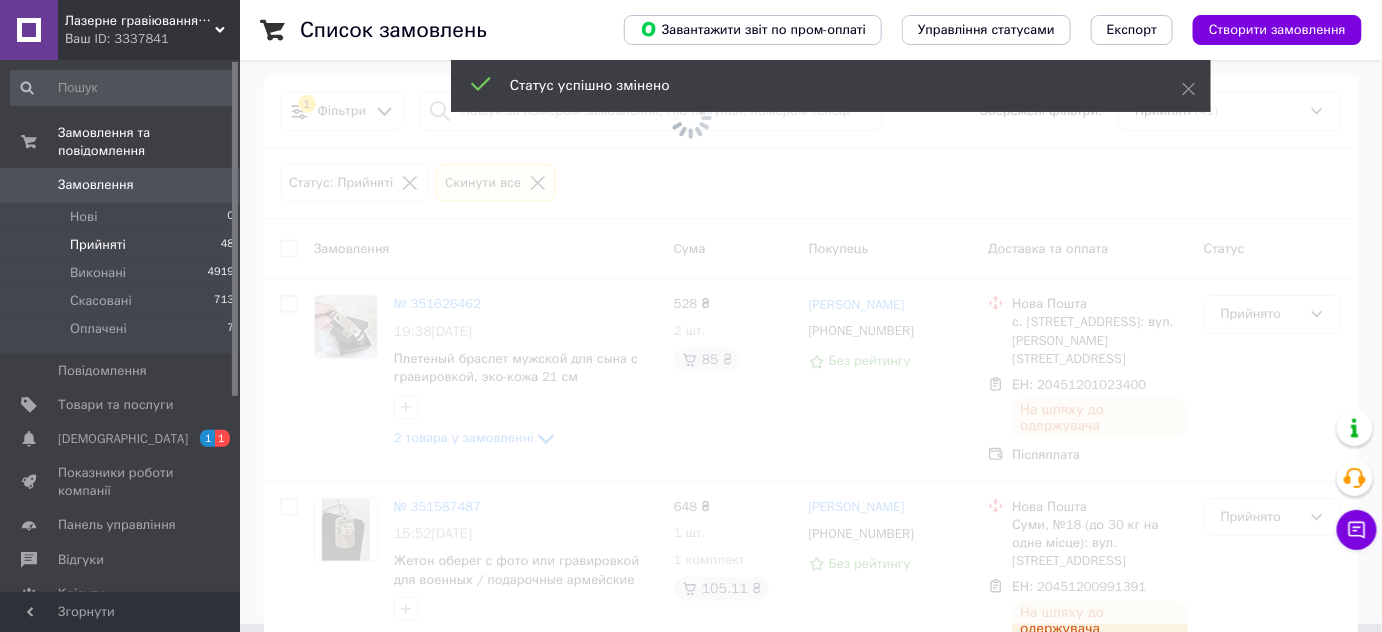 scroll, scrollTop: 0, scrollLeft: 0, axis: both 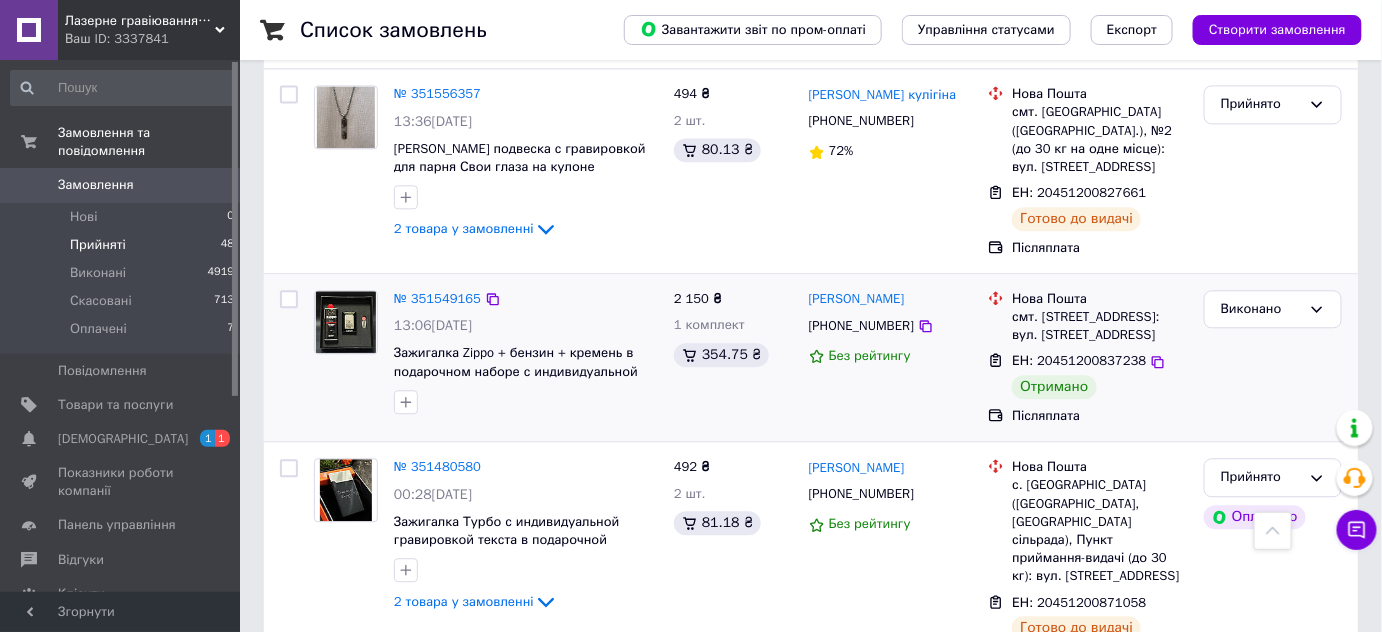 drag, startPoint x: 1245, startPoint y: 263, endPoint x: 1394, endPoint y: 292, distance: 151.79591 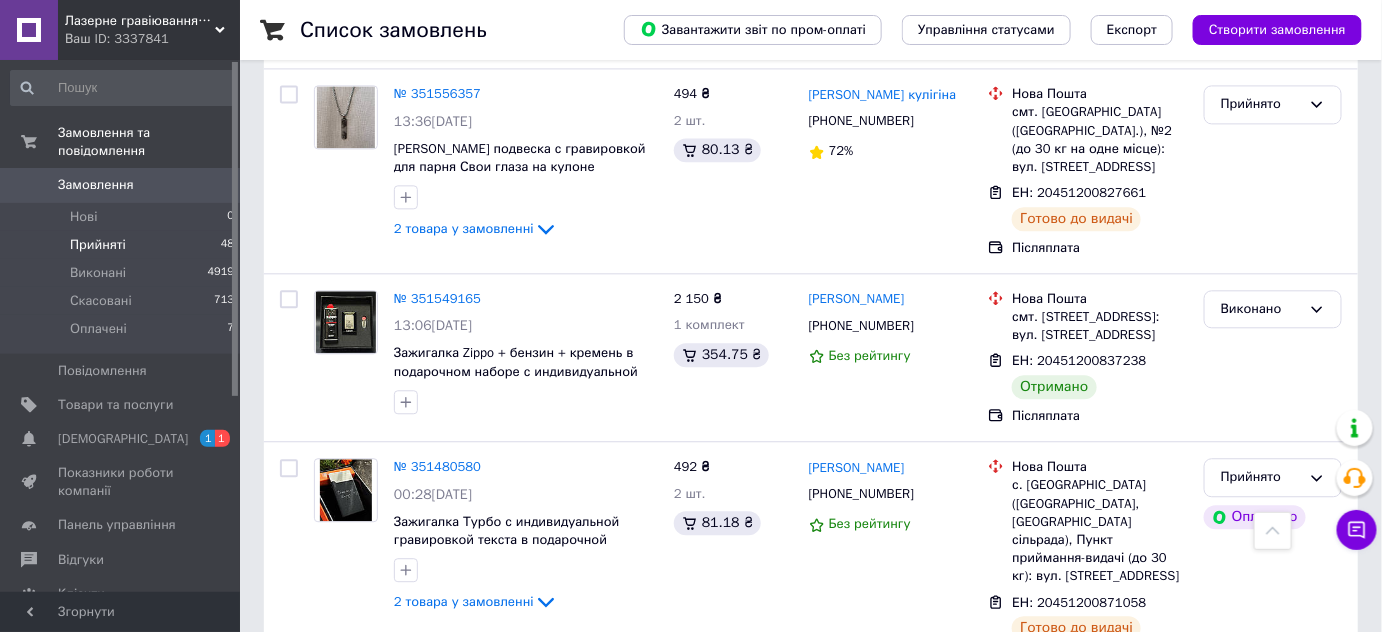 click on "Виконано" at bounding box center [1273, 357] 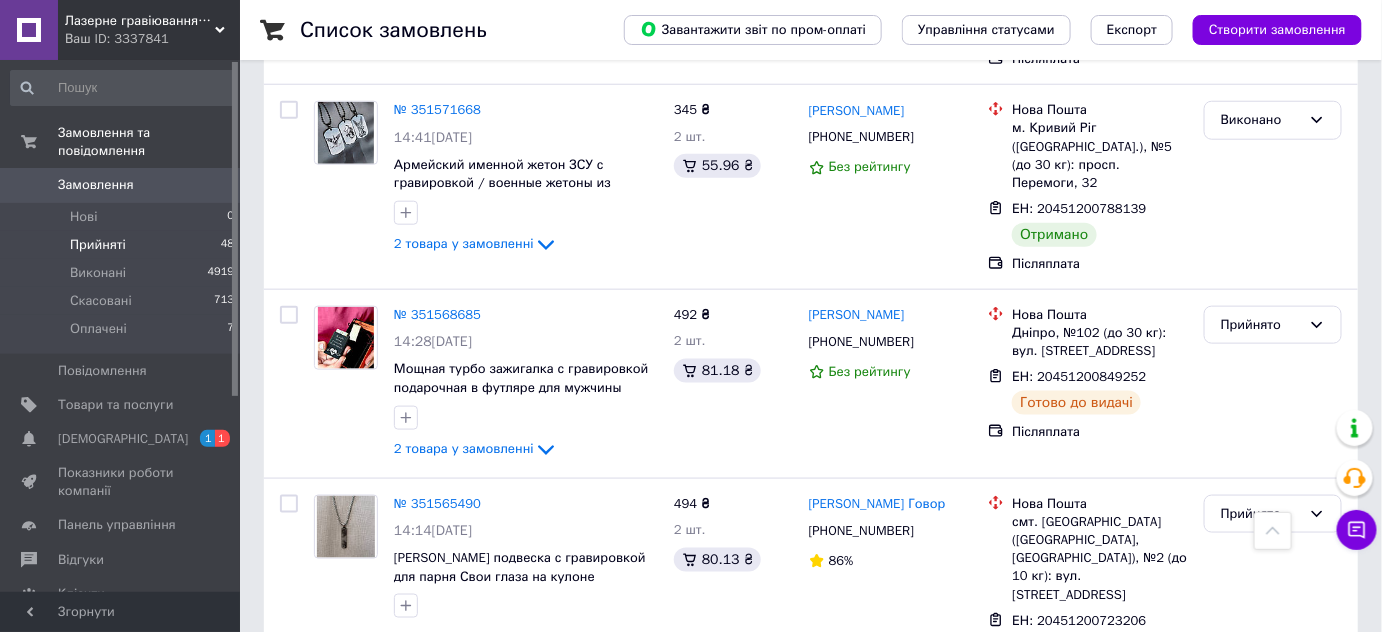 scroll, scrollTop: 533, scrollLeft: 0, axis: vertical 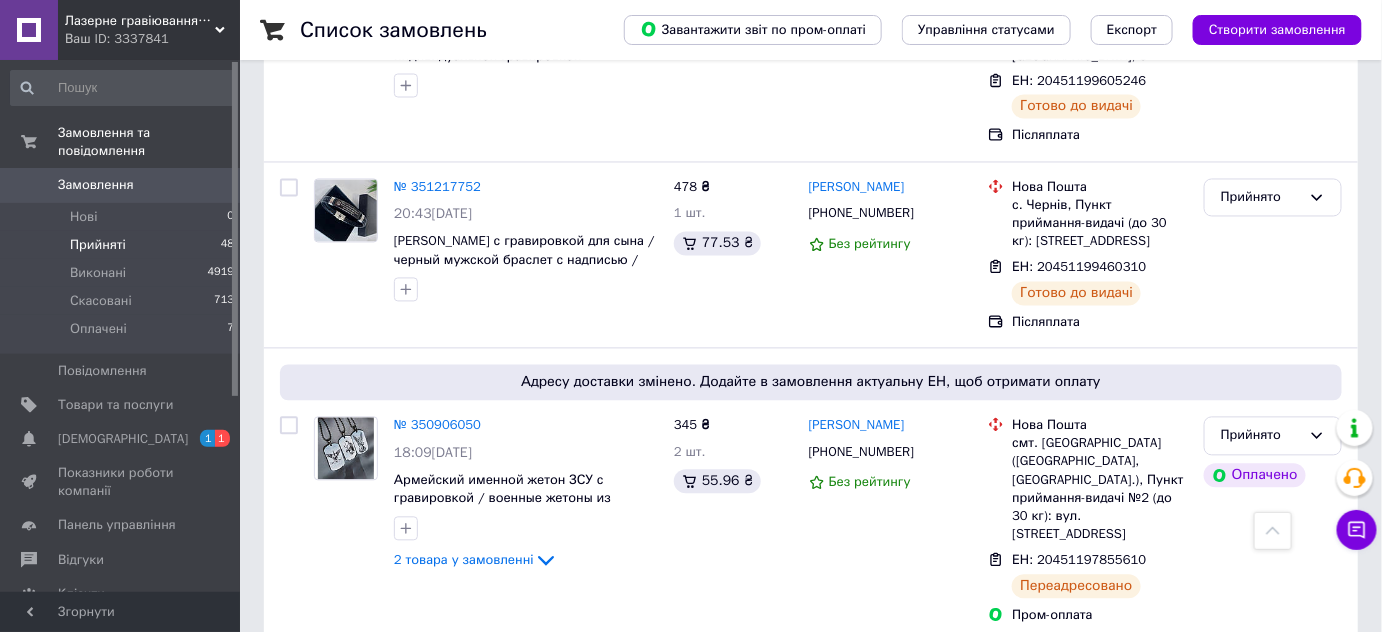 click on "1" at bounding box center [404, 845] 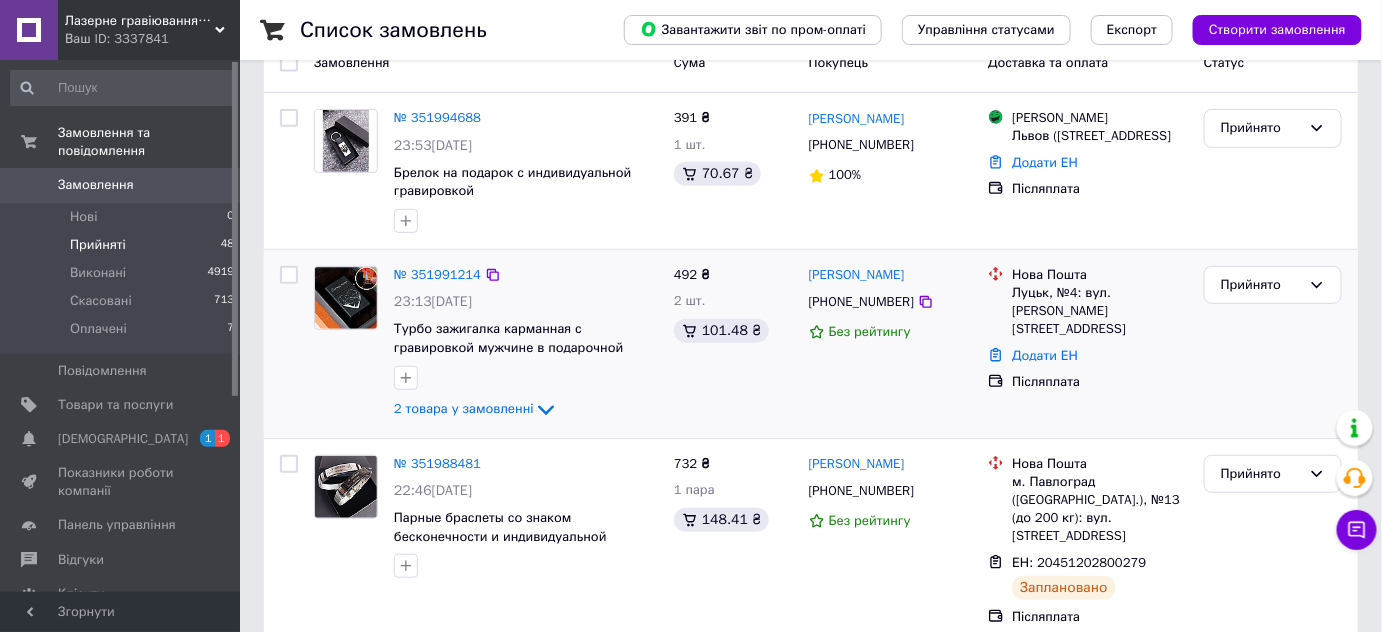 scroll, scrollTop: 0, scrollLeft: 0, axis: both 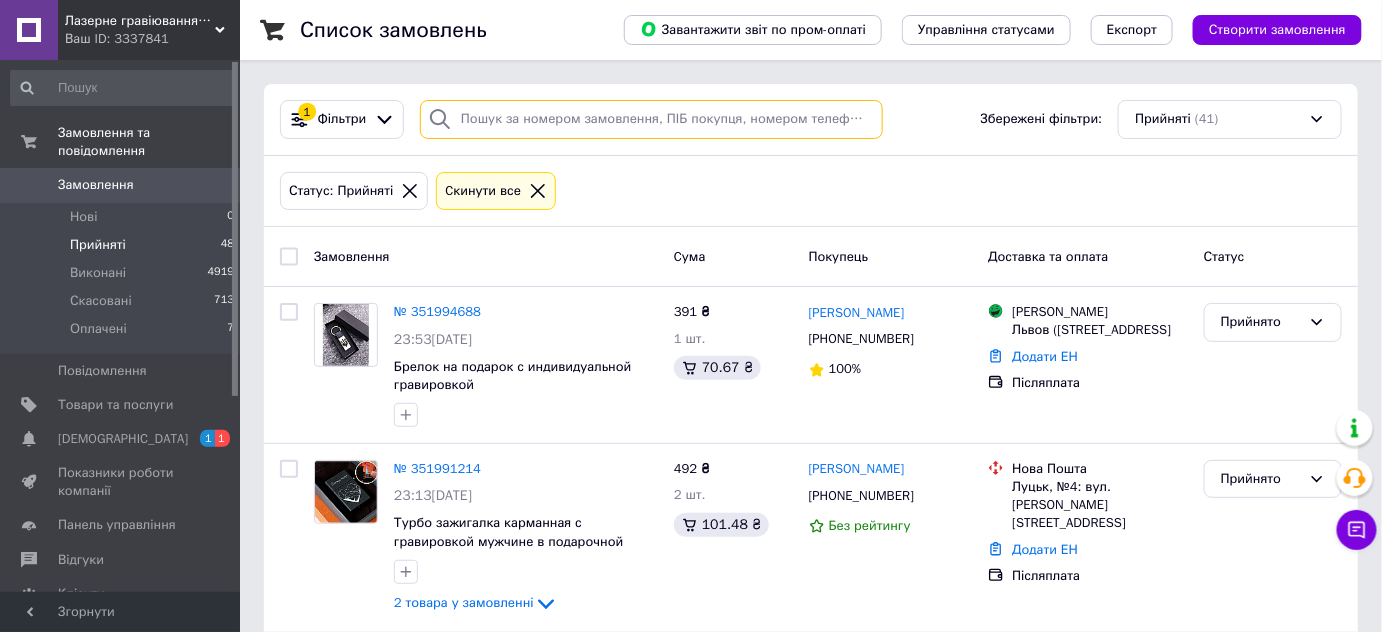 click at bounding box center (651, 119) 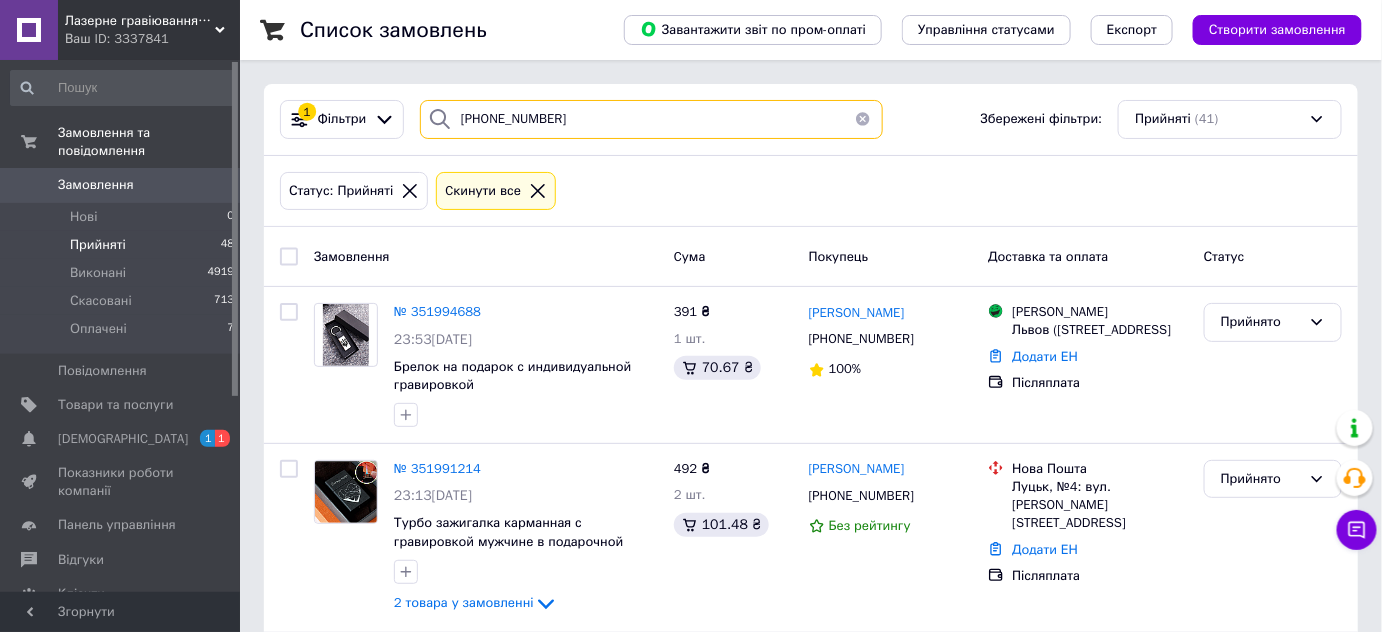 type on "[PHONE_NUMBER]" 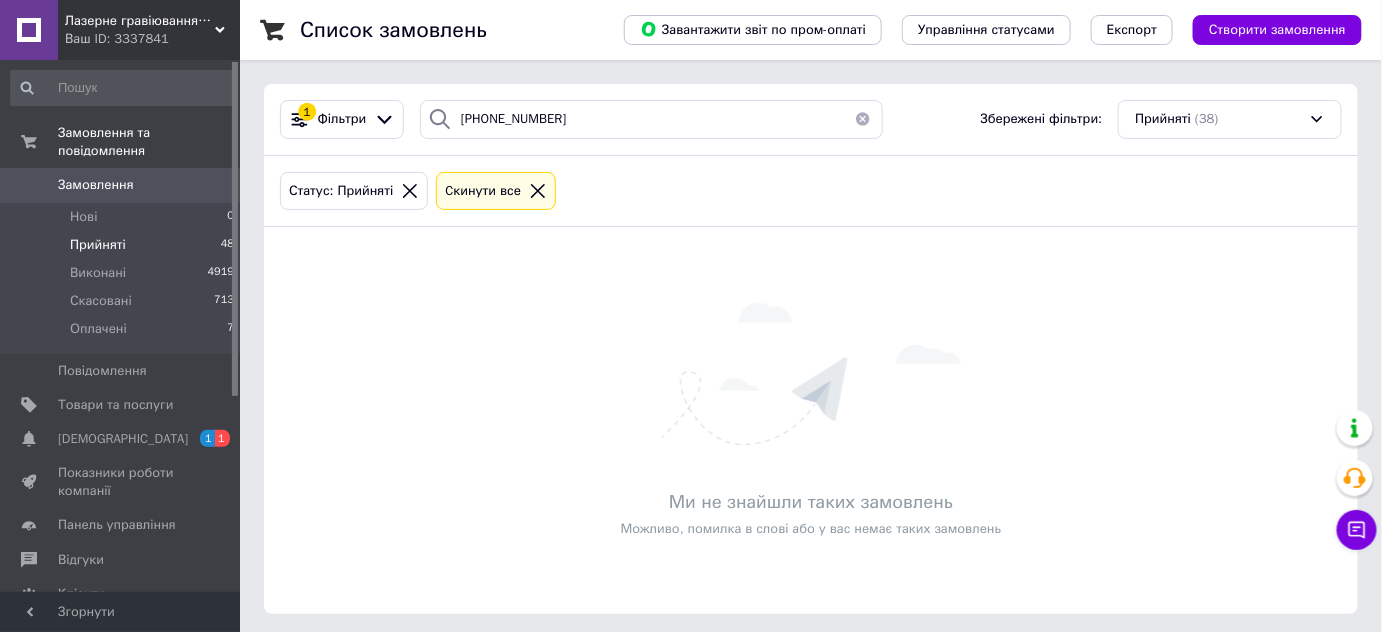 click 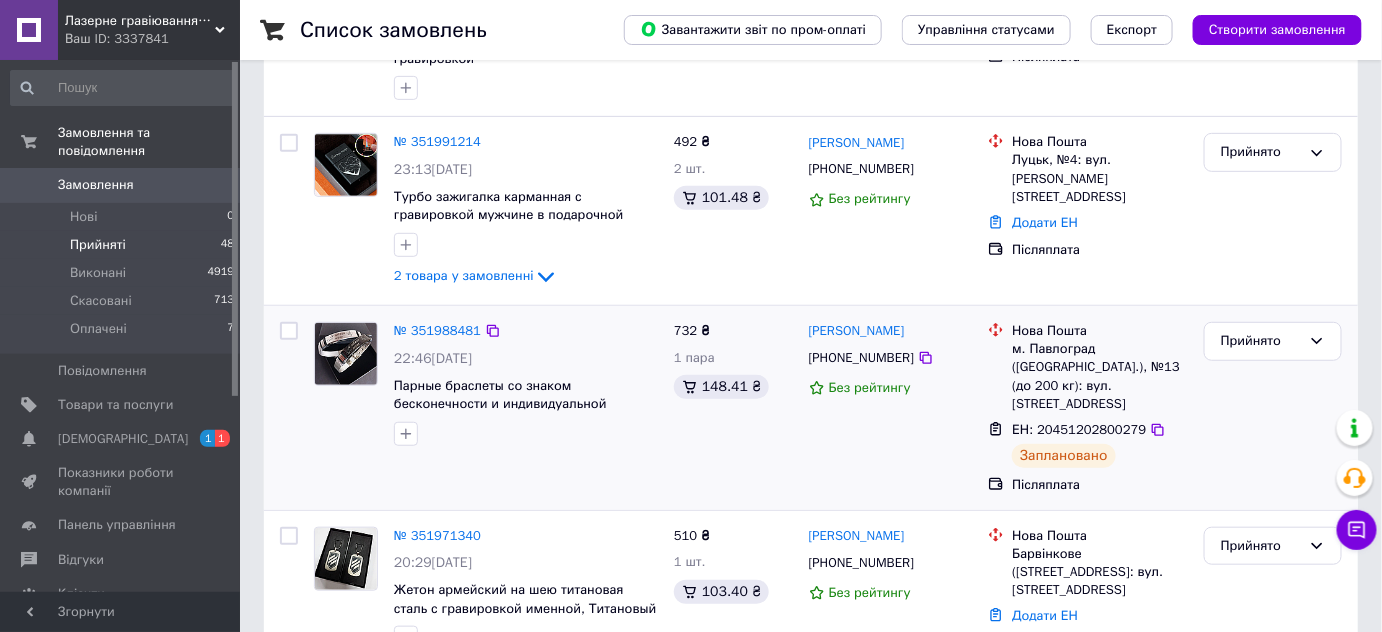 scroll, scrollTop: 272, scrollLeft: 0, axis: vertical 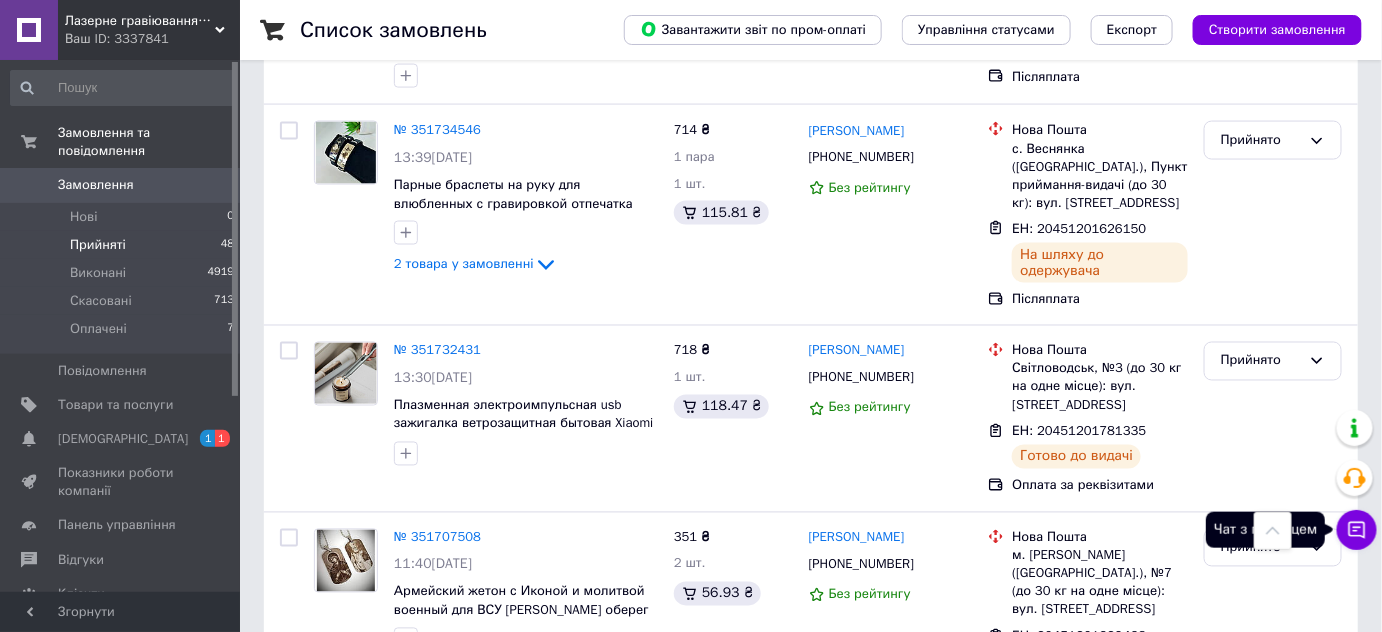 click on "Чат з покупцем" at bounding box center [1357, 530] 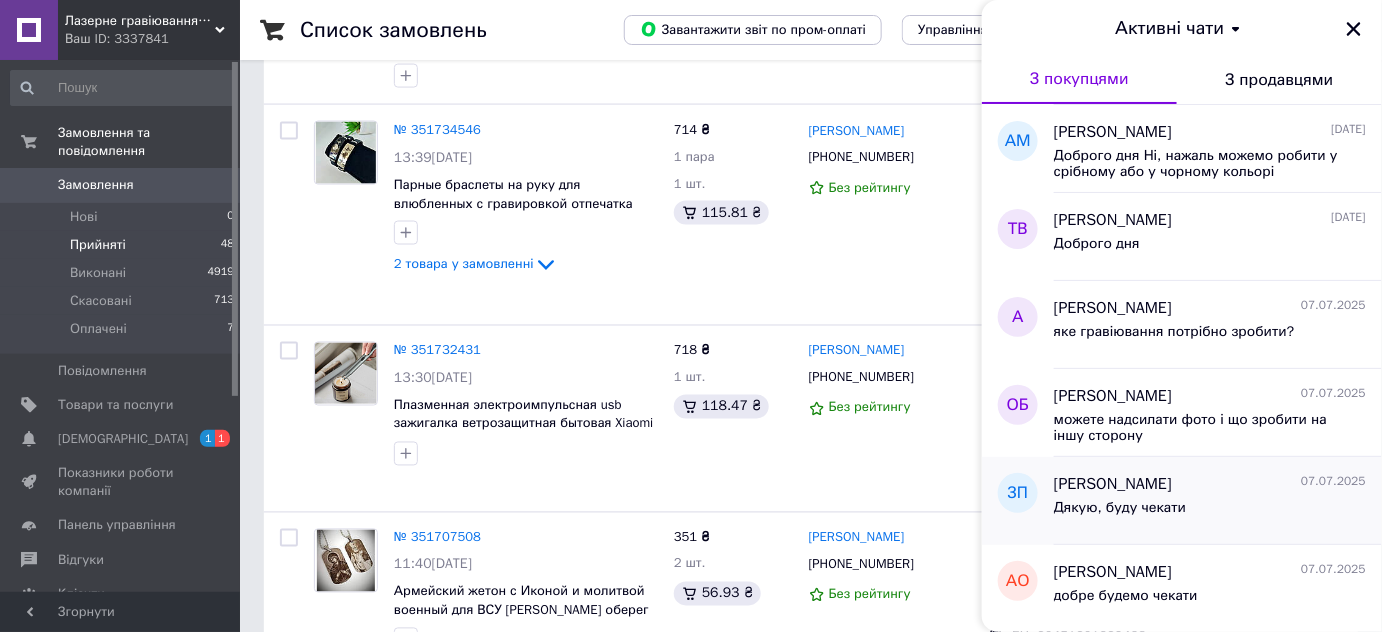 scroll, scrollTop: 1090, scrollLeft: 0, axis: vertical 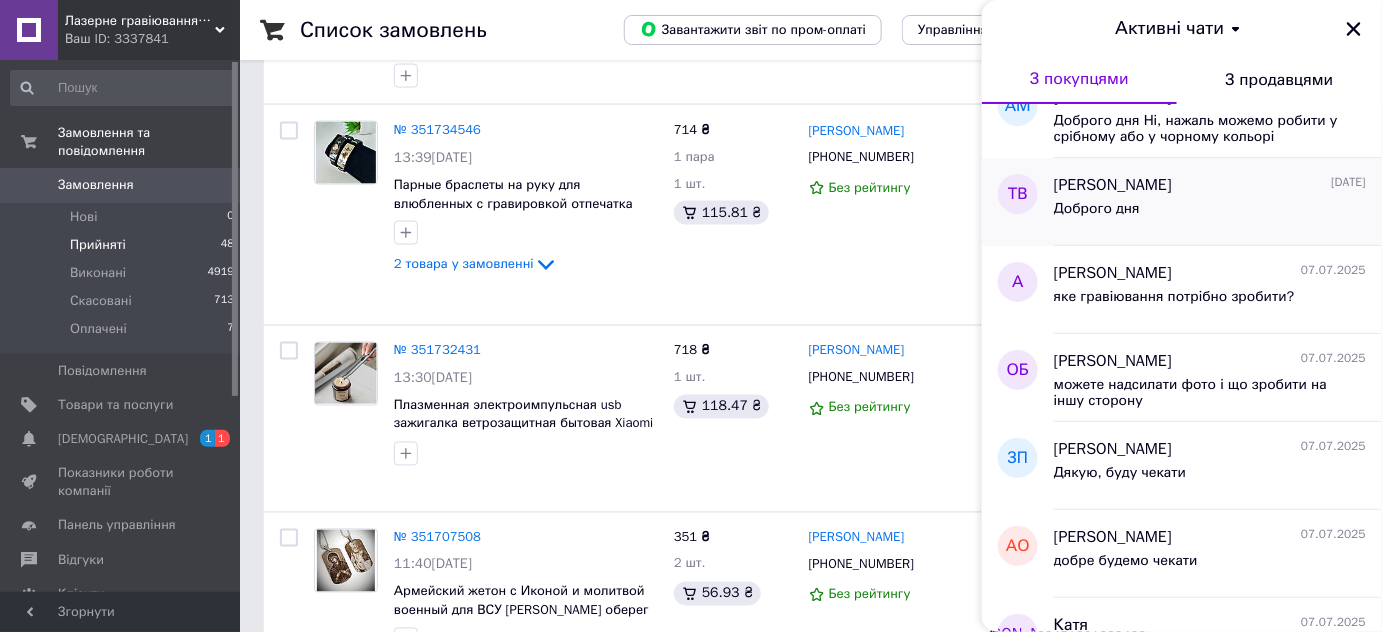 click on "Доброго дня" at bounding box center (1210, 213) 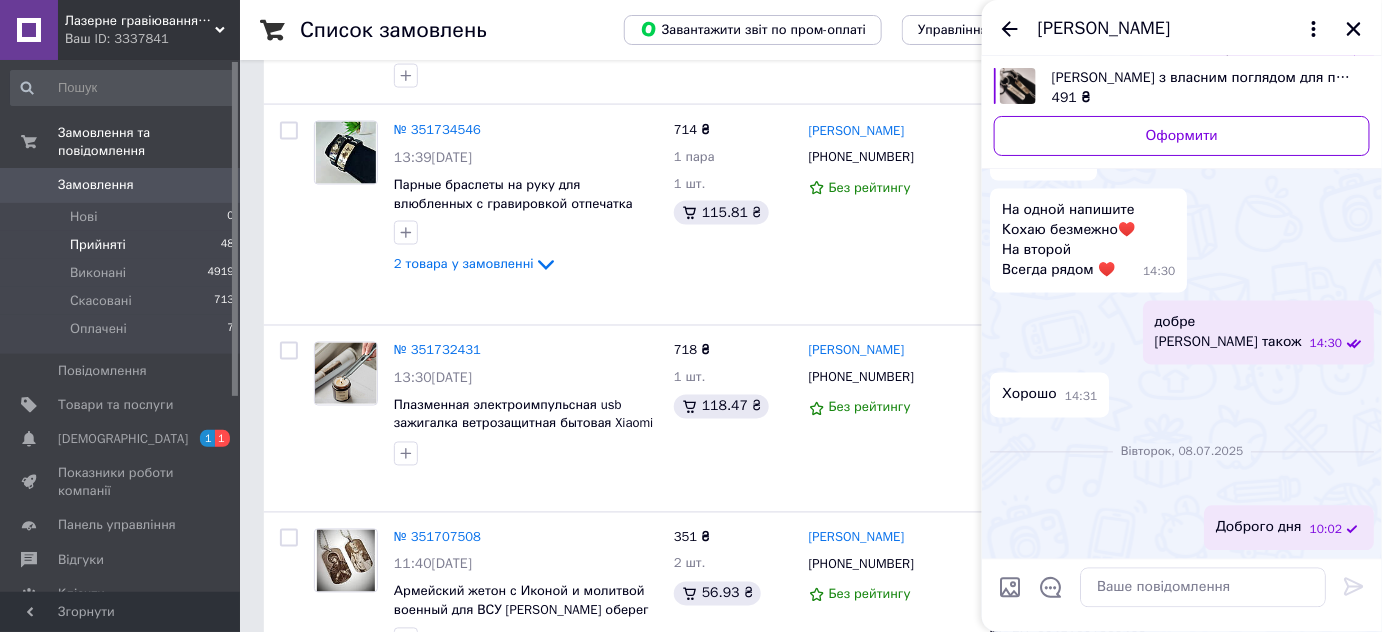 scroll, scrollTop: 3425, scrollLeft: 0, axis: vertical 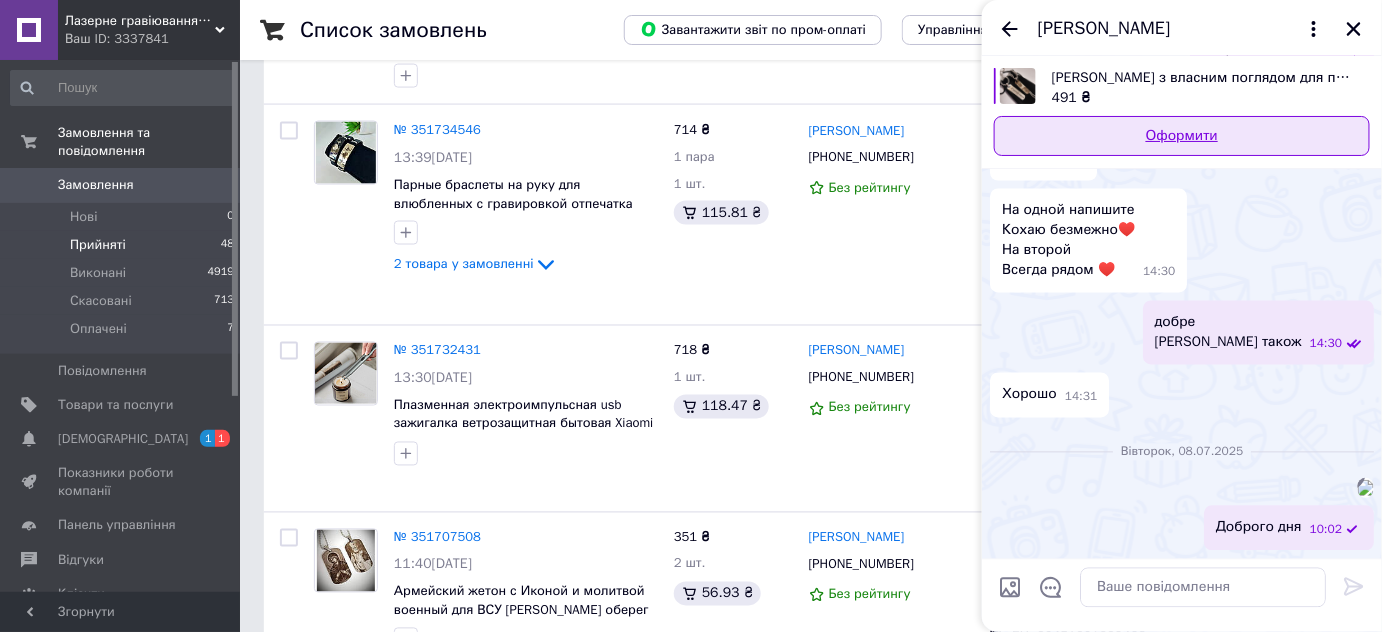 click on "Оформити" at bounding box center (1182, 136) 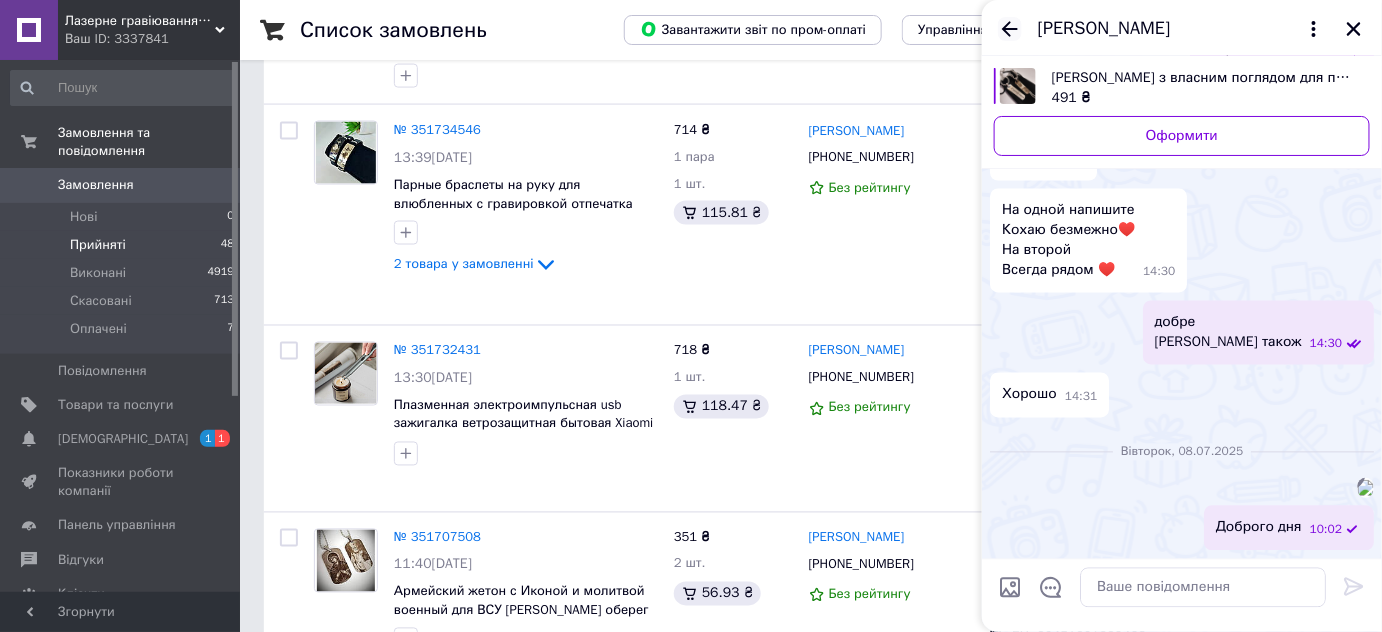 click 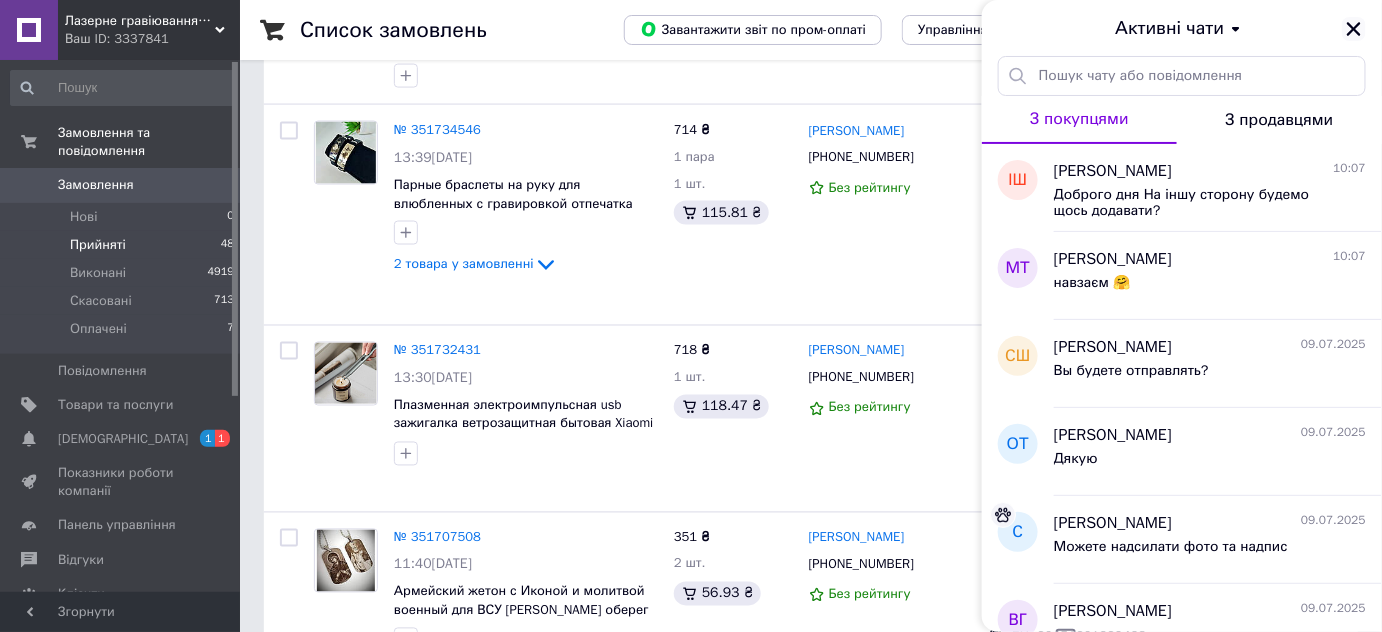 click 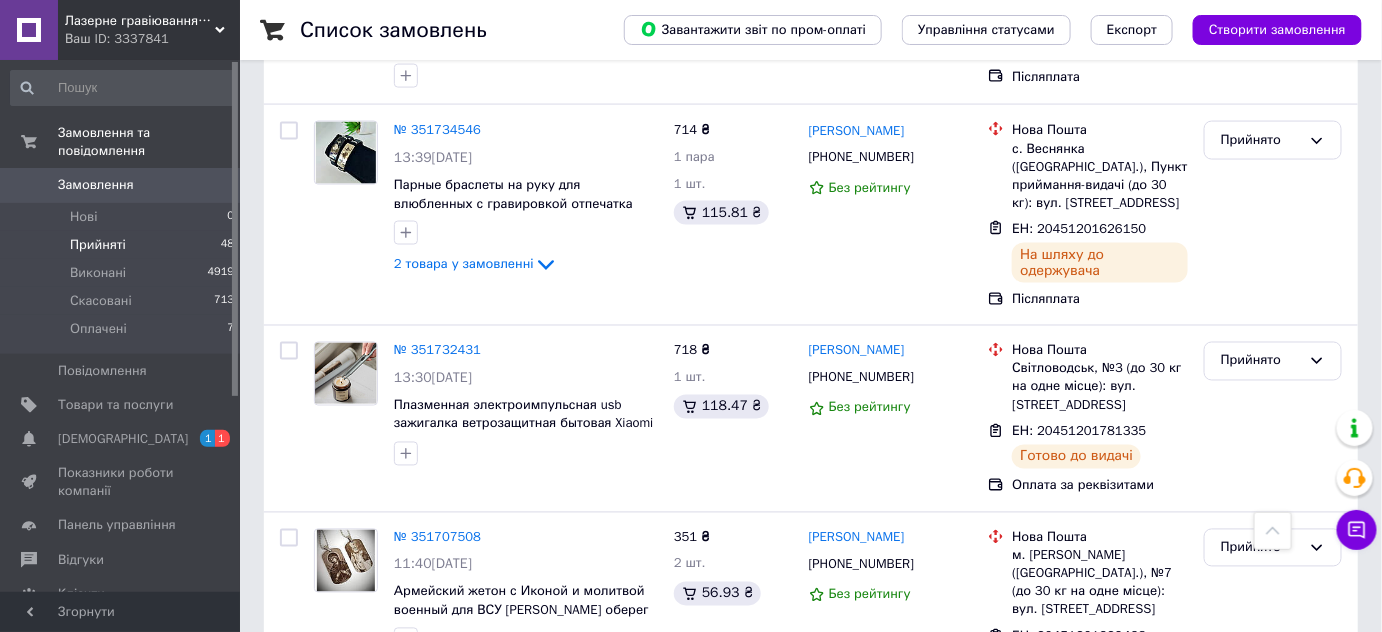 click on "Прийняті" at bounding box center [98, 245] 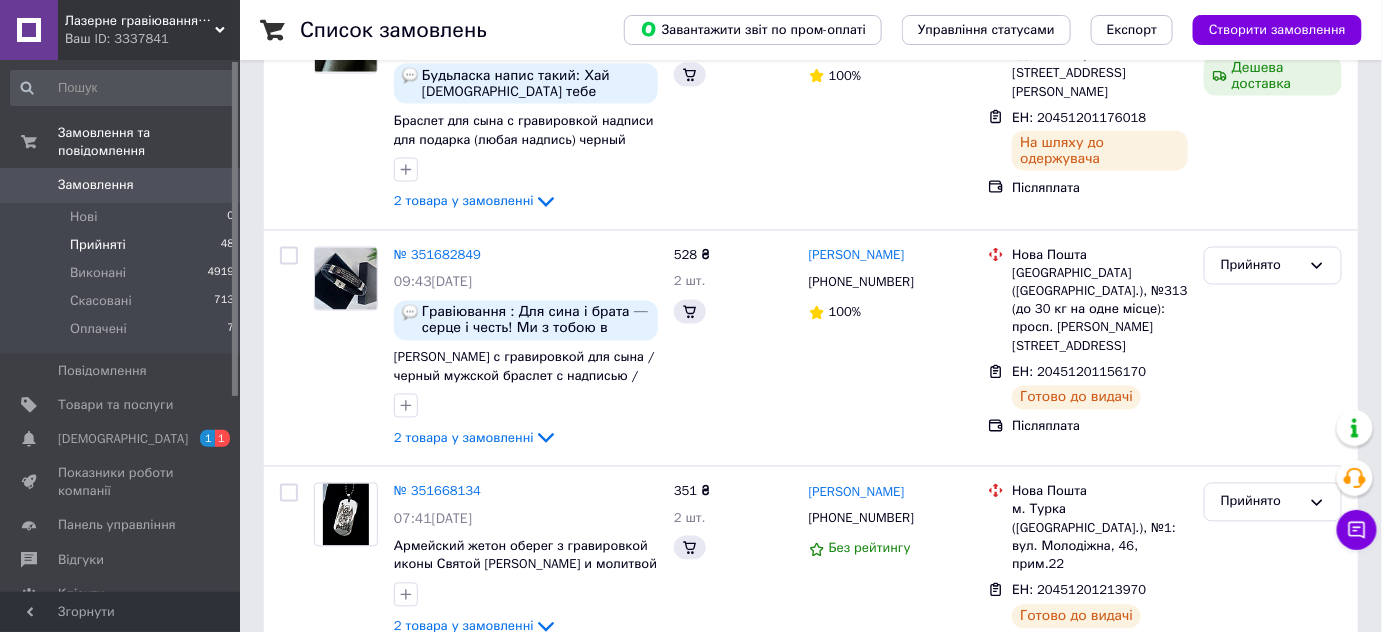 scroll, scrollTop: 0, scrollLeft: 0, axis: both 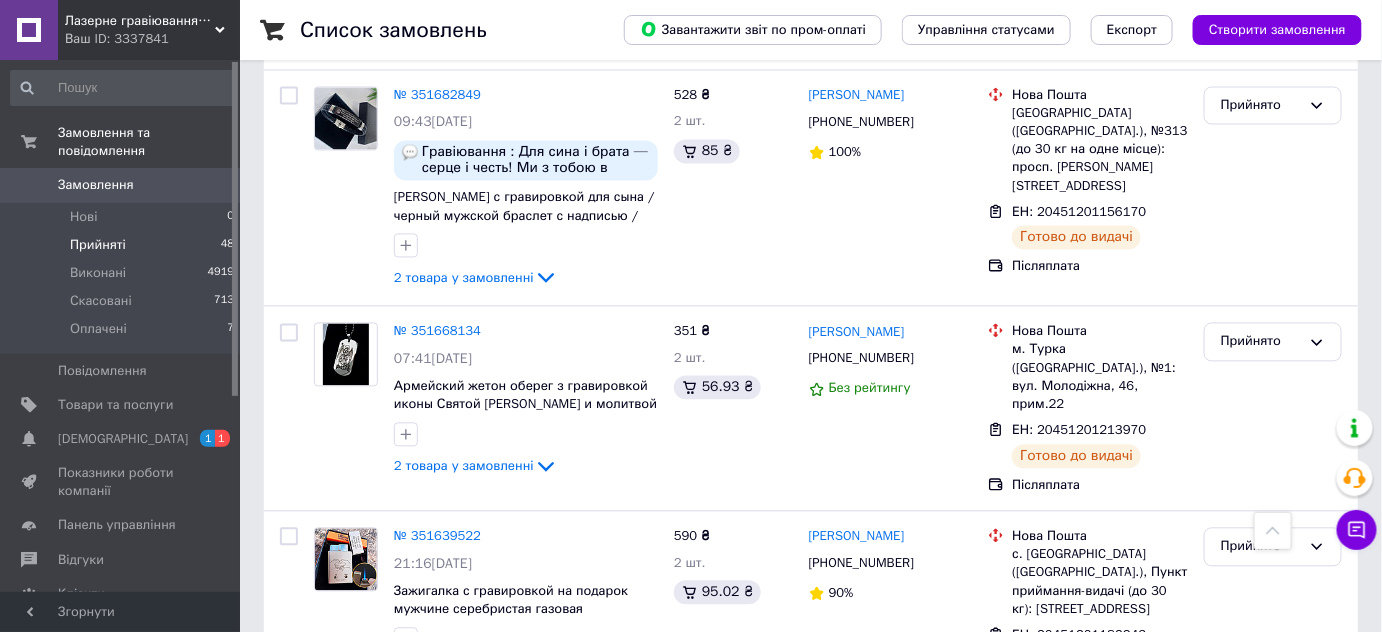 click on "2" at bounding box center (327, 777) 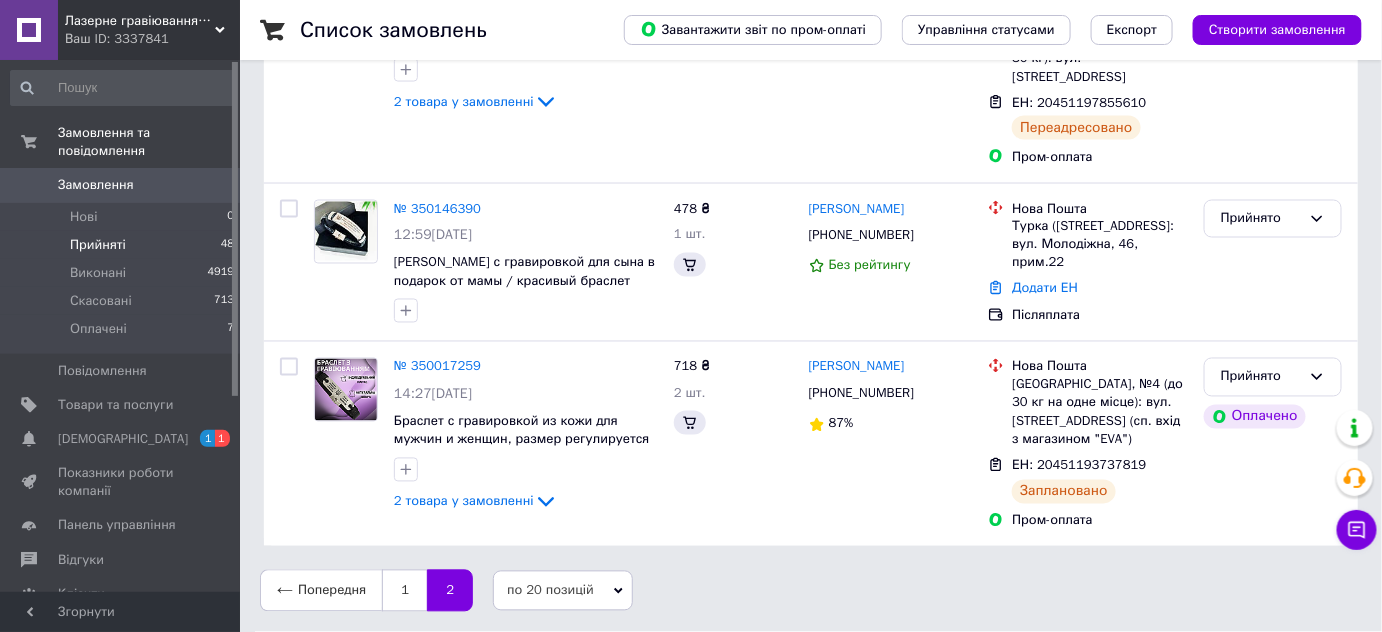 scroll, scrollTop: 0, scrollLeft: 0, axis: both 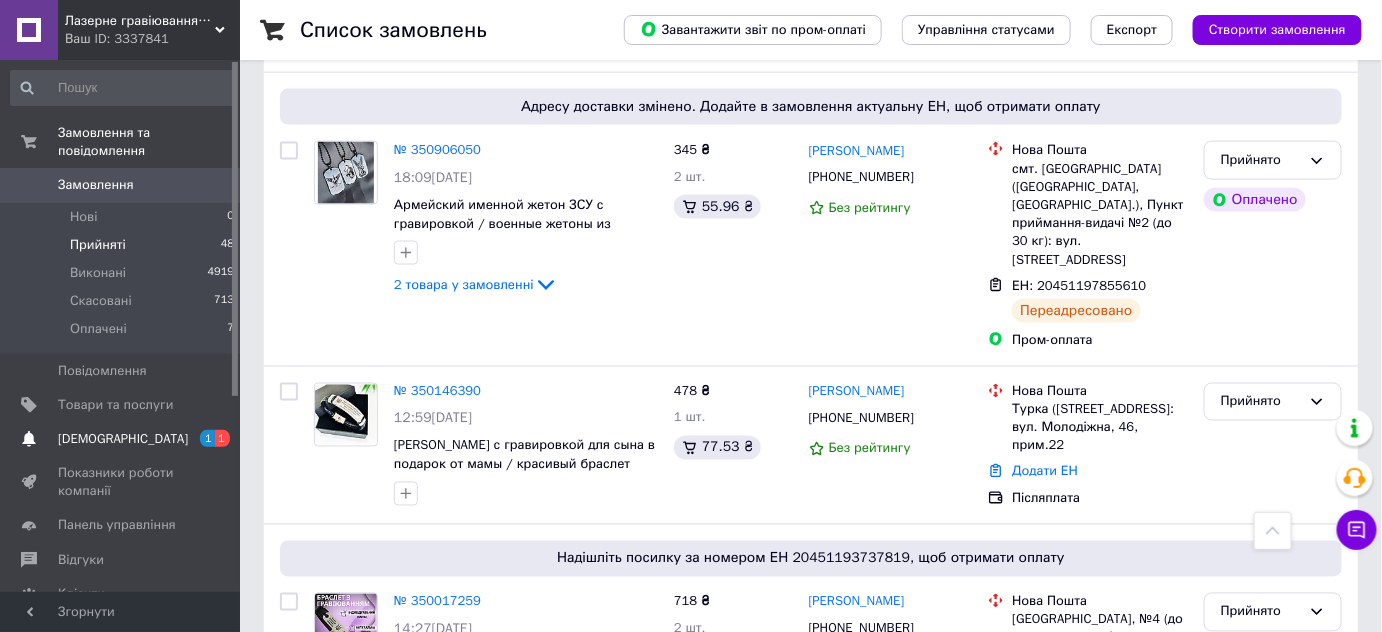 click on "[DEMOGRAPHIC_DATA] 1 1" at bounding box center [123, 439] 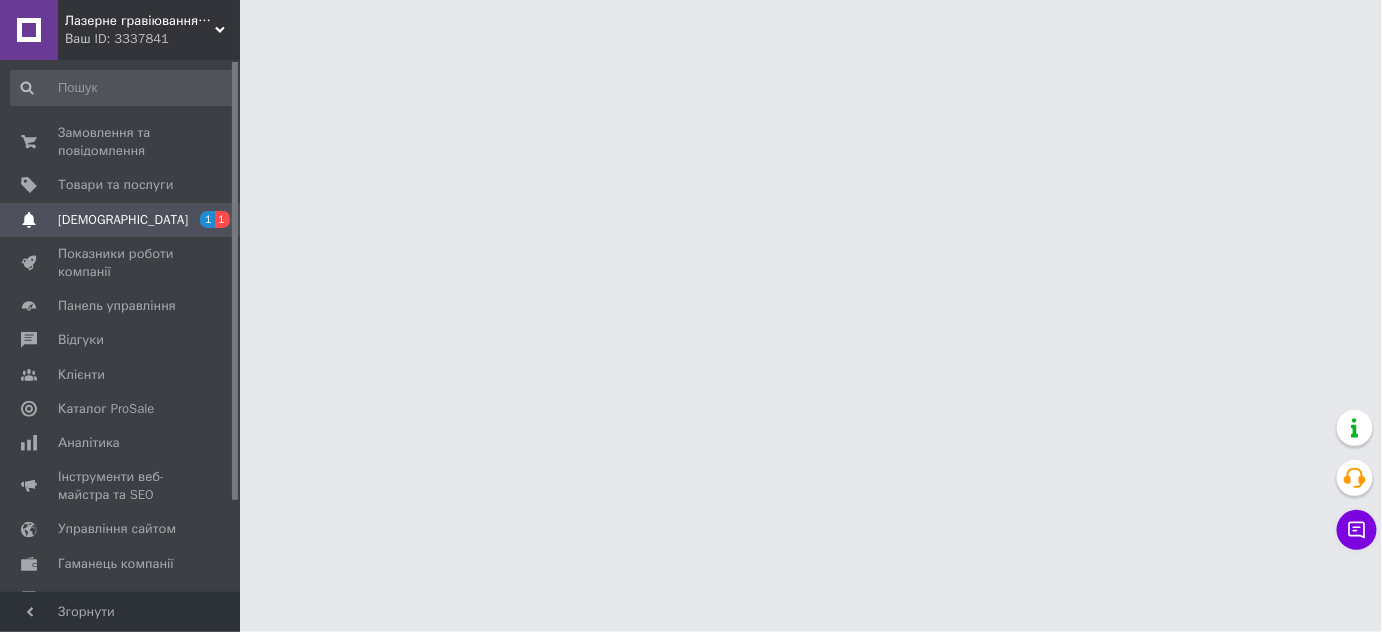 scroll, scrollTop: 0, scrollLeft: 0, axis: both 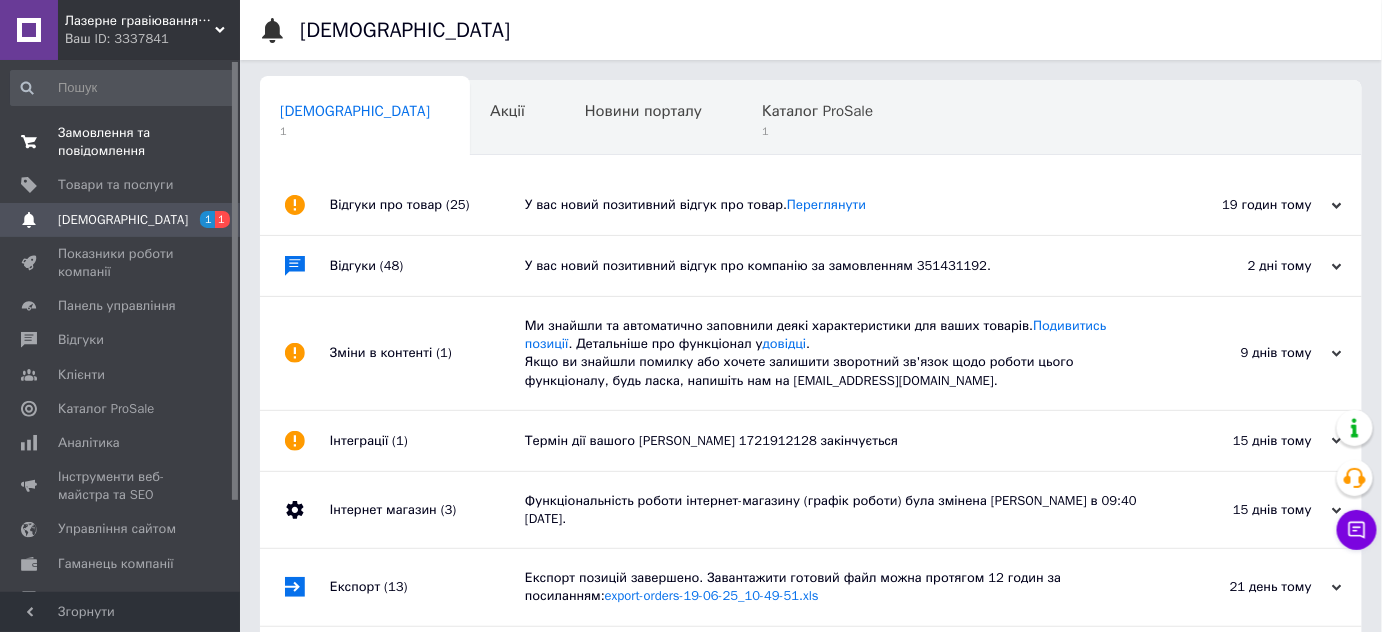 click on "Замовлення та повідомлення" at bounding box center (121, 142) 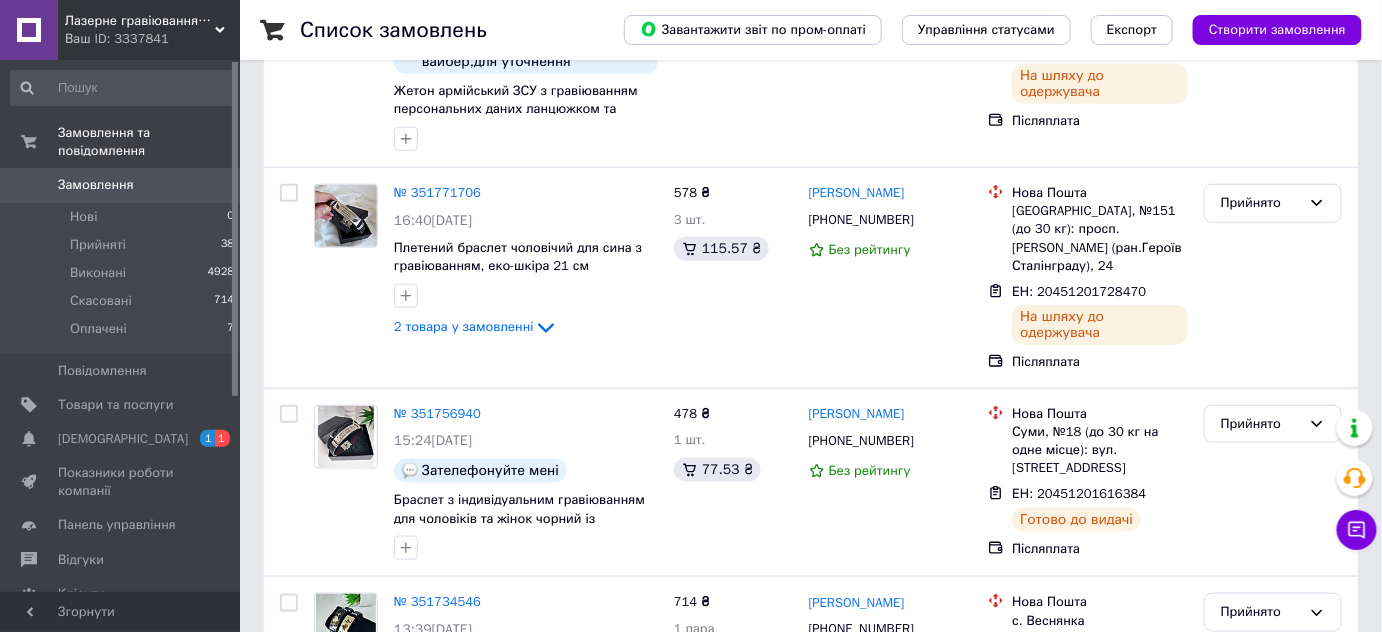 scroll, scrollTop: 3511, scrollLeft: 0, axis: vertical 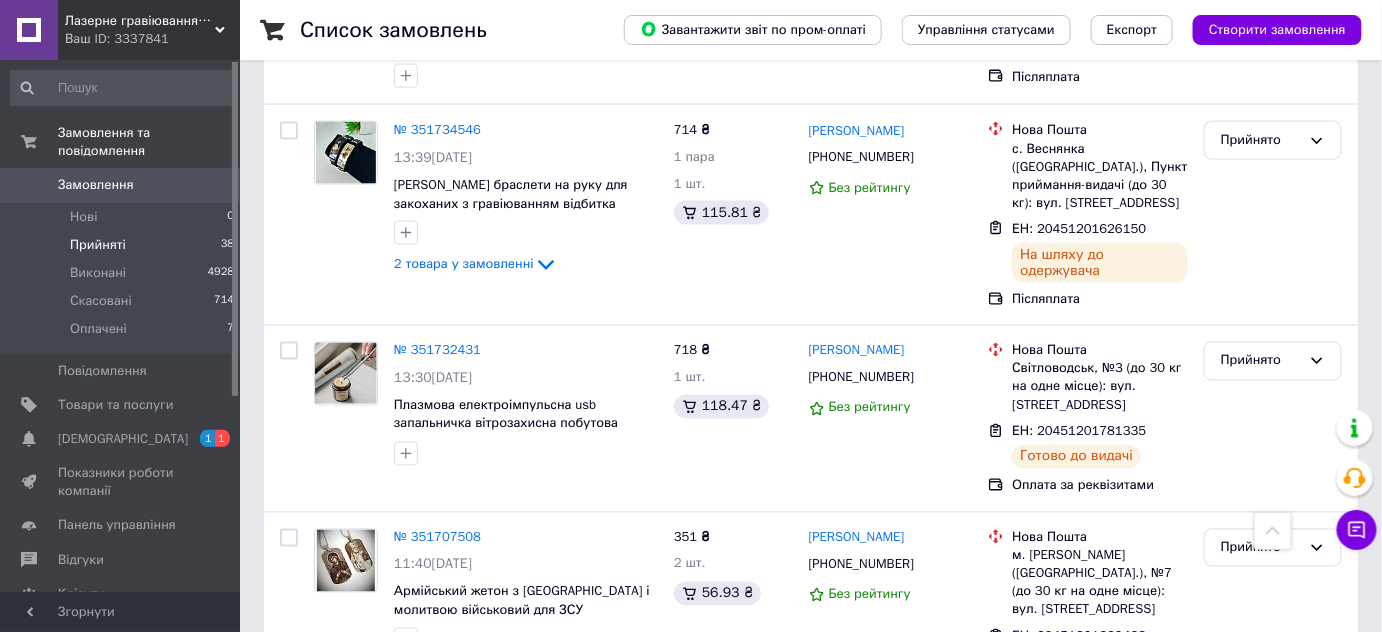 click on "Прийняті" at bounding box center (98, 245) 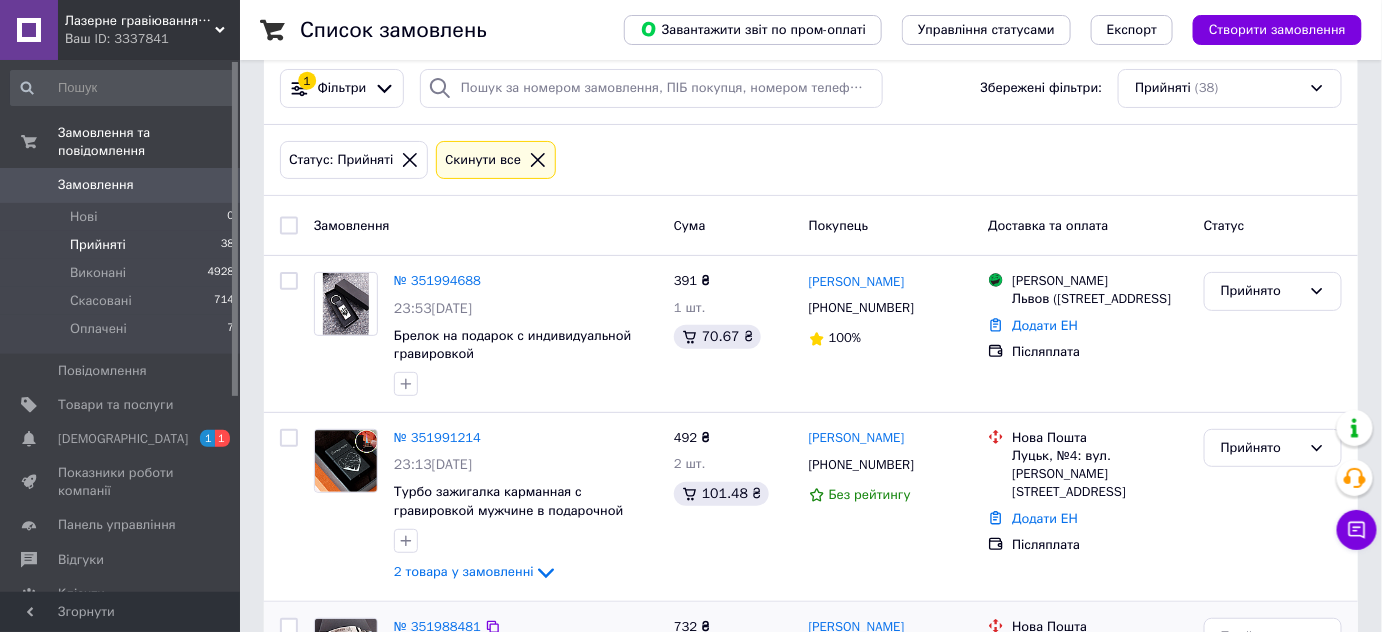 scroll, scrollTop: 272, scrollLeft: 0, axis: vertical 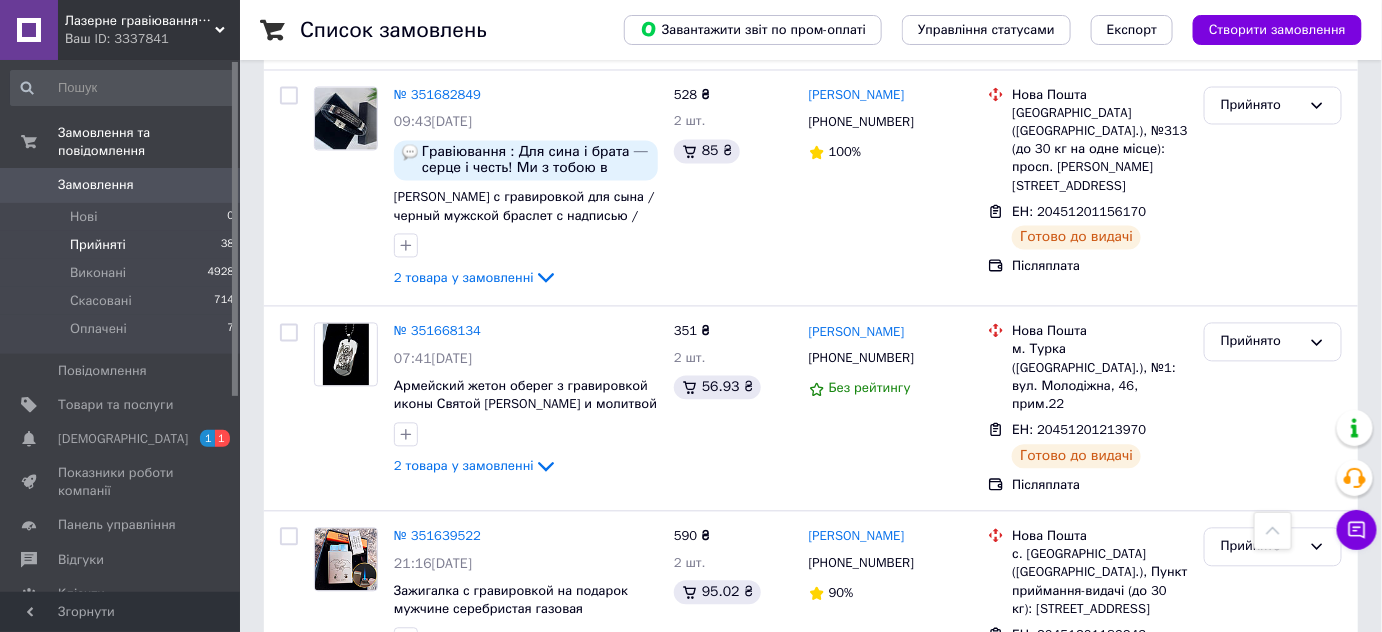 click on "2" at bounding box center (327, 777) 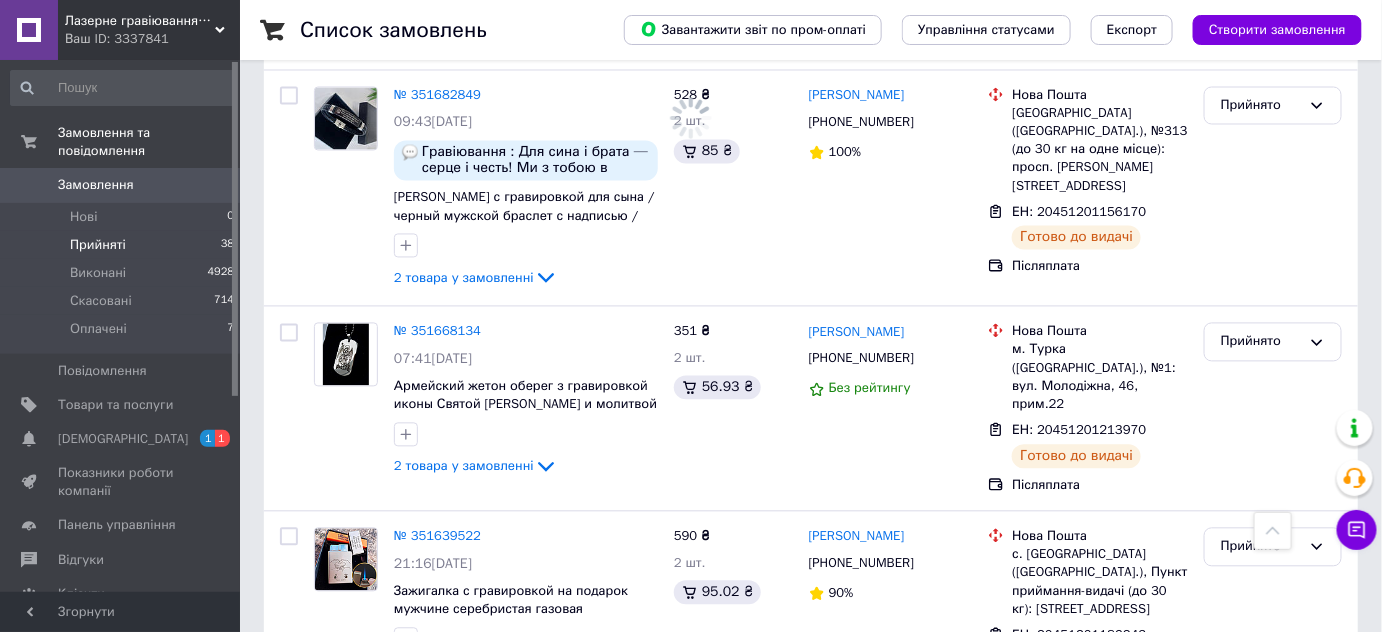 scroll, scrollTop: 0, scrollLeft: 0, axis: both 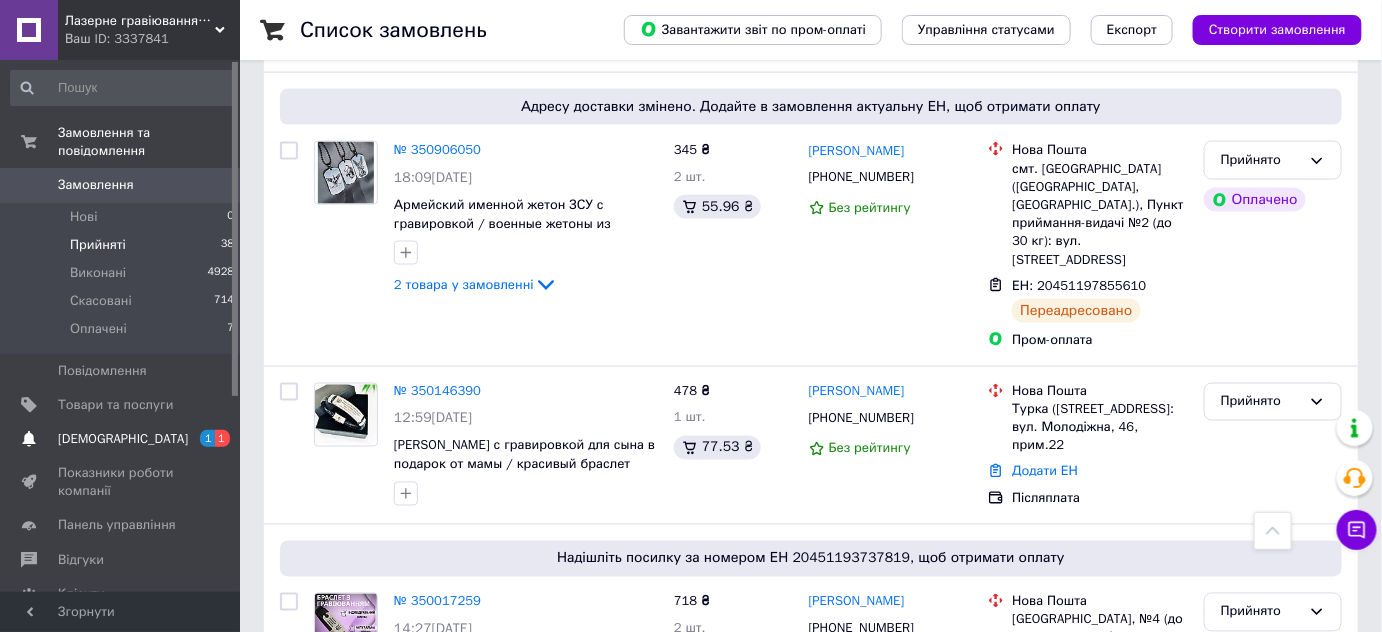 click on "[DEMOGRAPHIC_DATA]" at bounding box center [123, 439] 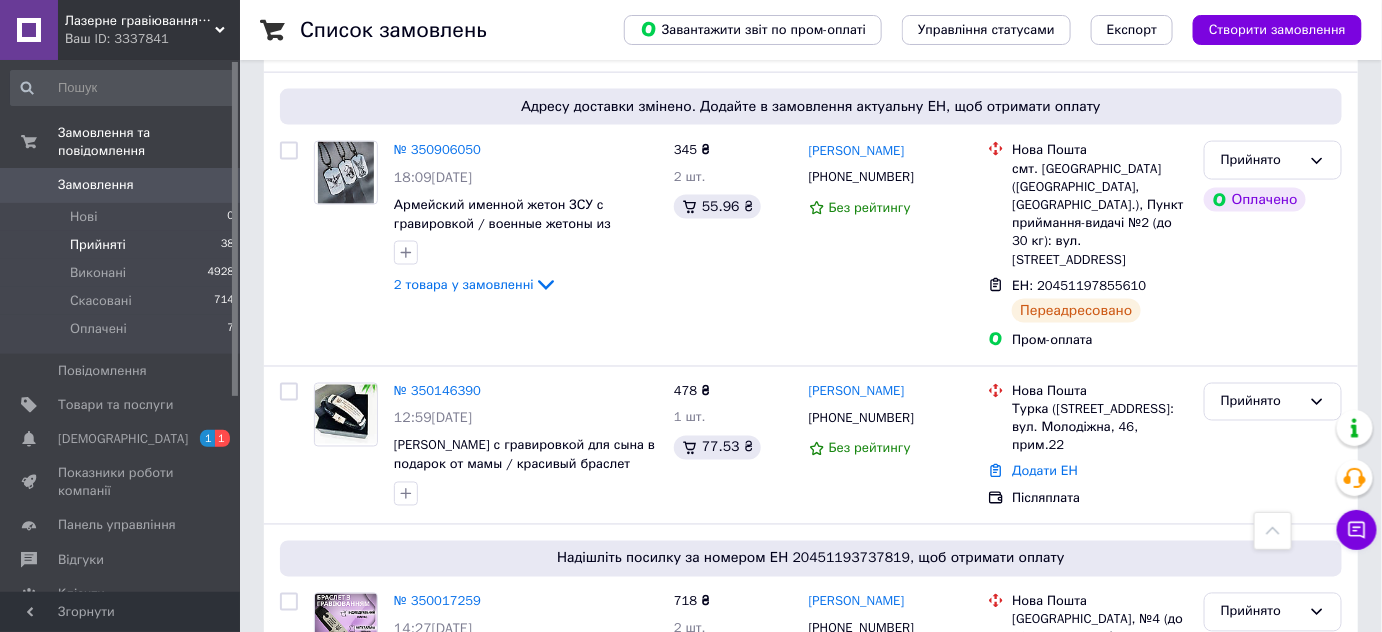 scroll, scrollTop: 0, scrollLeft: 0, axis: both 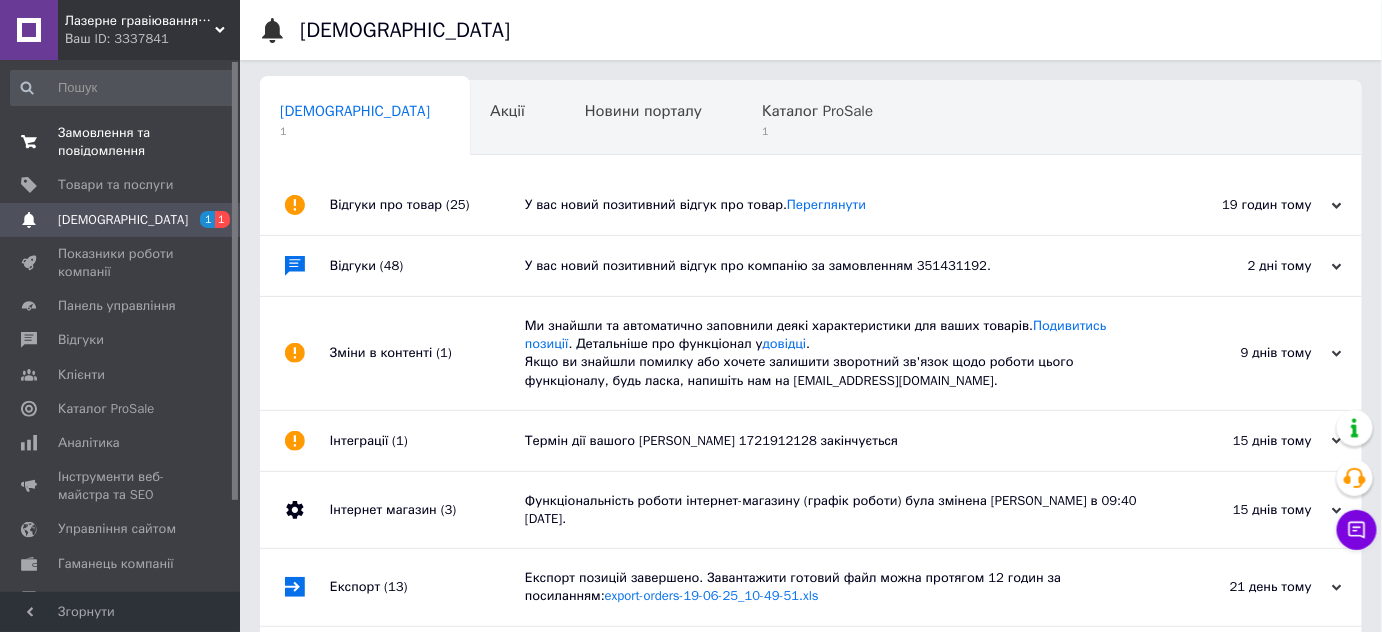 click on "Замовлення та повідомлення" at bounding box center (121, 142) 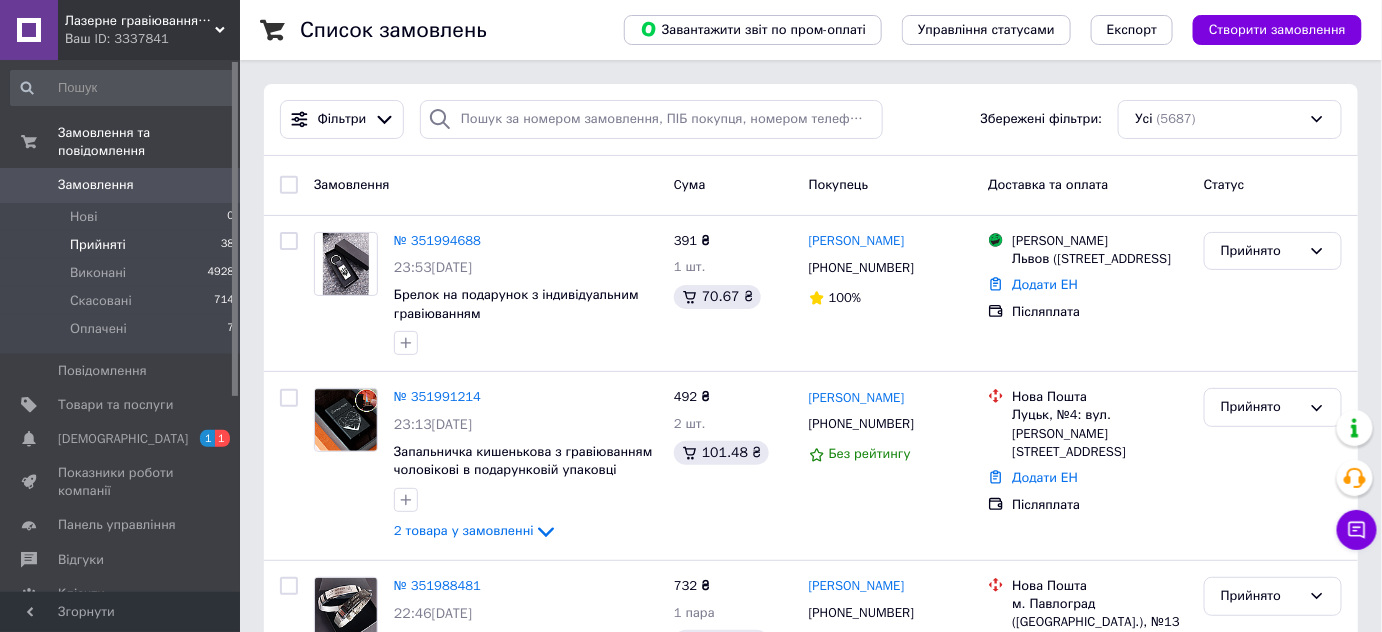 click on "Прийняті" at bounding box center (98, 245) 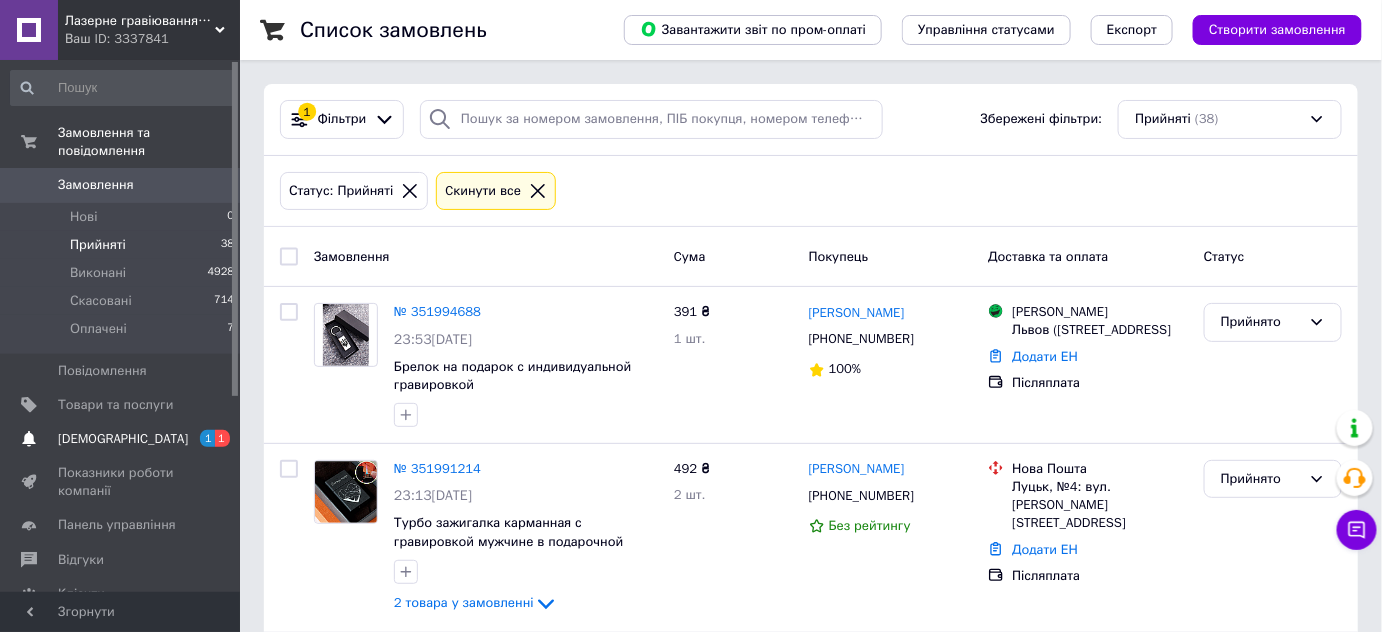 click on "[DEMOGRAPHIC_DATA]" at bounding box center (123, 439) 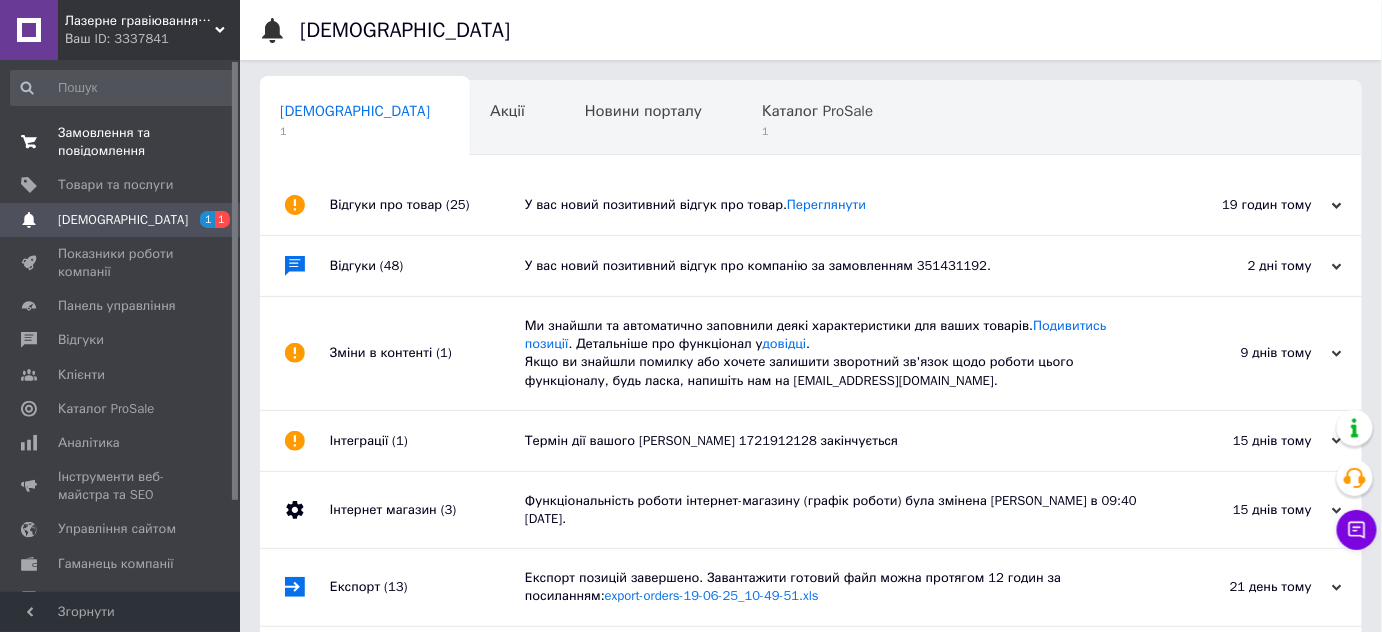 click on "Замовлення та повідомлення" at bounding box center (121, 142) 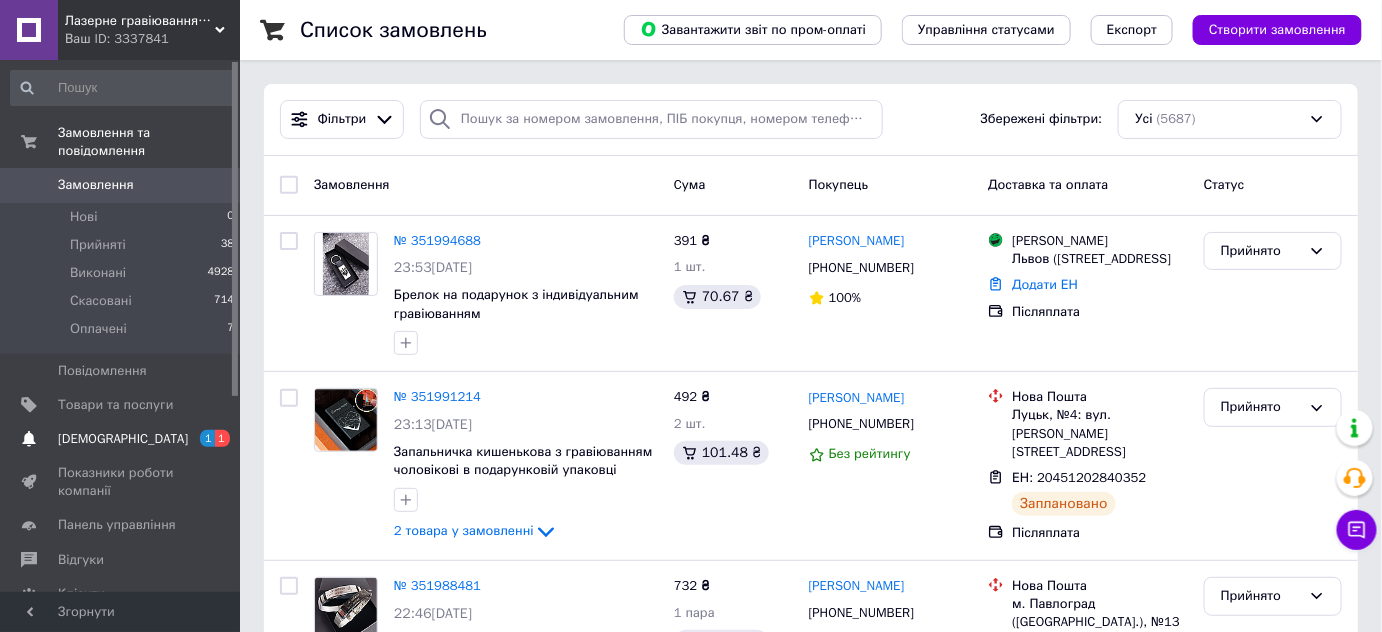 click on "[DEMOGRAPHIC_DATA] 1 1" at bounding box center [123, 439] 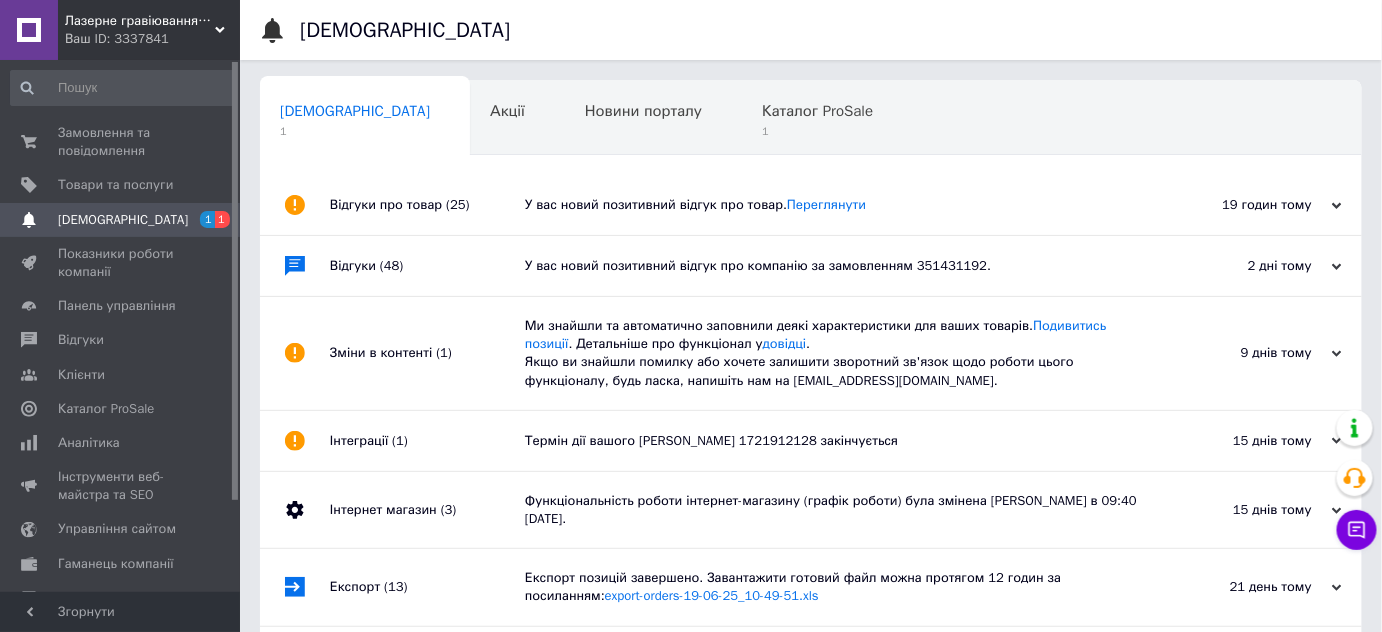 click on "[DEMOGRAPHIC_DATA] 1 1" at bounding box center [123, 220] 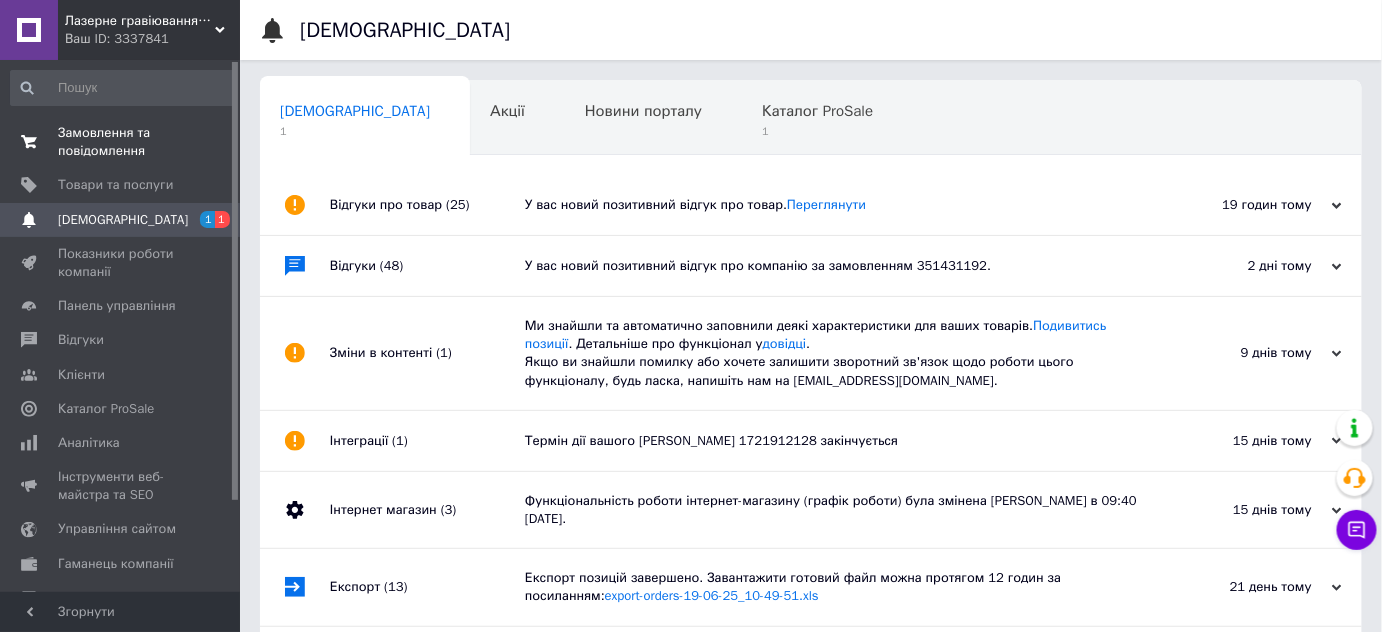 click on "Замовлення та повідомлення" at bounding box center [121, 142] 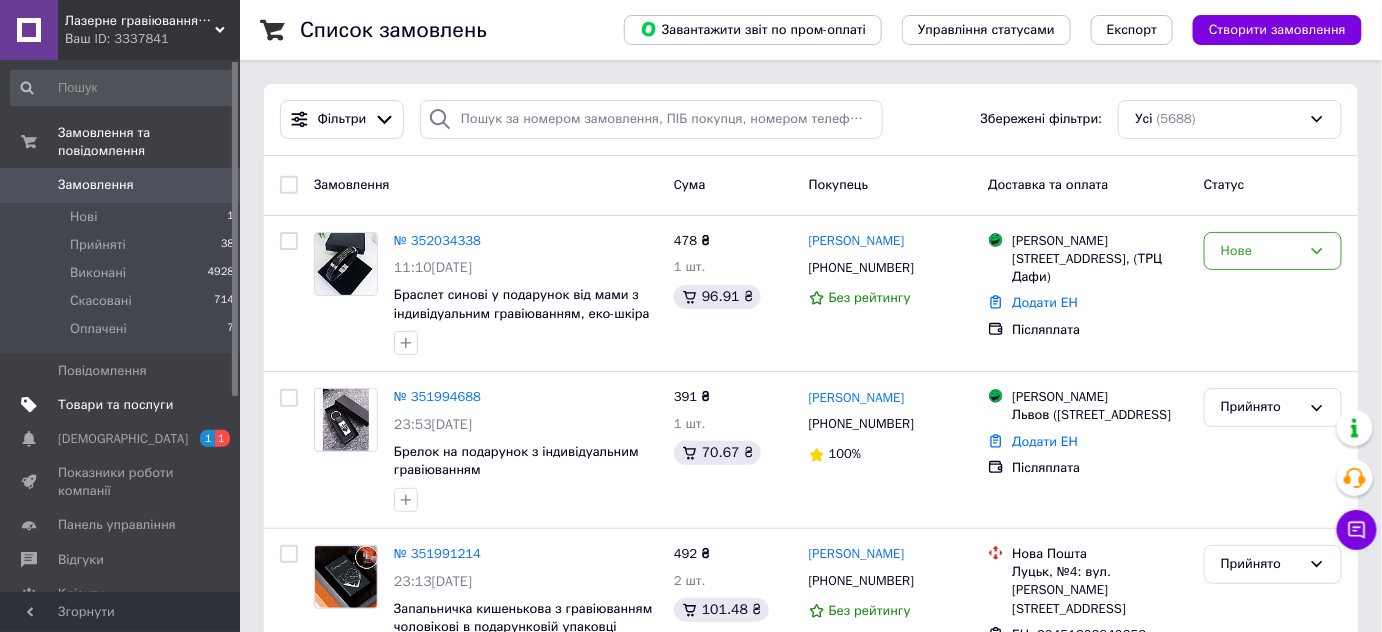 click on "Товари та послуги" at bounding box center (115, 405) 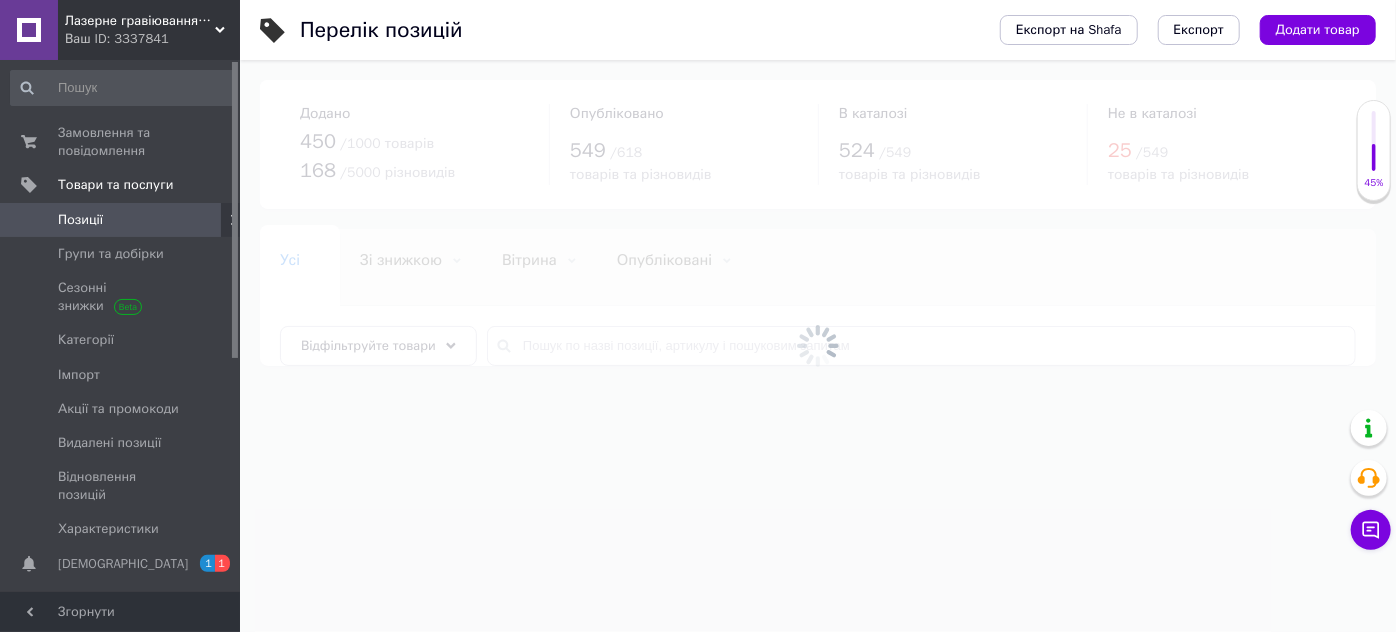 click at bounding box center [818, 346] 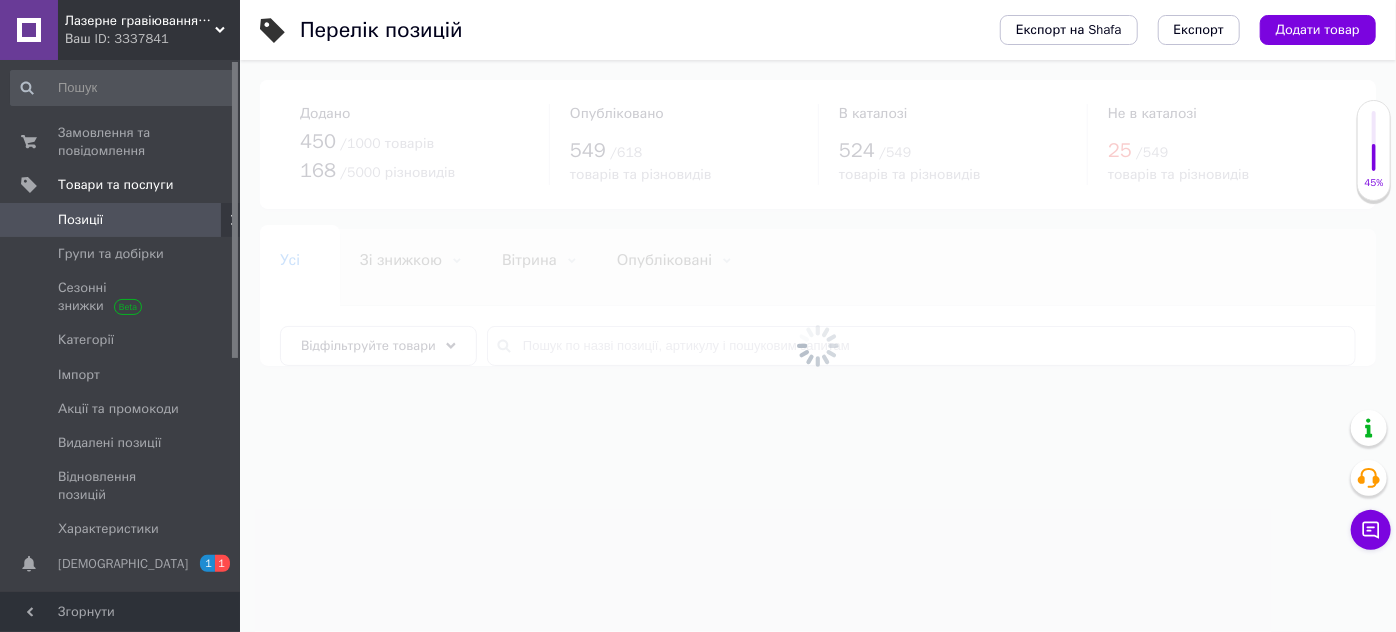 click at bounding box center [818, 346] 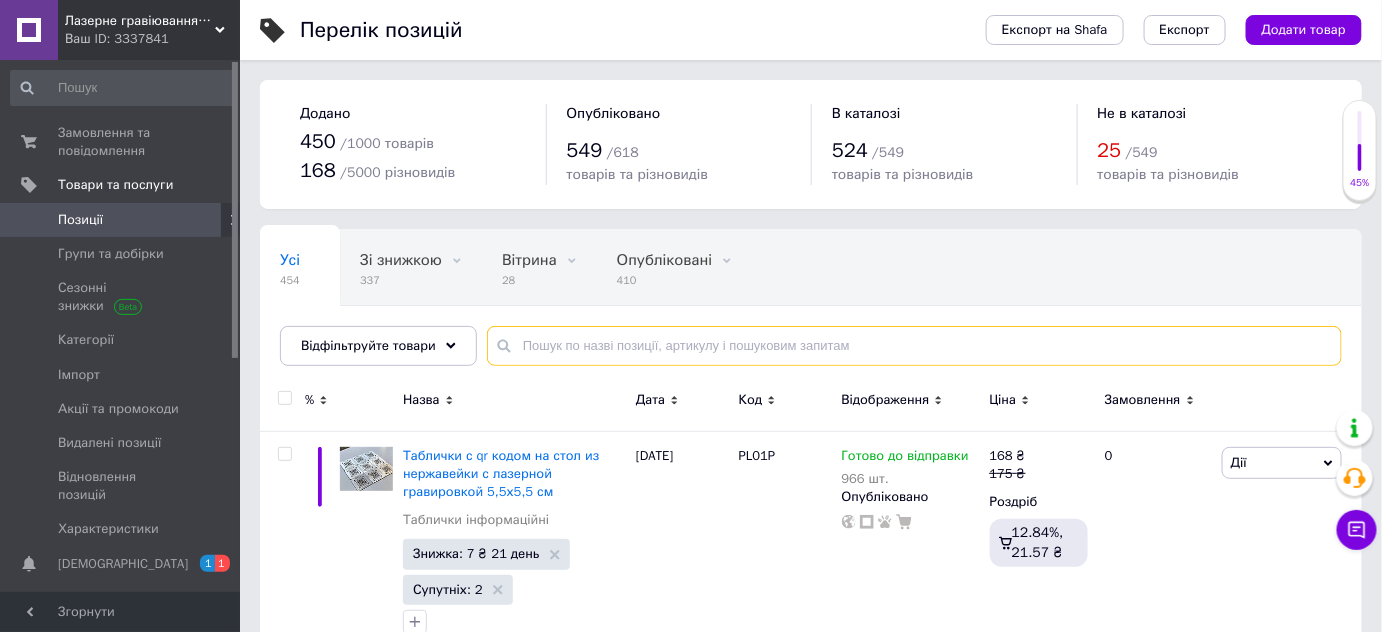click at bounding box center (914, 346) 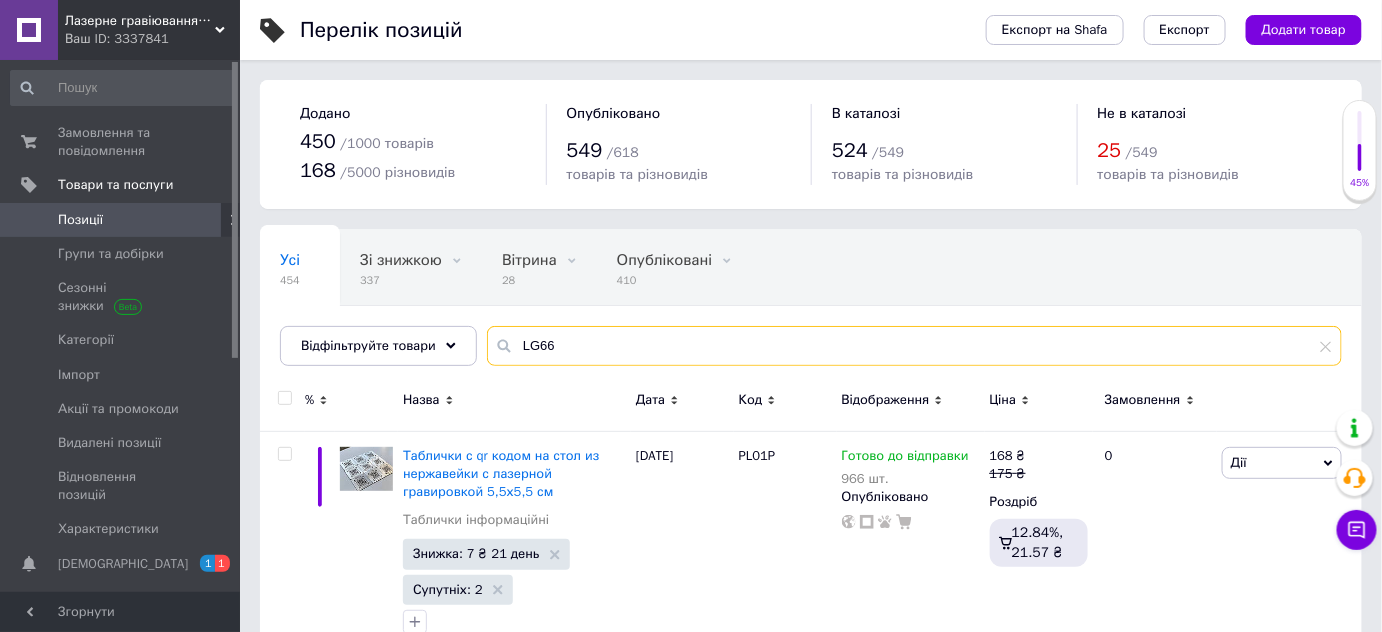 type on "LG66" 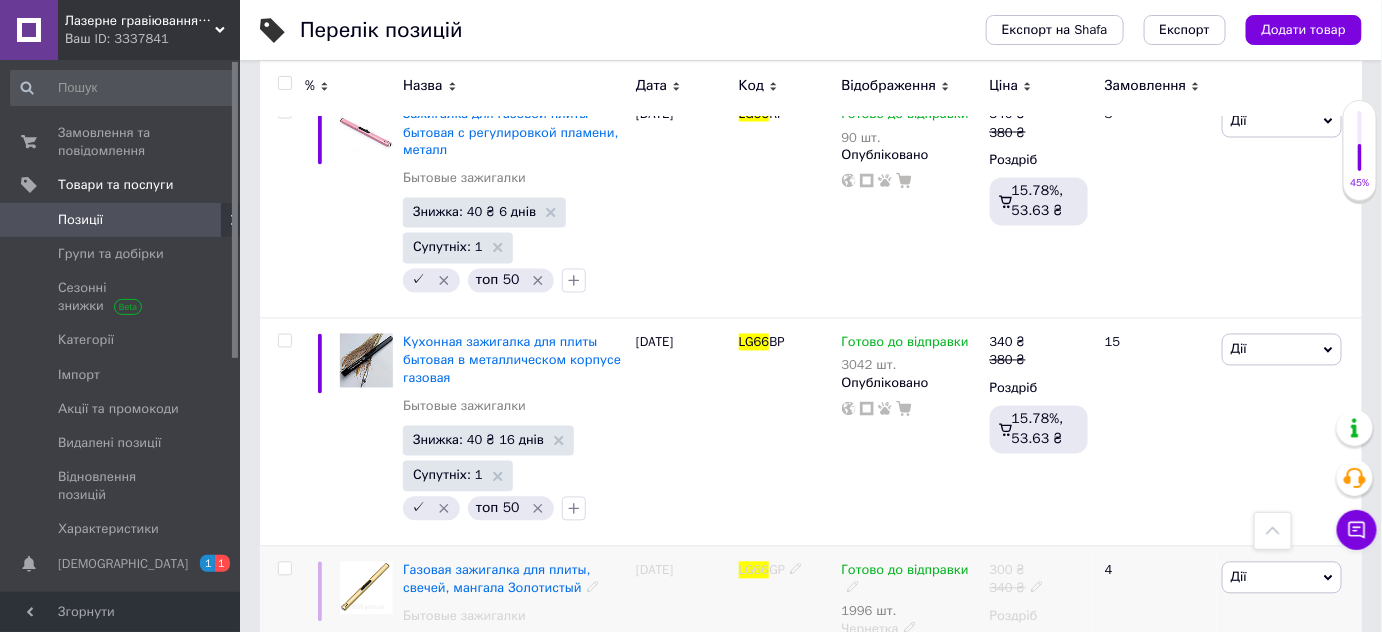 scroll, scrollTop: 1031, scrollLeft: 0, axis: vertical 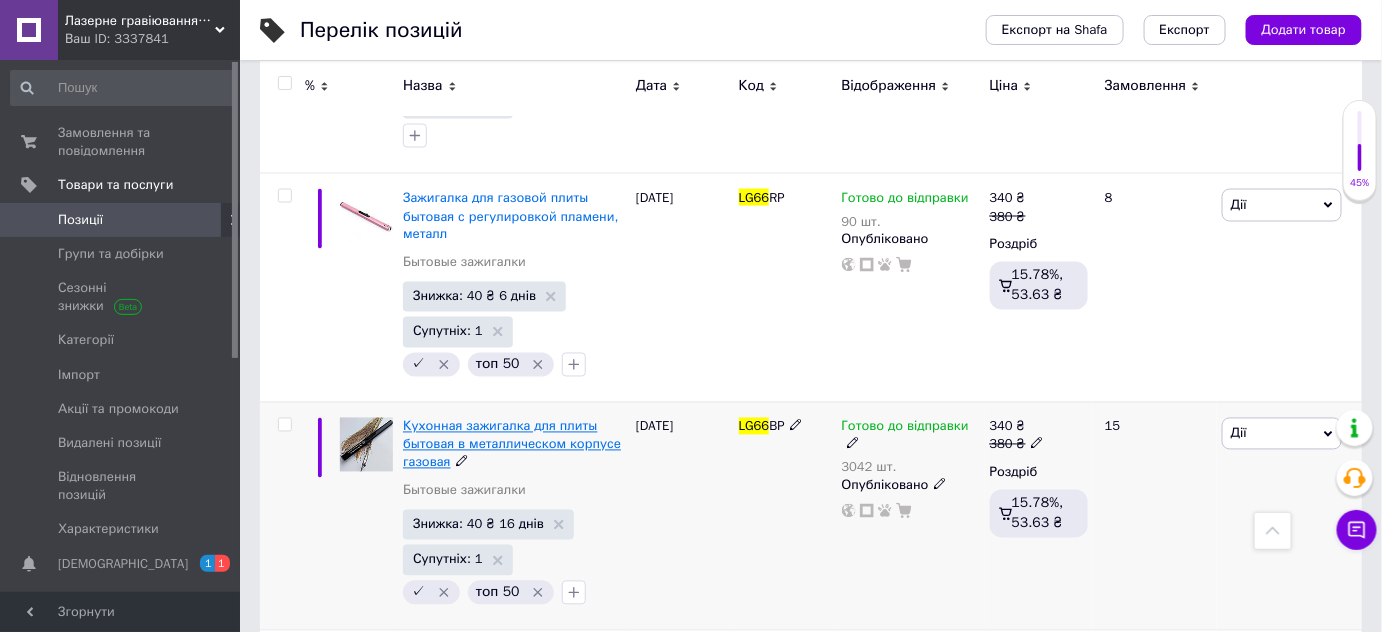 click on "Кухонная зажигалка для плиты бытовая в металлическом корпусе газовая" at bounding box center (512, 444) 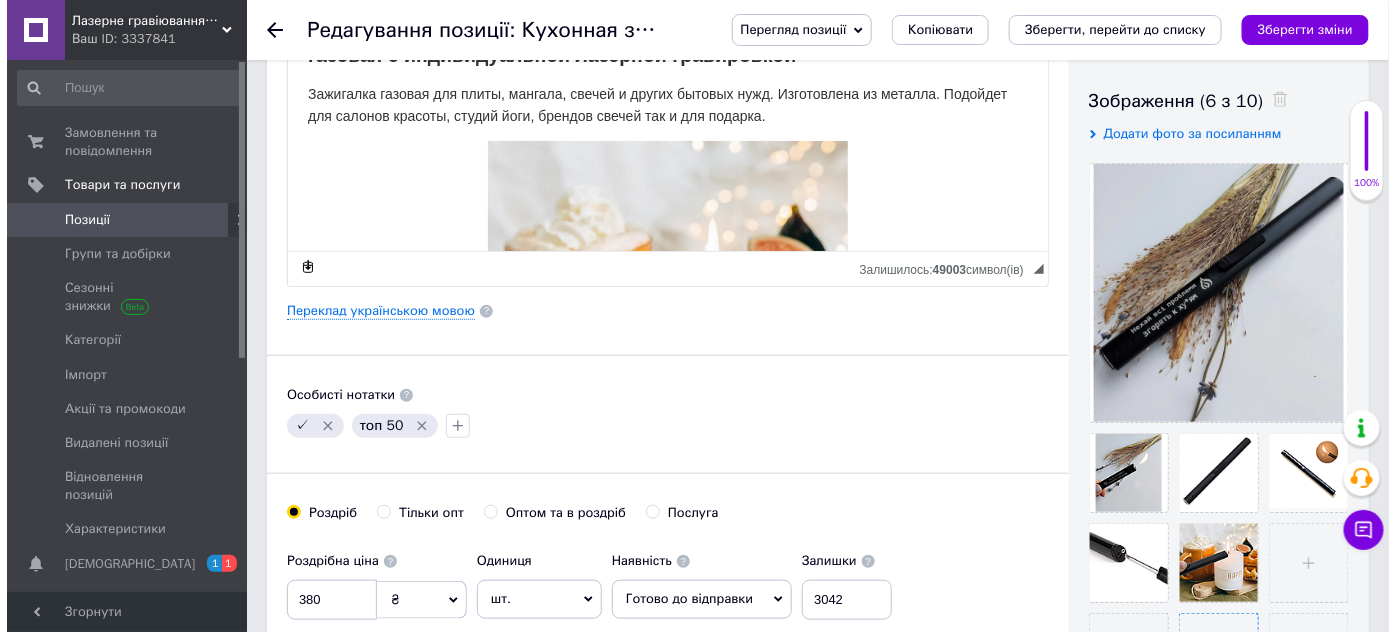 scroll, scrollTop: 454, scrollLeft: 0, axis: vertical 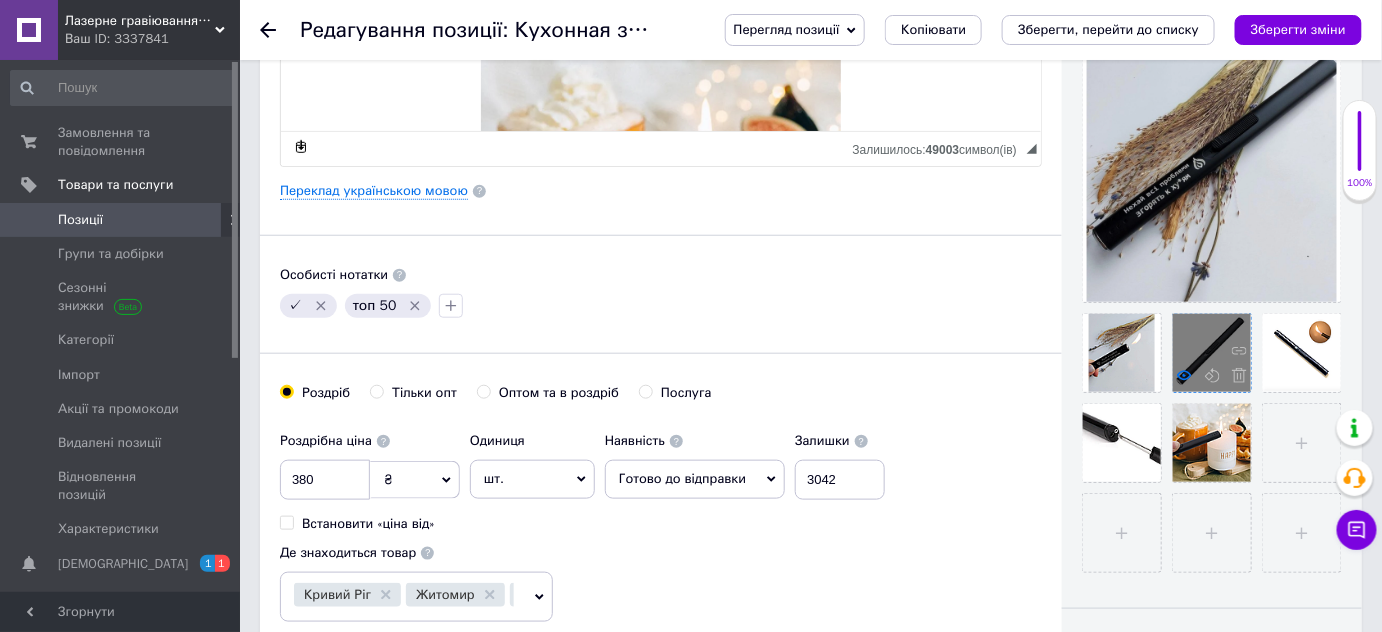 click 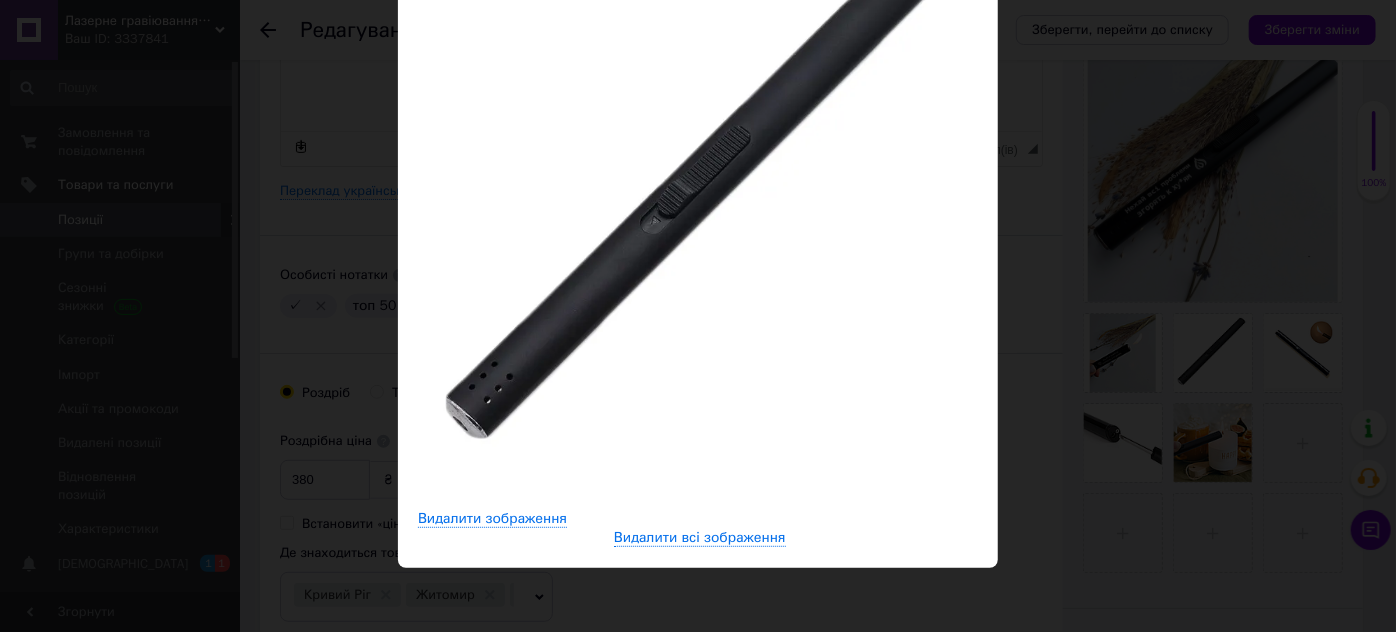 scroll, scrollTop: 207, scrollLeft: 0, axis: vertical 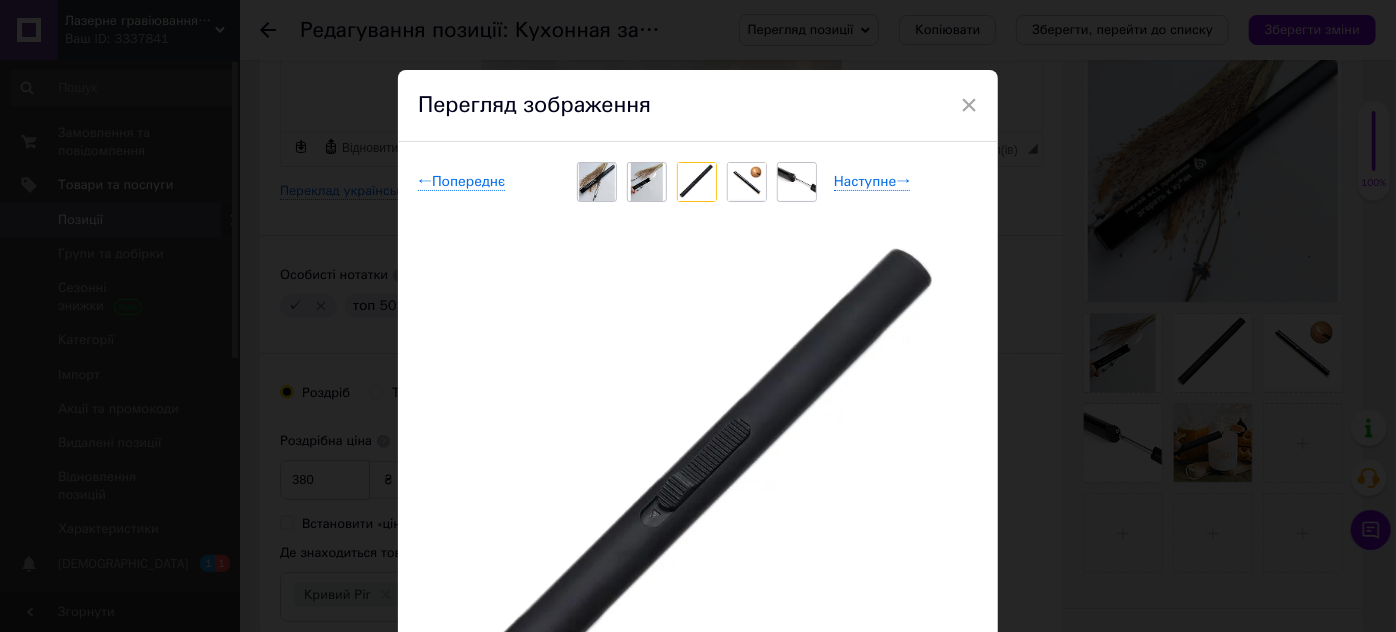 click at bounding box center [647, 182] 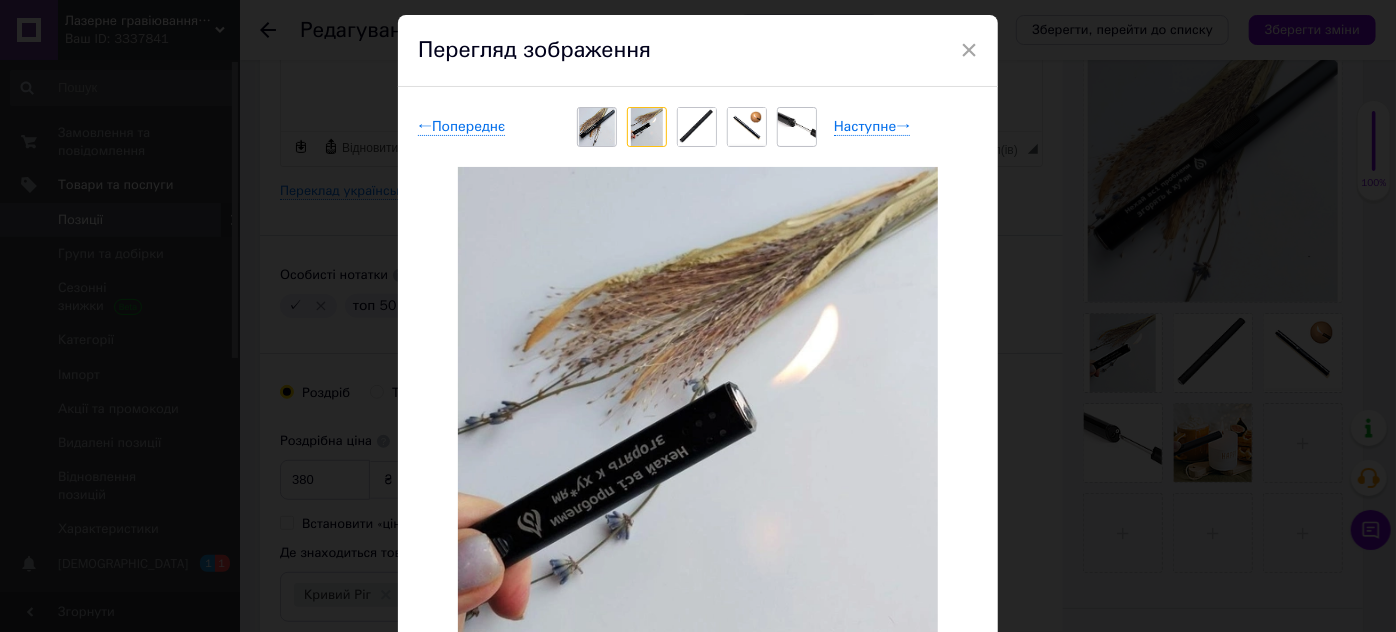 scroll, scrollTop: 90, scrollLeft: 0, axis: vertical 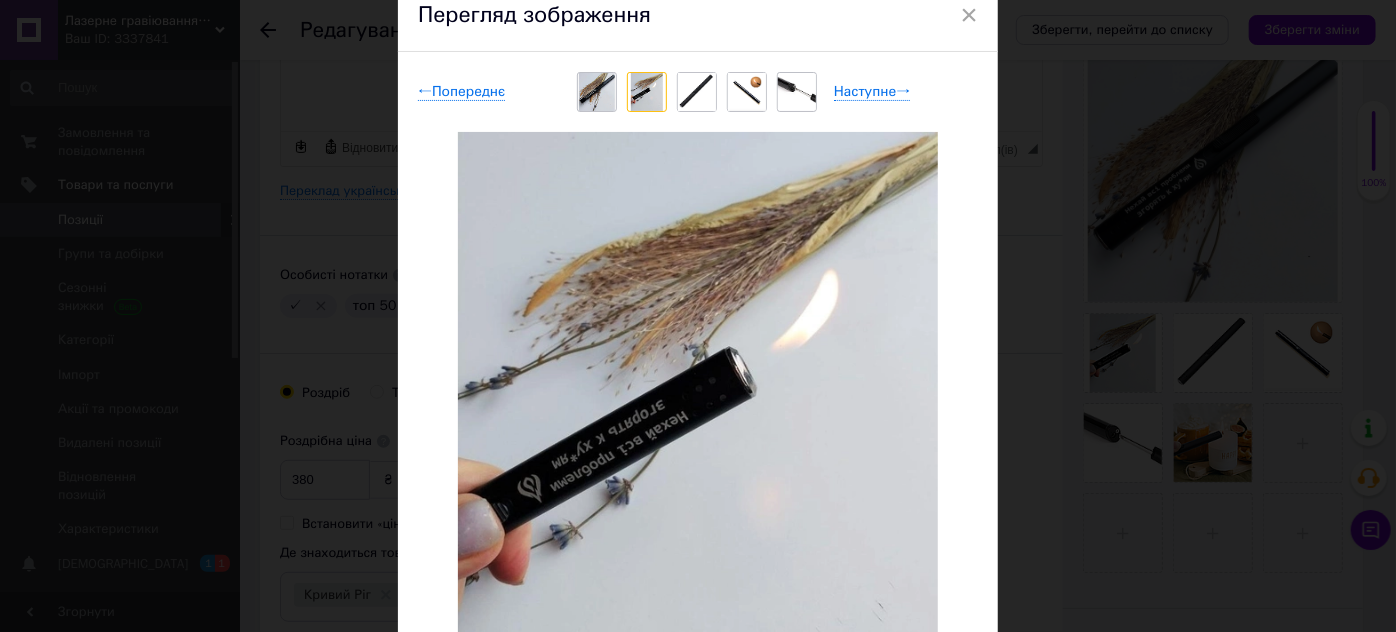 click at bounding box center [697, 92] 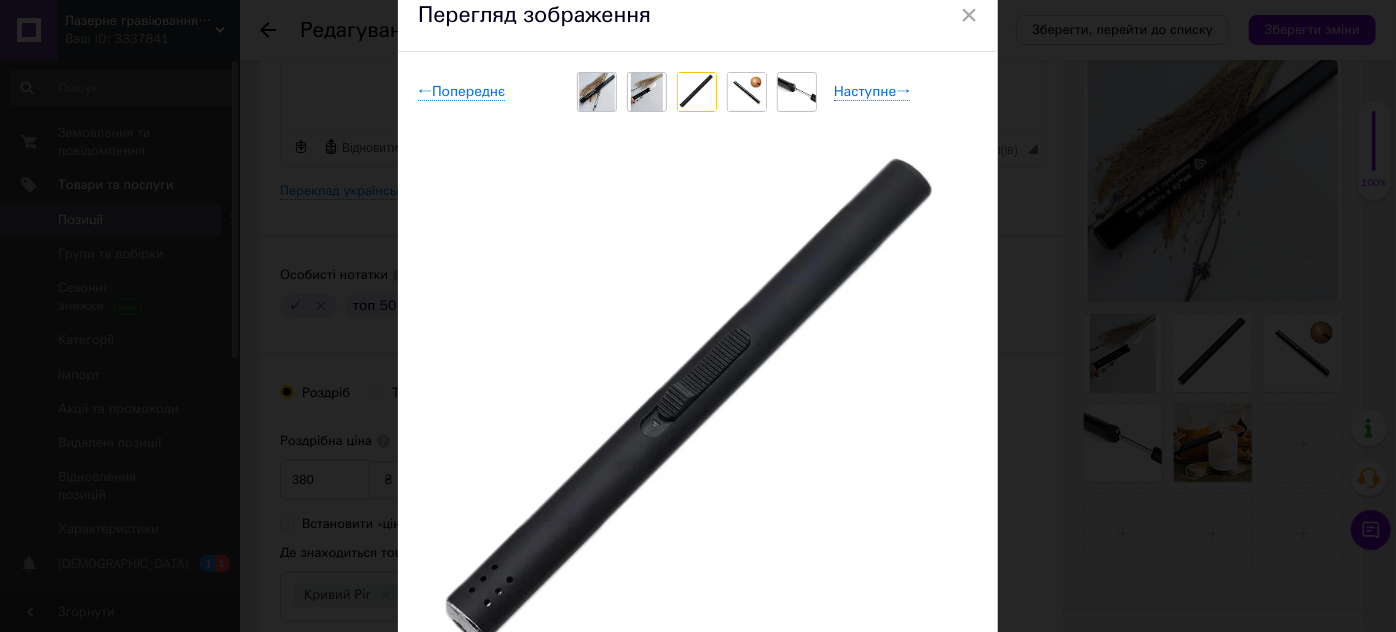 click at bounding box center [647, 92] 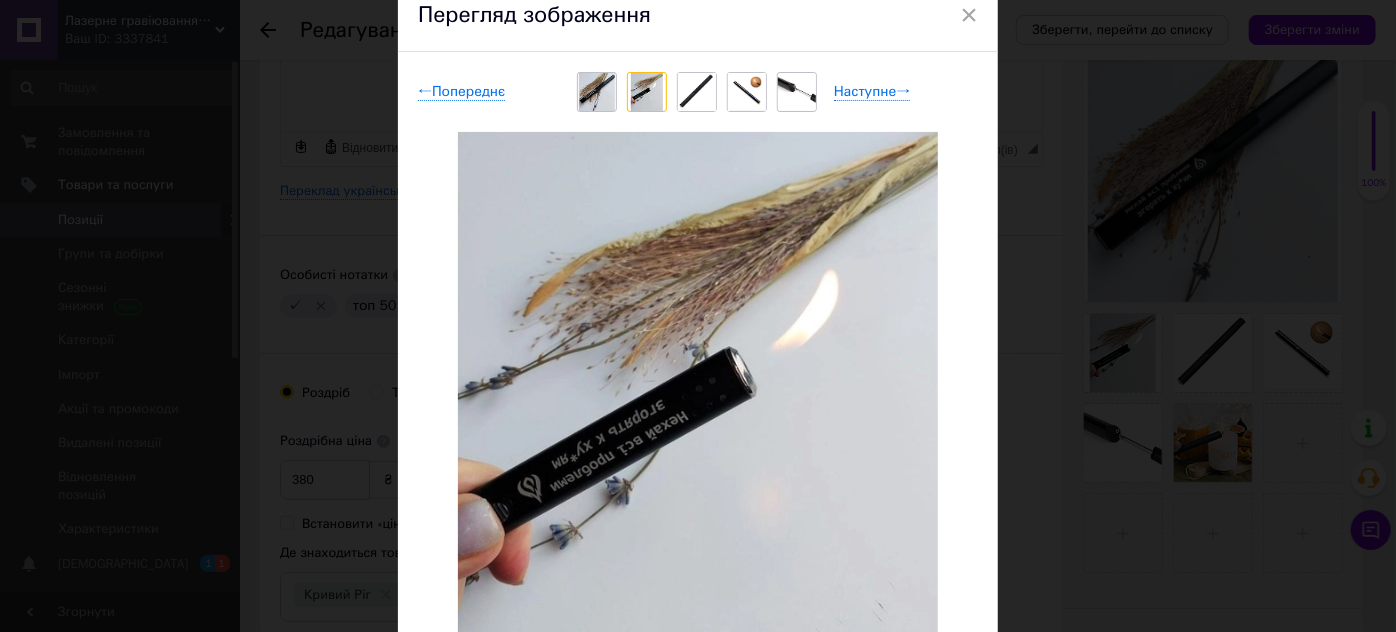 click at bounding box center [797, 92] 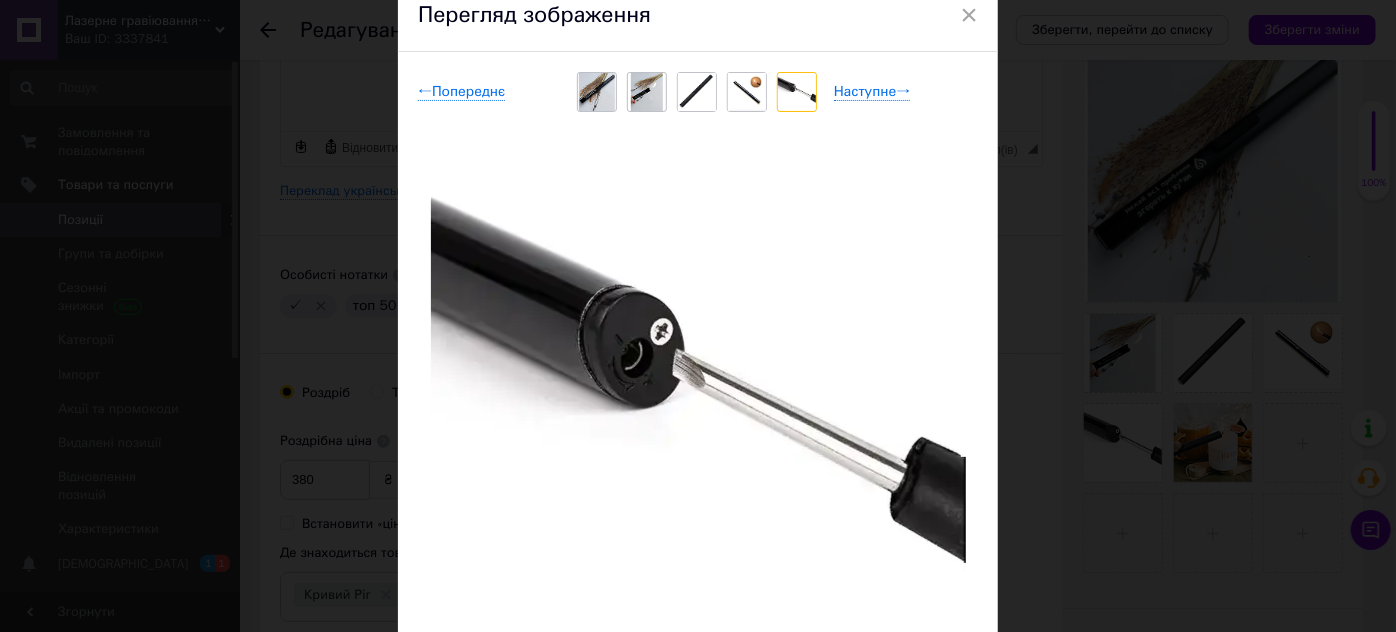 click at bounding box center (747, 92) 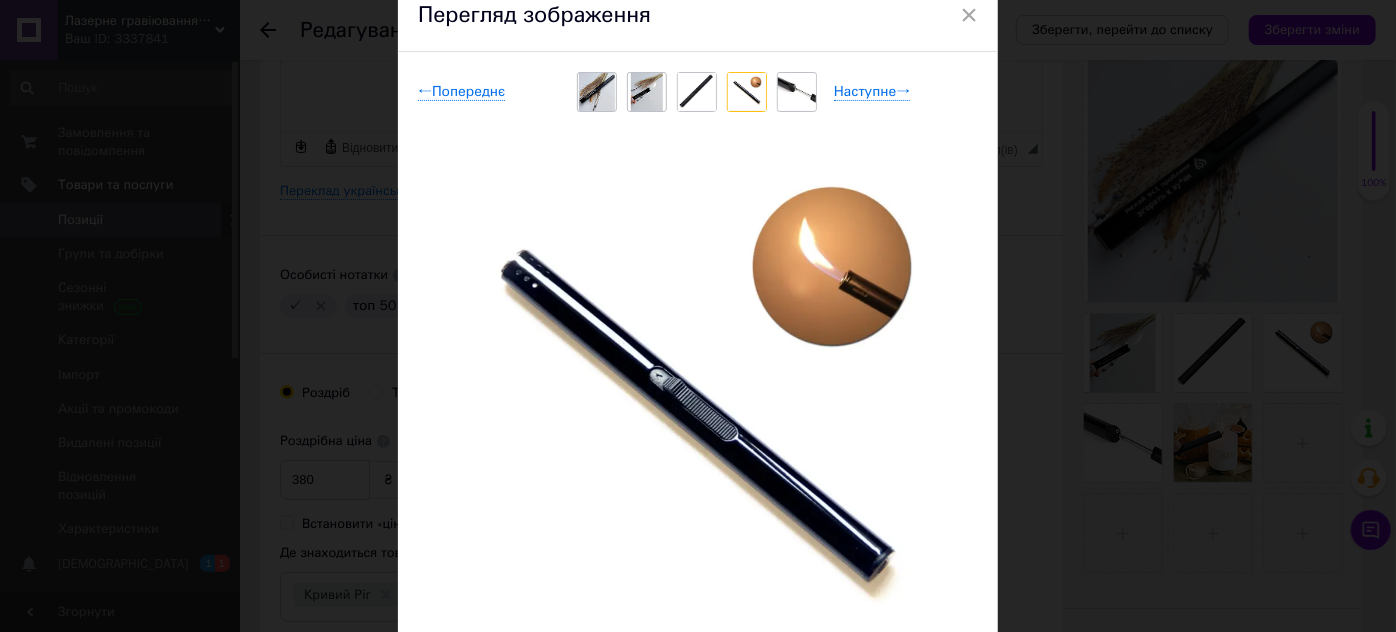 click at bounding box center (597, 92) 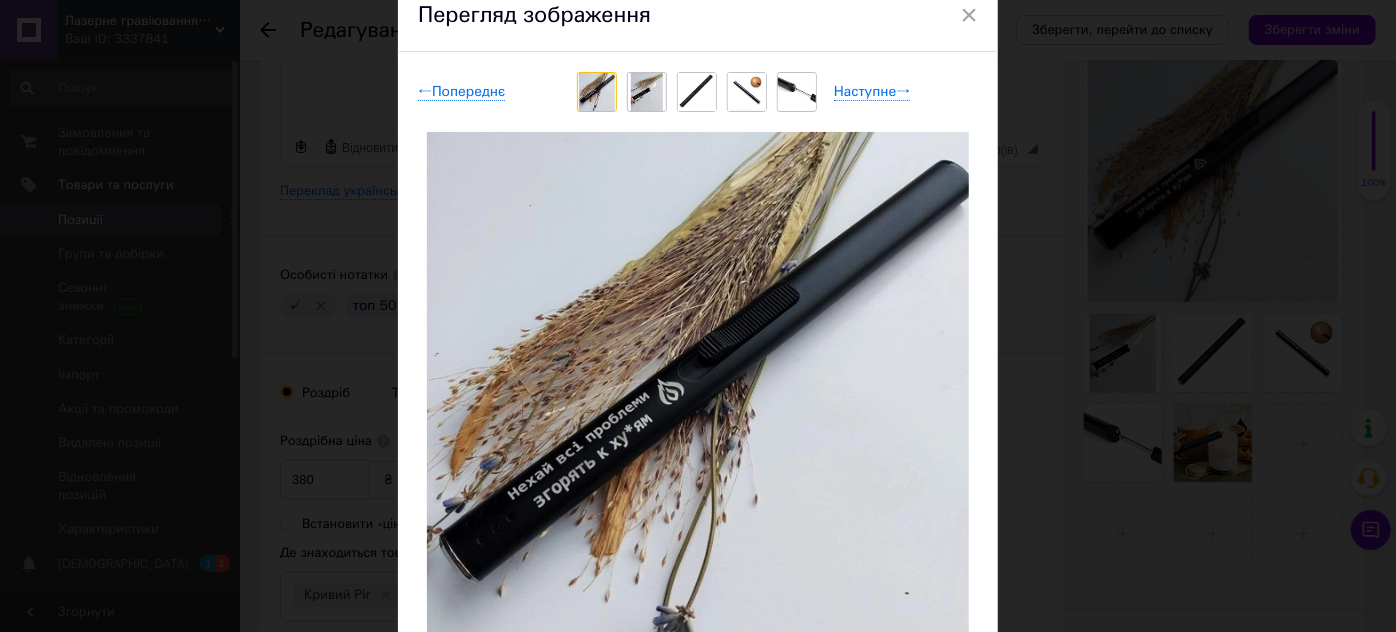 click at bounding box center (697, 92) 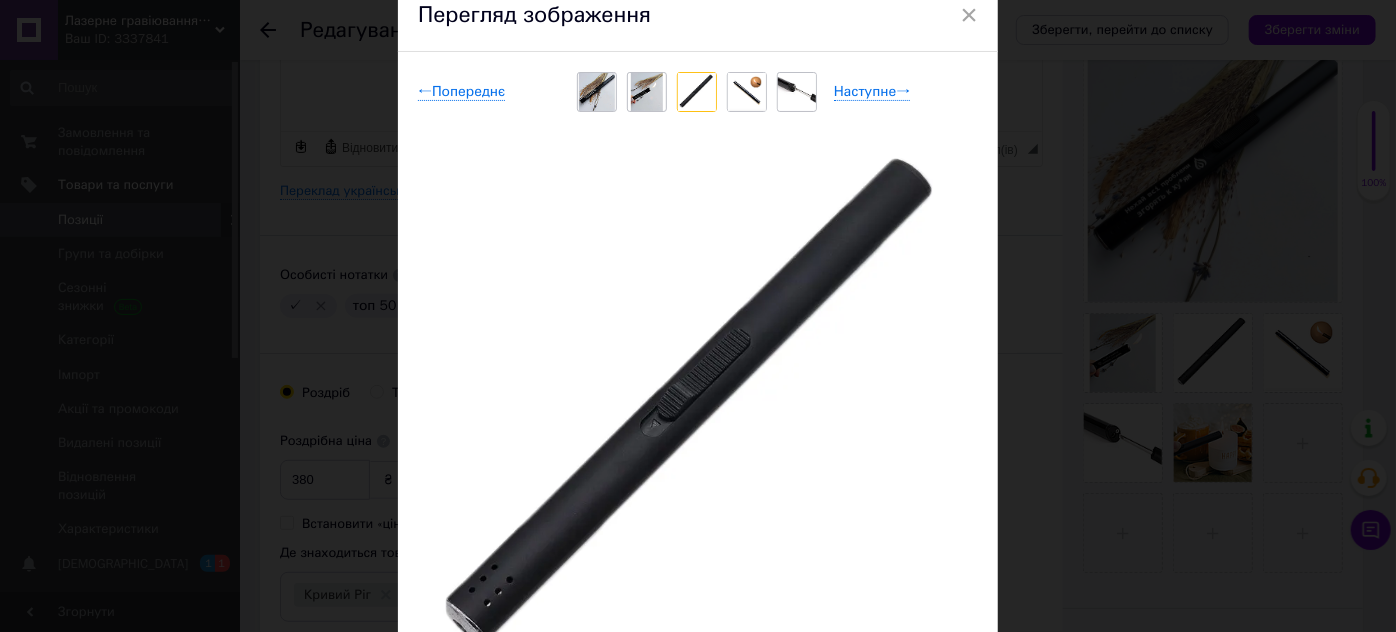 click at bounding box center (698, 412) 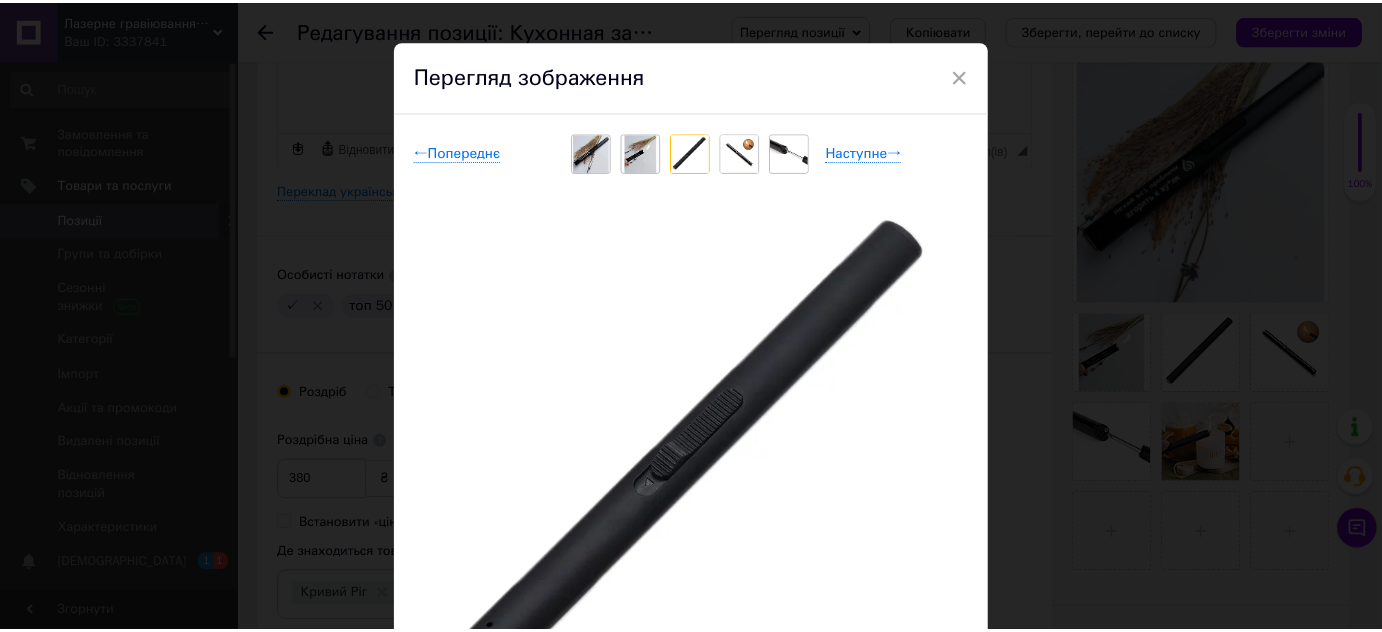 scroll, scrollTop: 0, scrollLeft: 0, axis: both 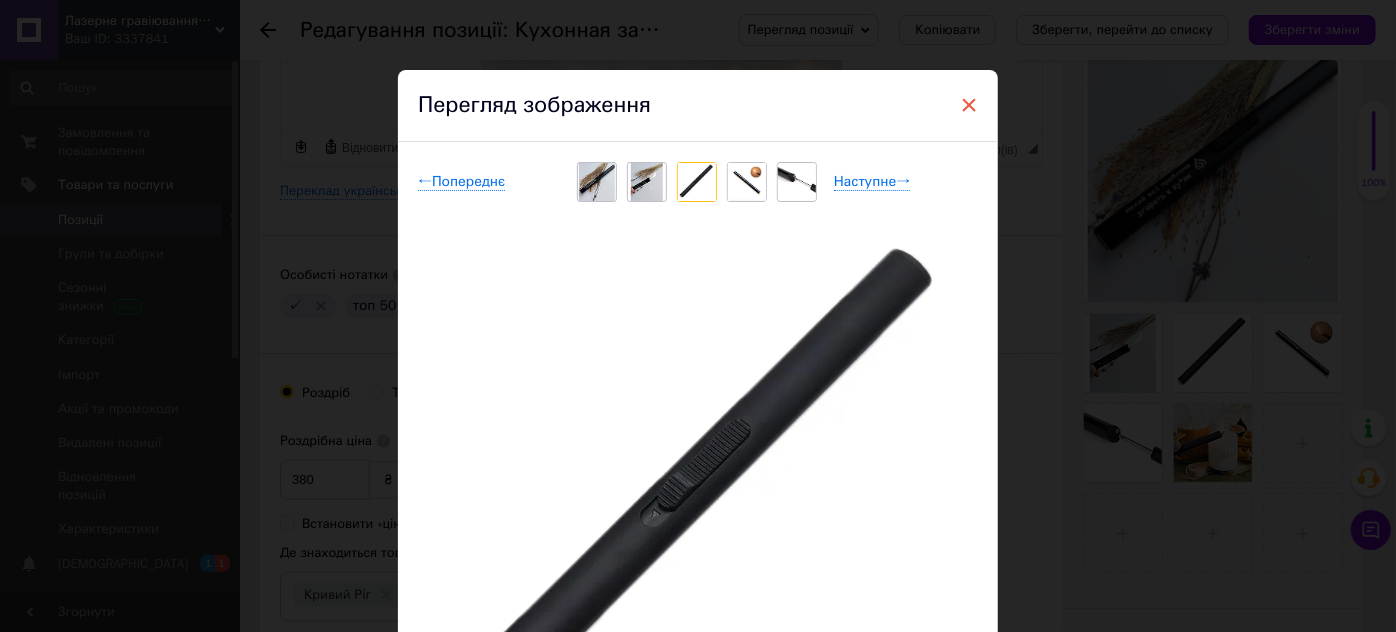 click on "×" at bounding box center [969, 105] 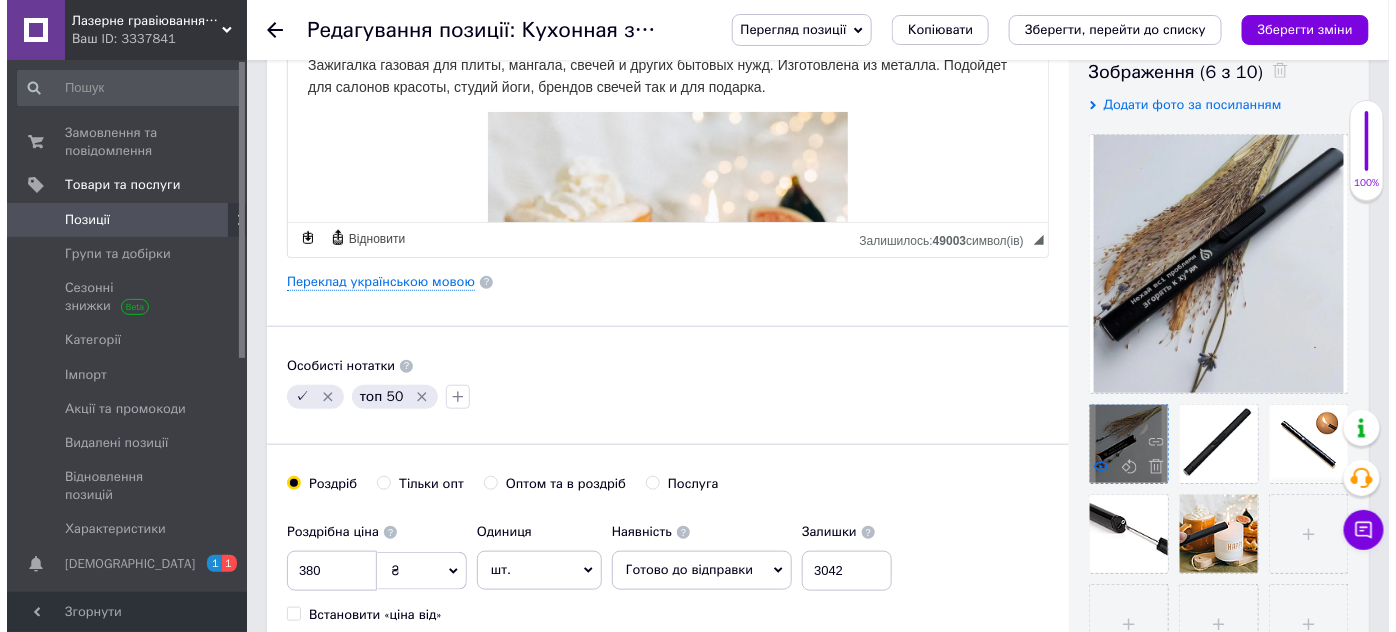 scroll, scrollTop: 454, scrollLeft: 0, axis: vertical 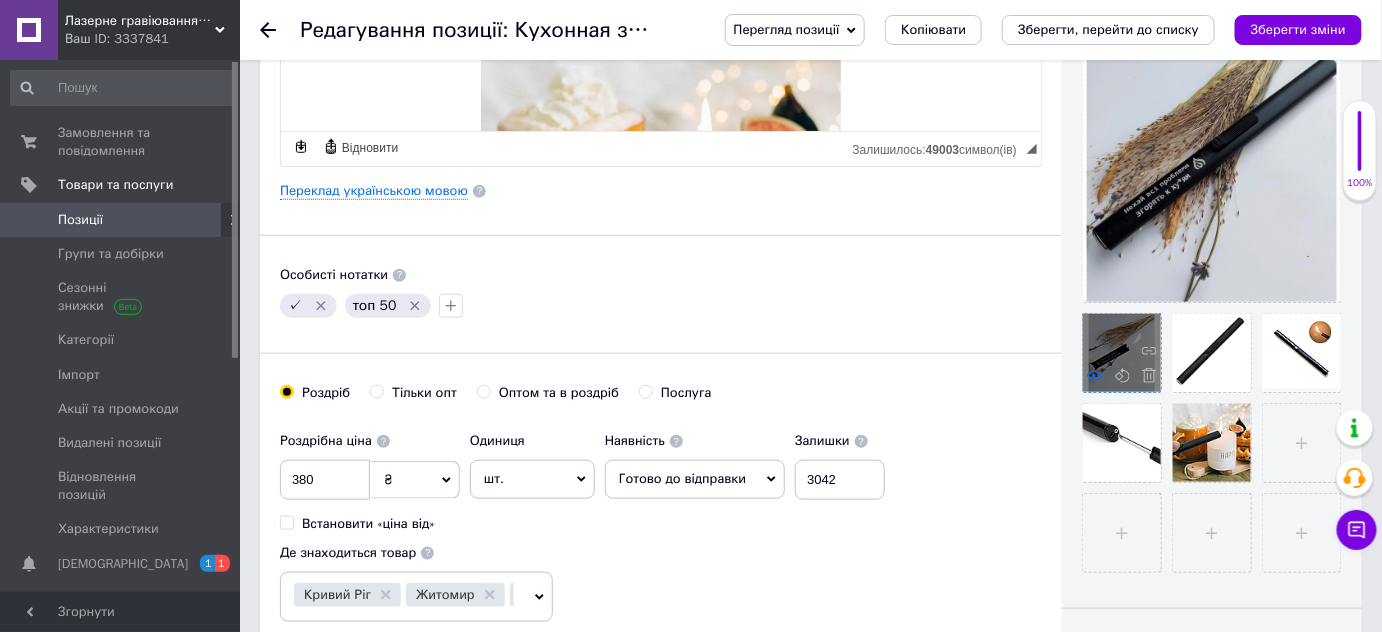 click 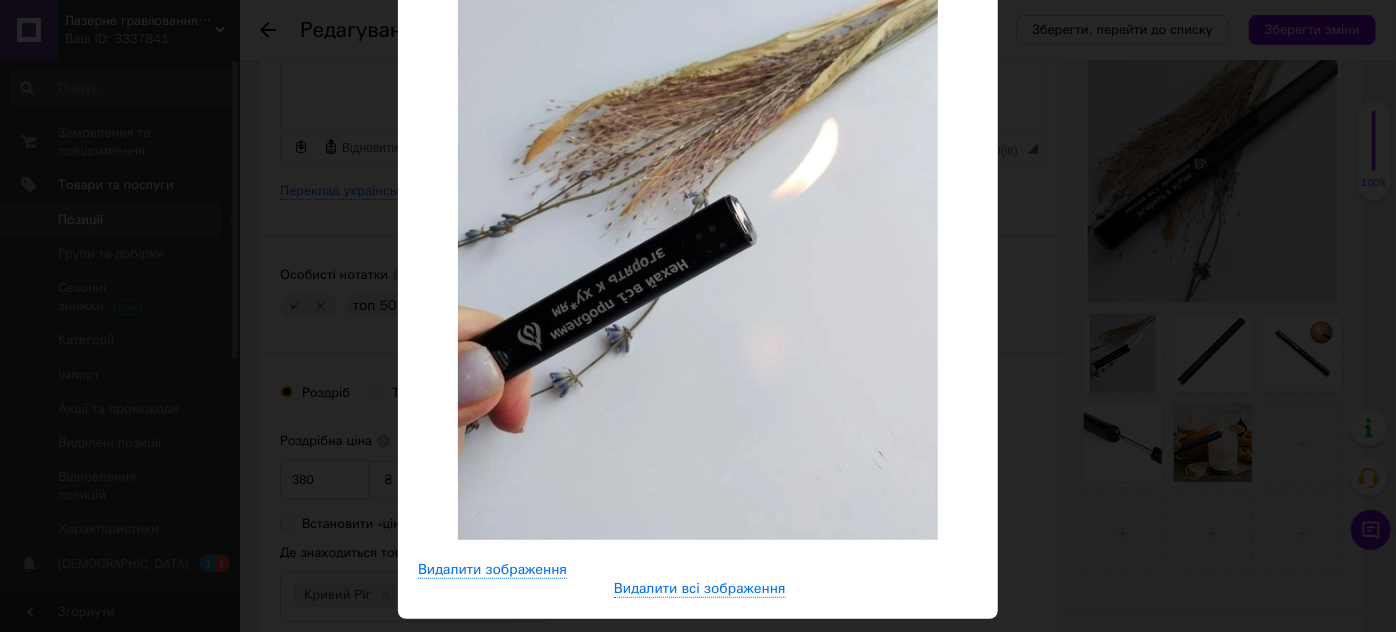 scroll, scrollTop: 298, scrollLeft: 0, axis: vertical 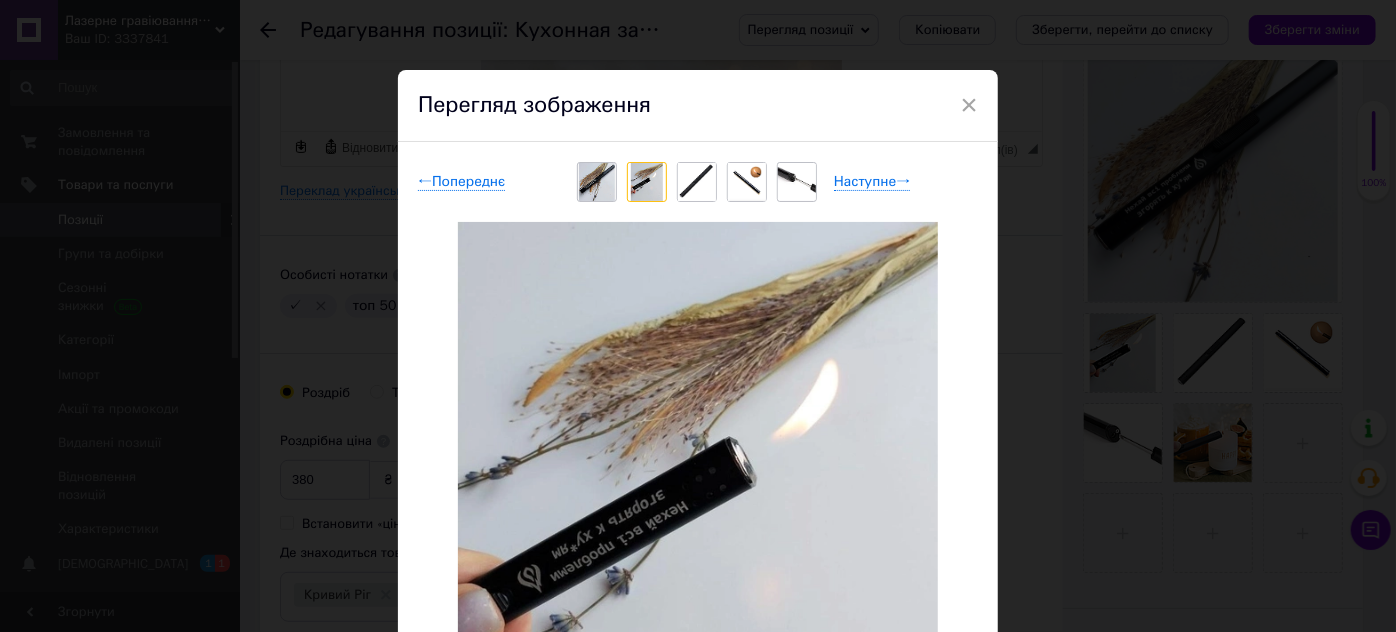 click at bounding box center [747, 182] 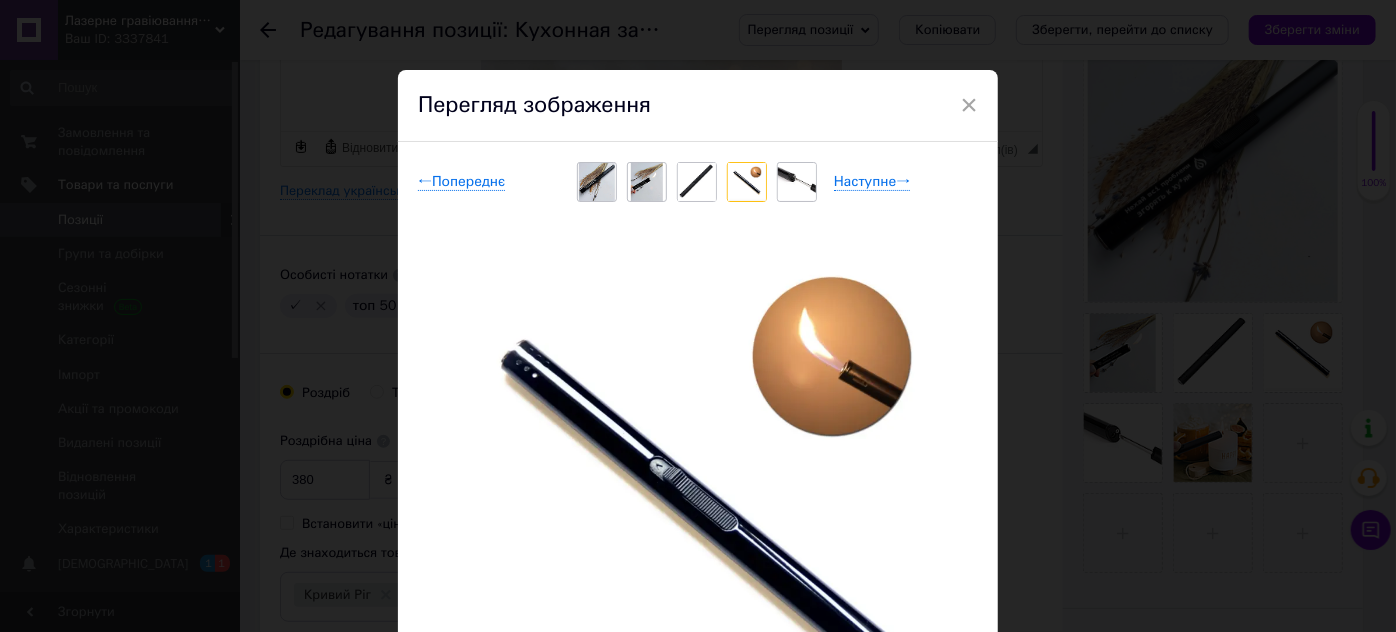 click at bounding box center (697, 182) 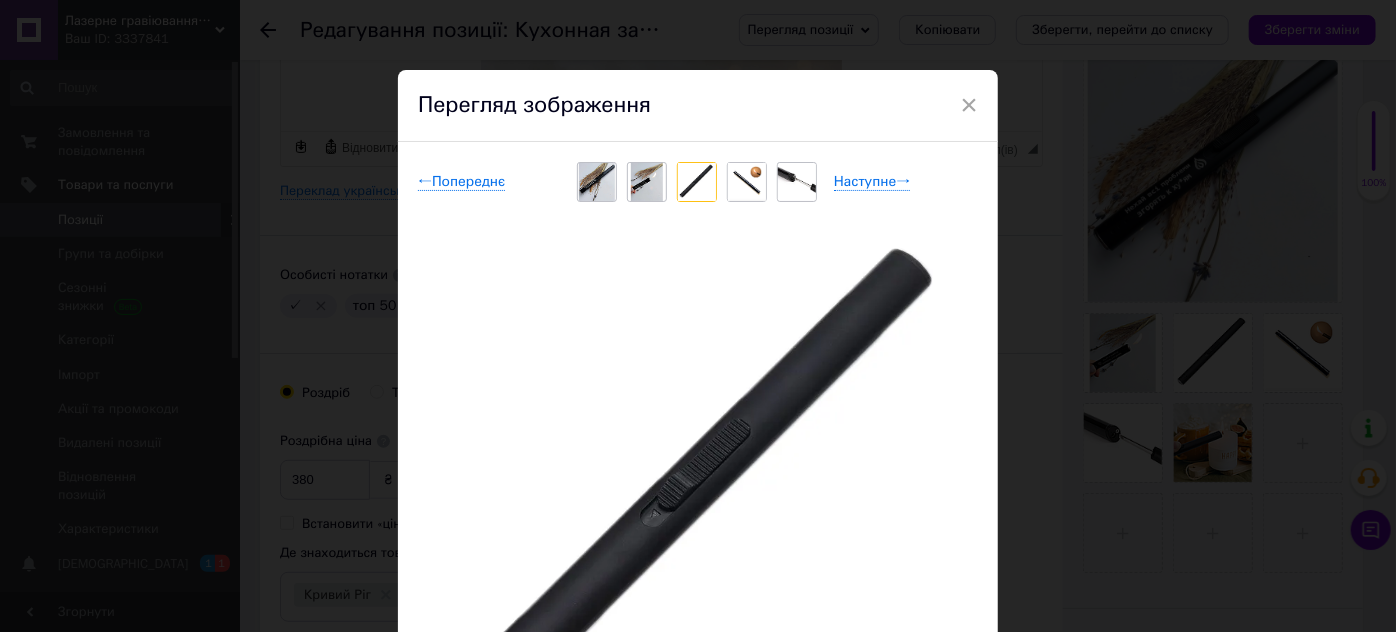 click at bounding box center (747, 182) 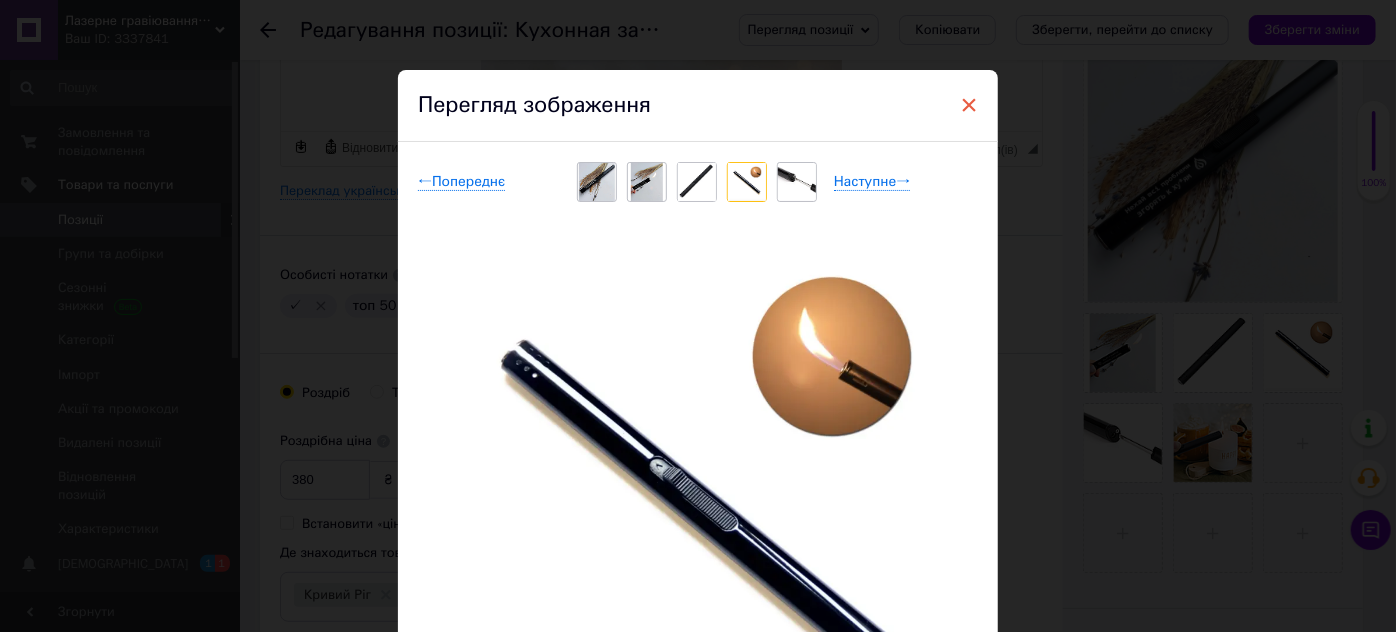 click on "×" at bounding box center (969, 105) 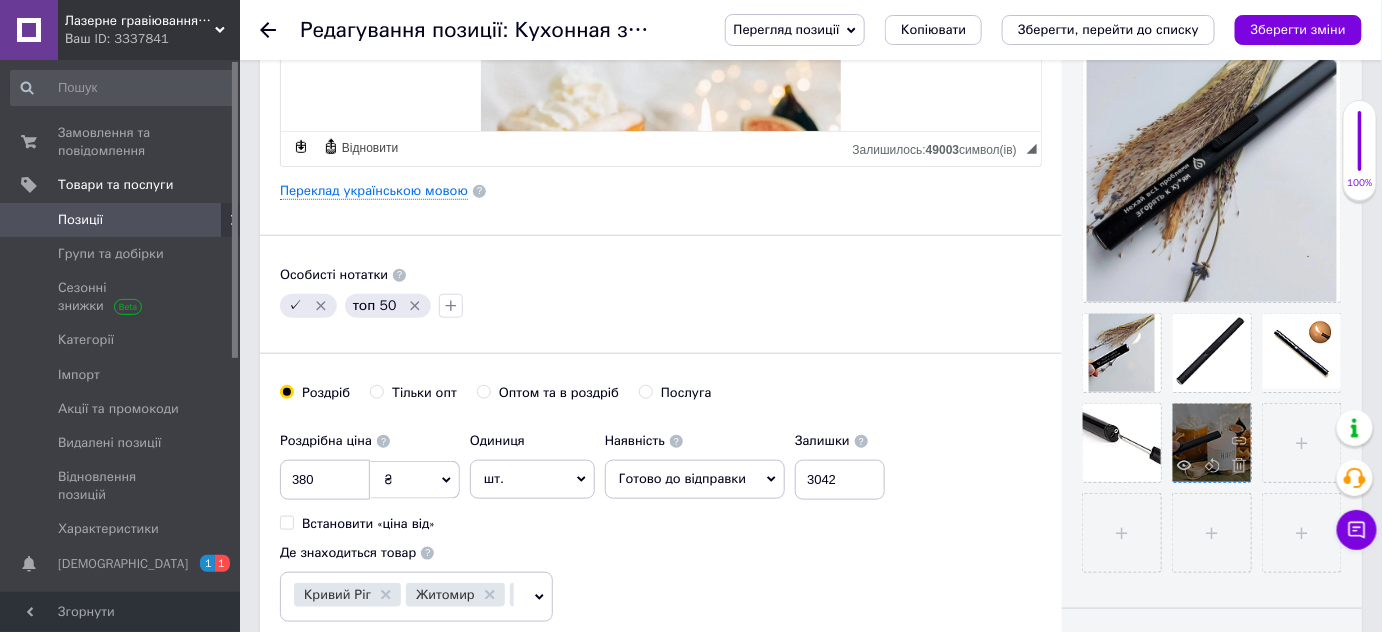 click at bounding box center (1212, 443) 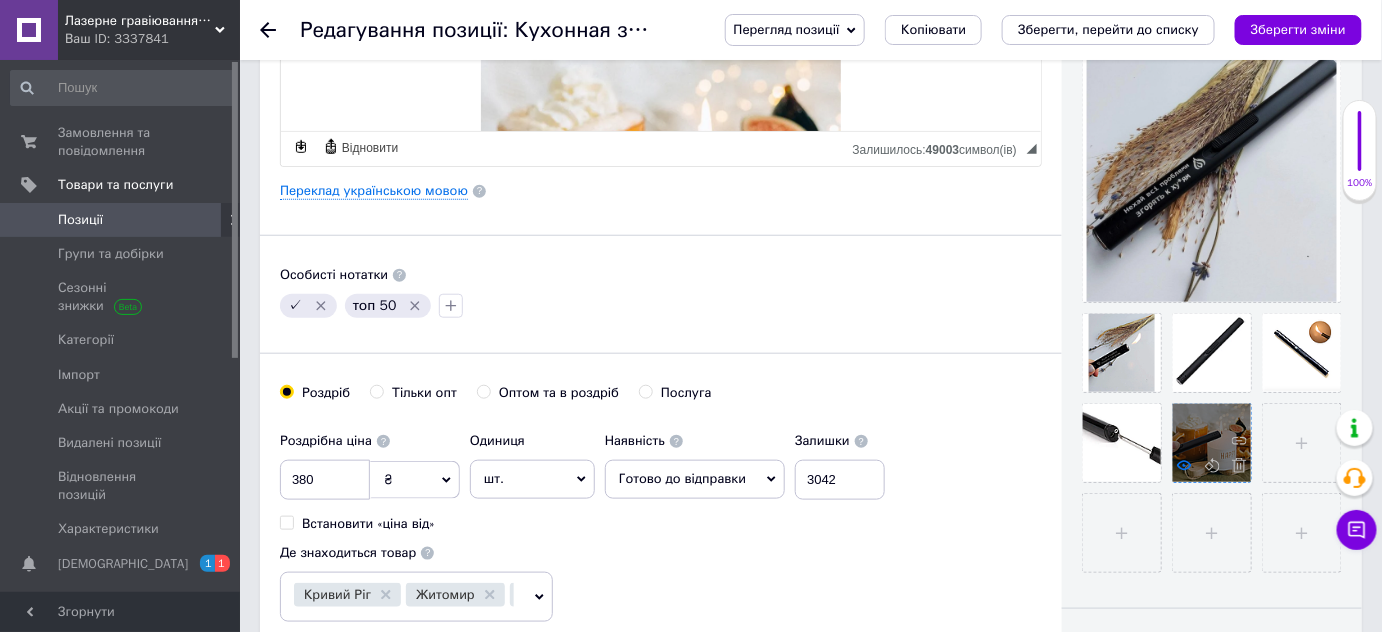click 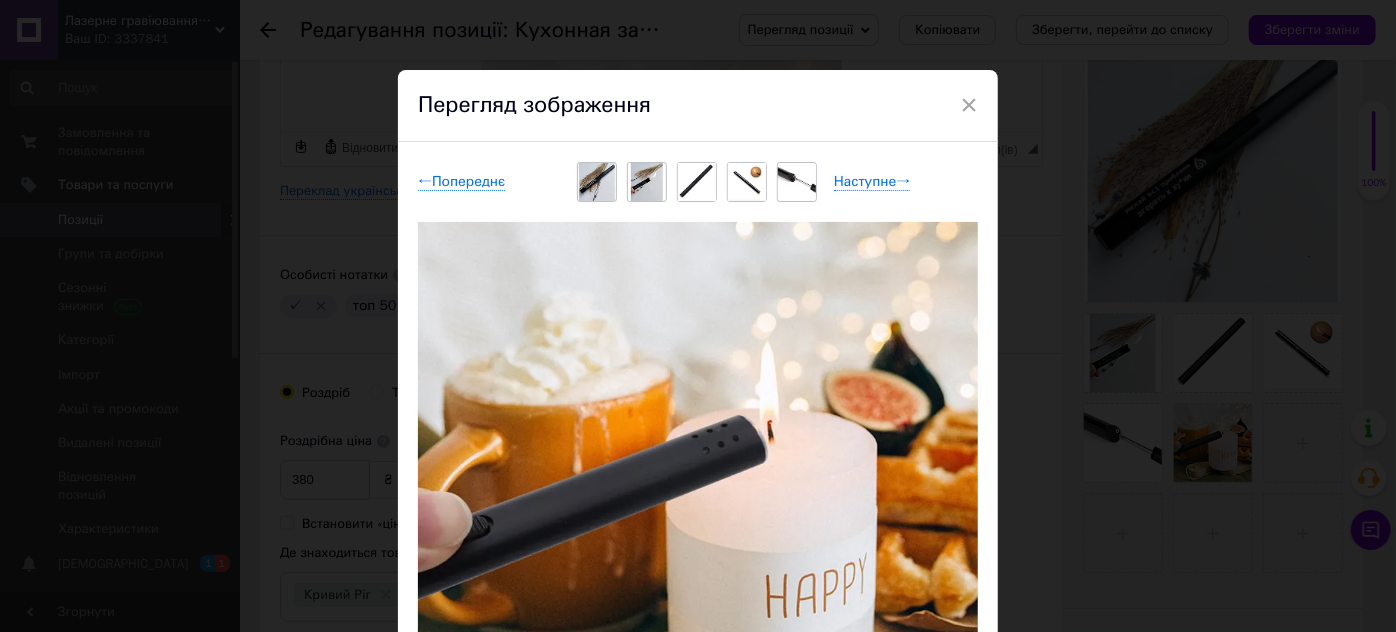 scroll, scrollTop: 90, scrollLeft: 0, axis: vertical 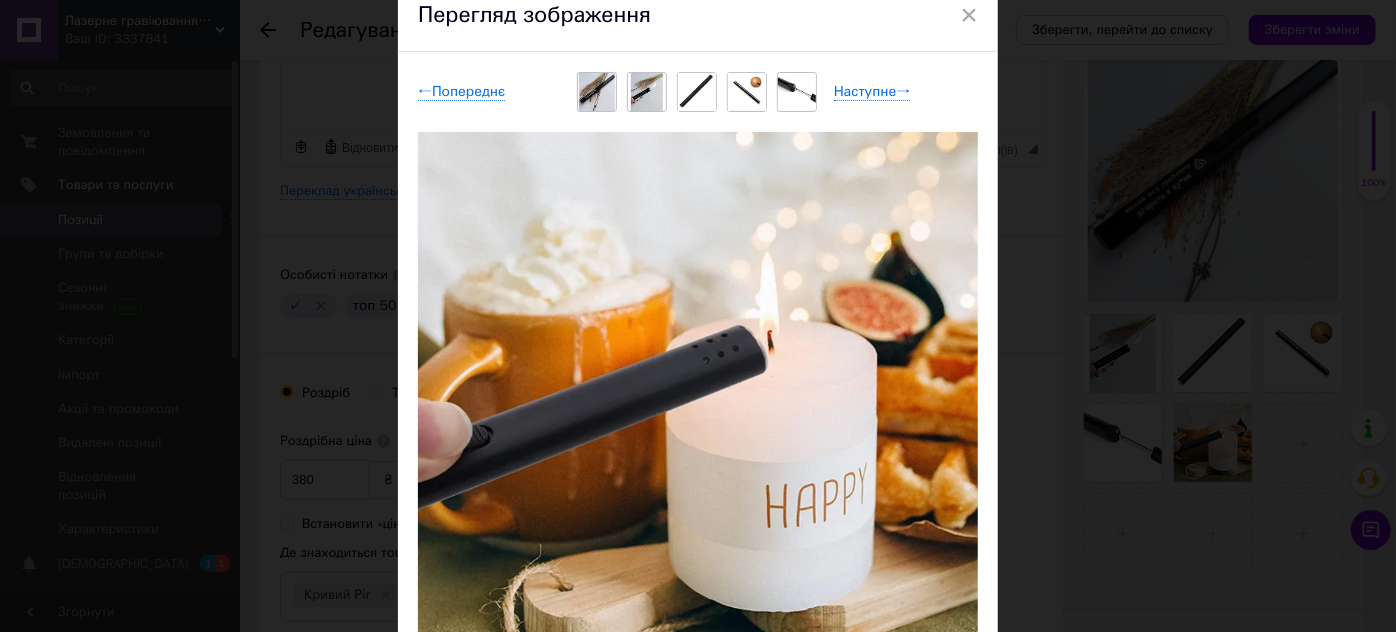 click at bounding box center (697, 92) 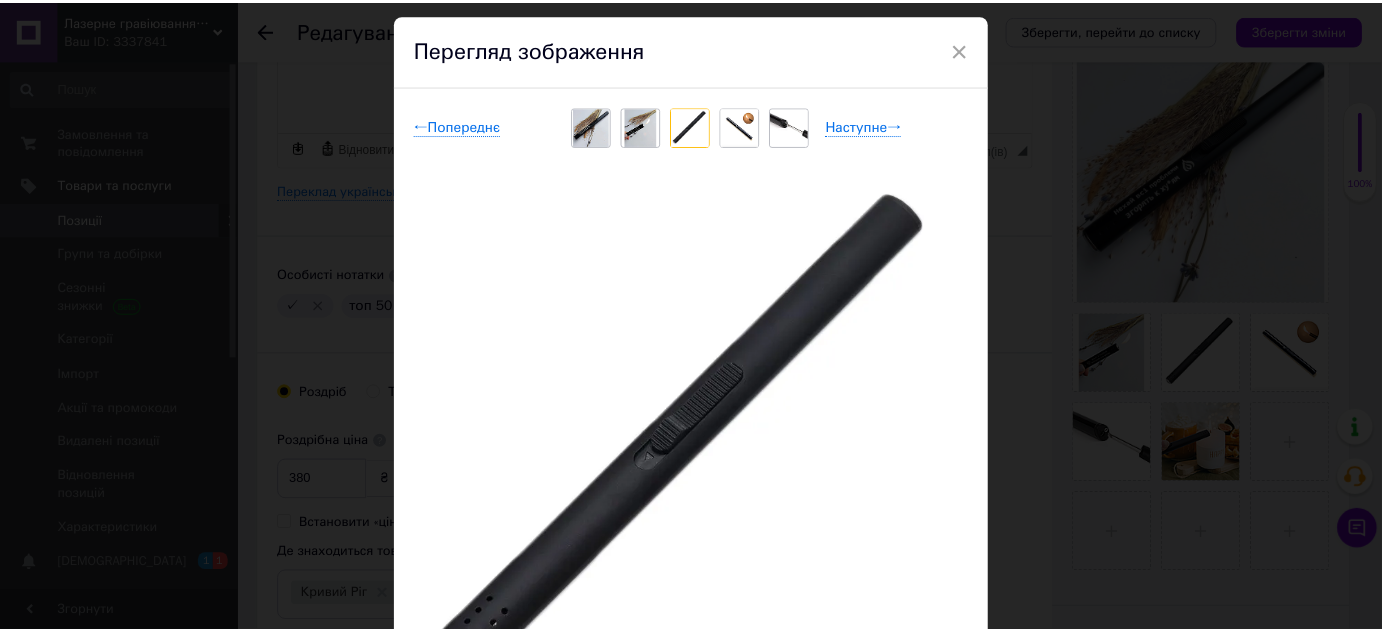 scroll, scrollTop: 0, scrollLeft: 0, axis: both 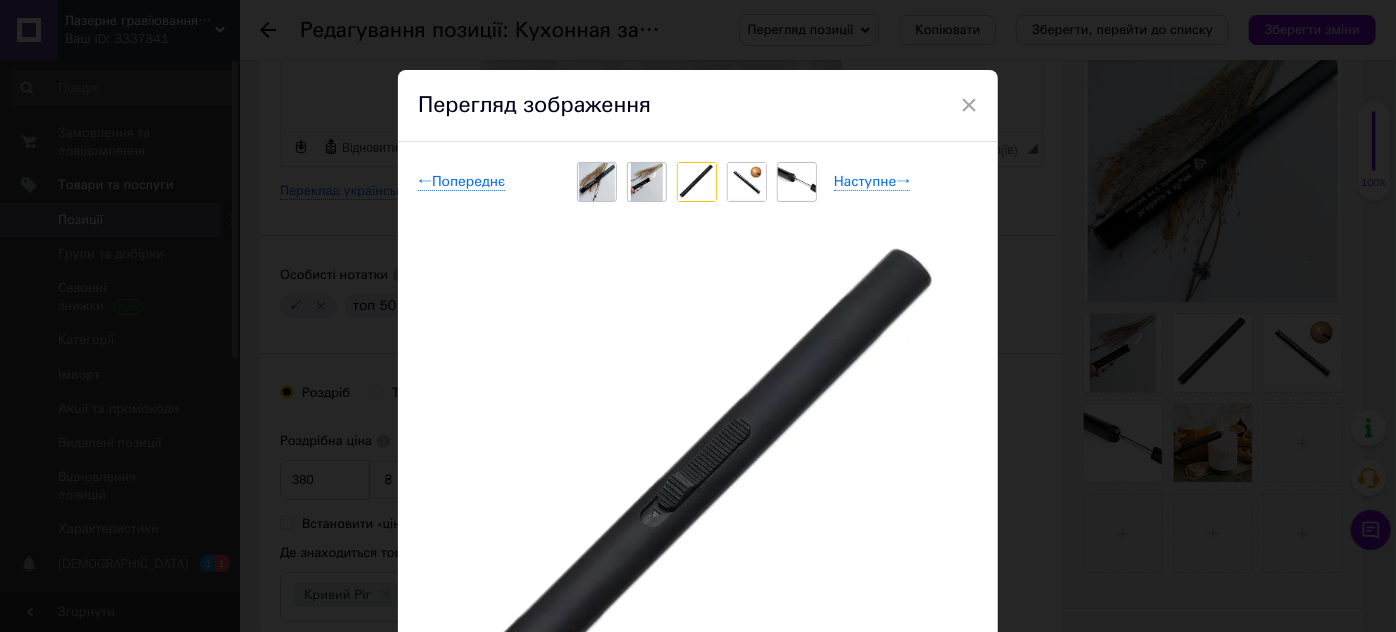 click on "Перегляд зображення" at bounding box center [698, 106] 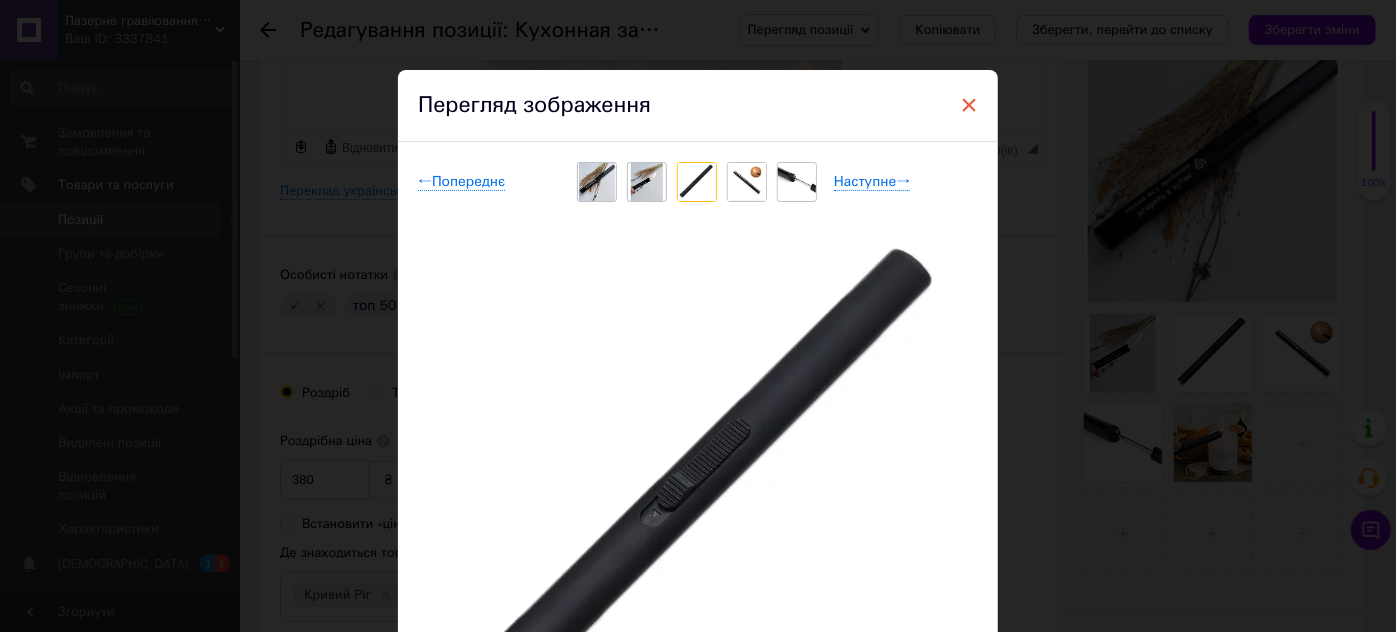 click on "×" at bounding box center (969, 105) 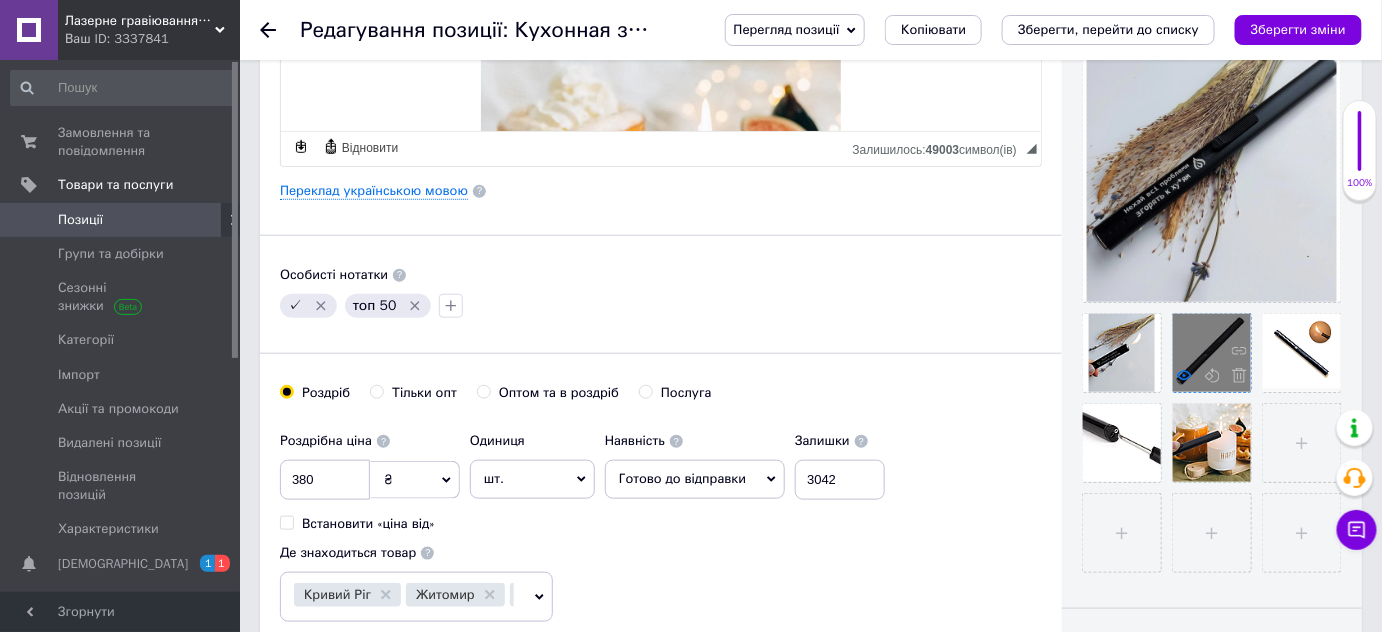 click 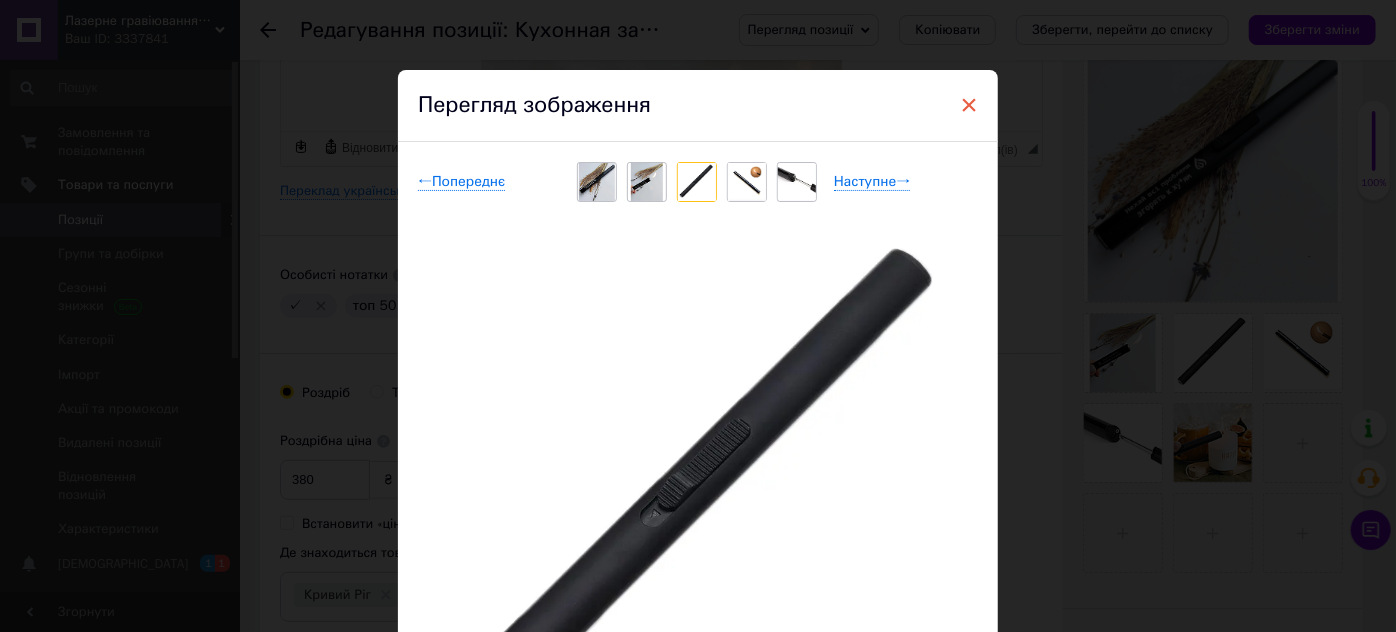 click on "×" at bounding box center (969, 105) 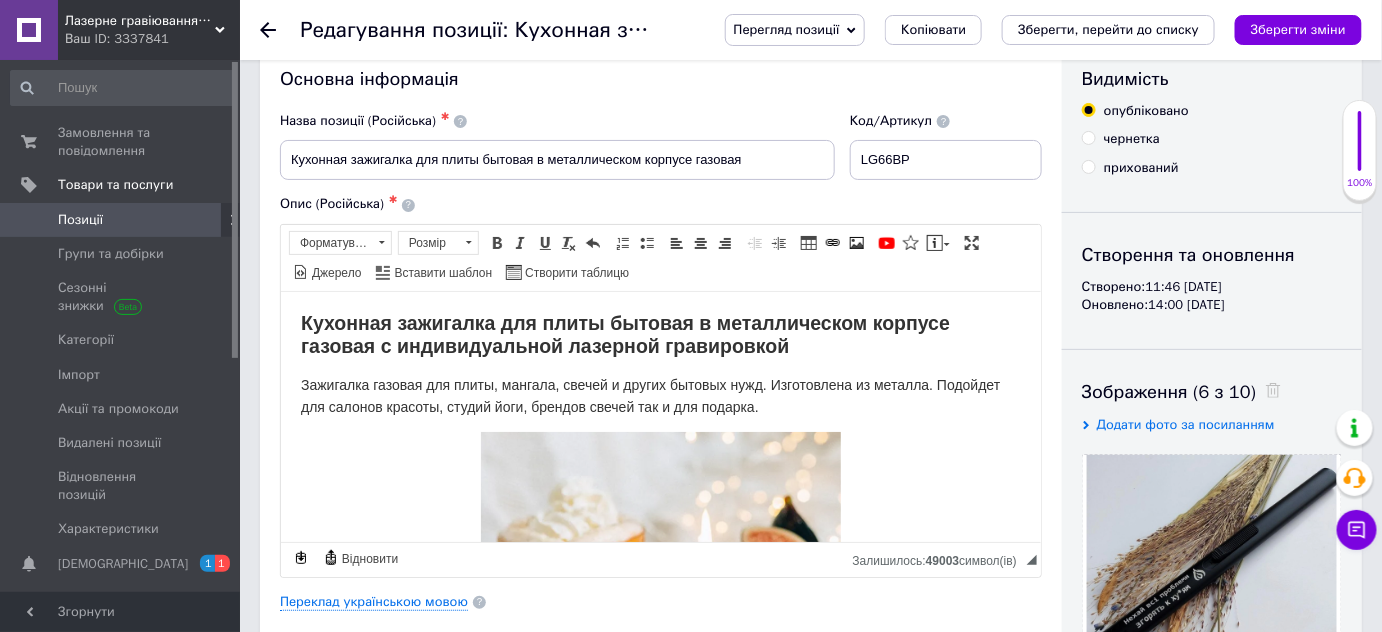 scroll, scrollTop: 0, scrollLeft: 0, axis: both 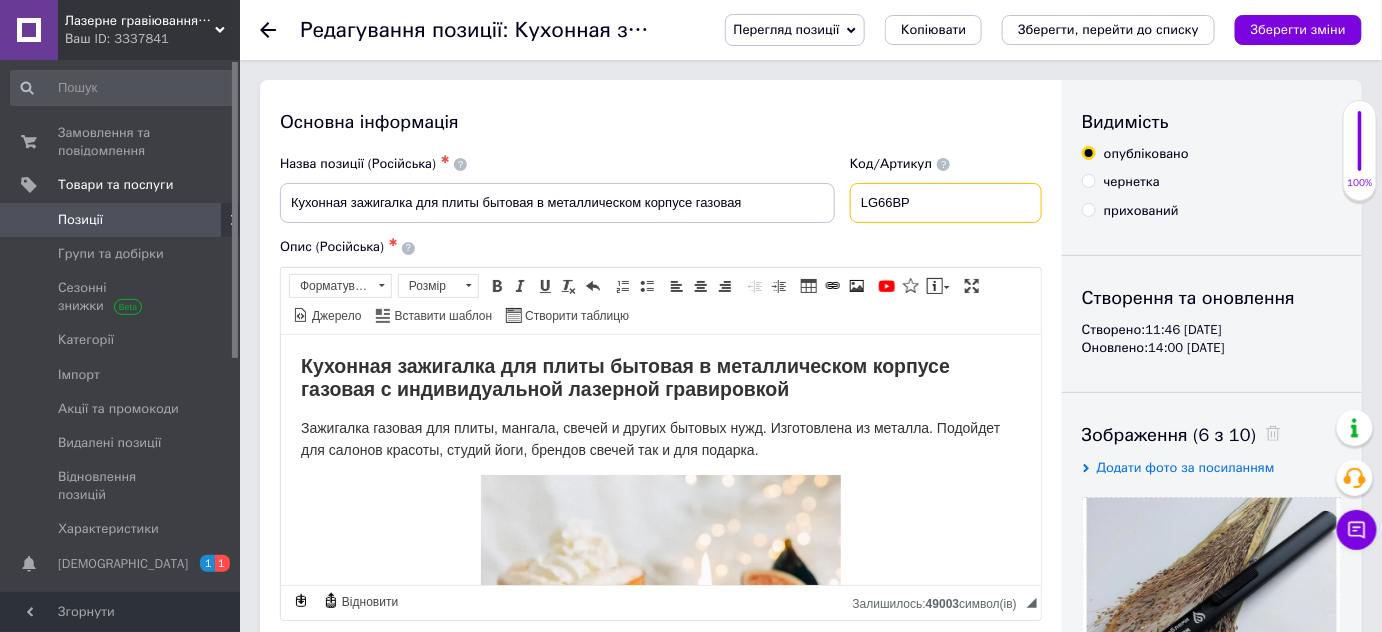 drag, startPoint x: 866, startPoint y: 209, endPoint x: 908, endPoint y: 208, distance: 42.0119 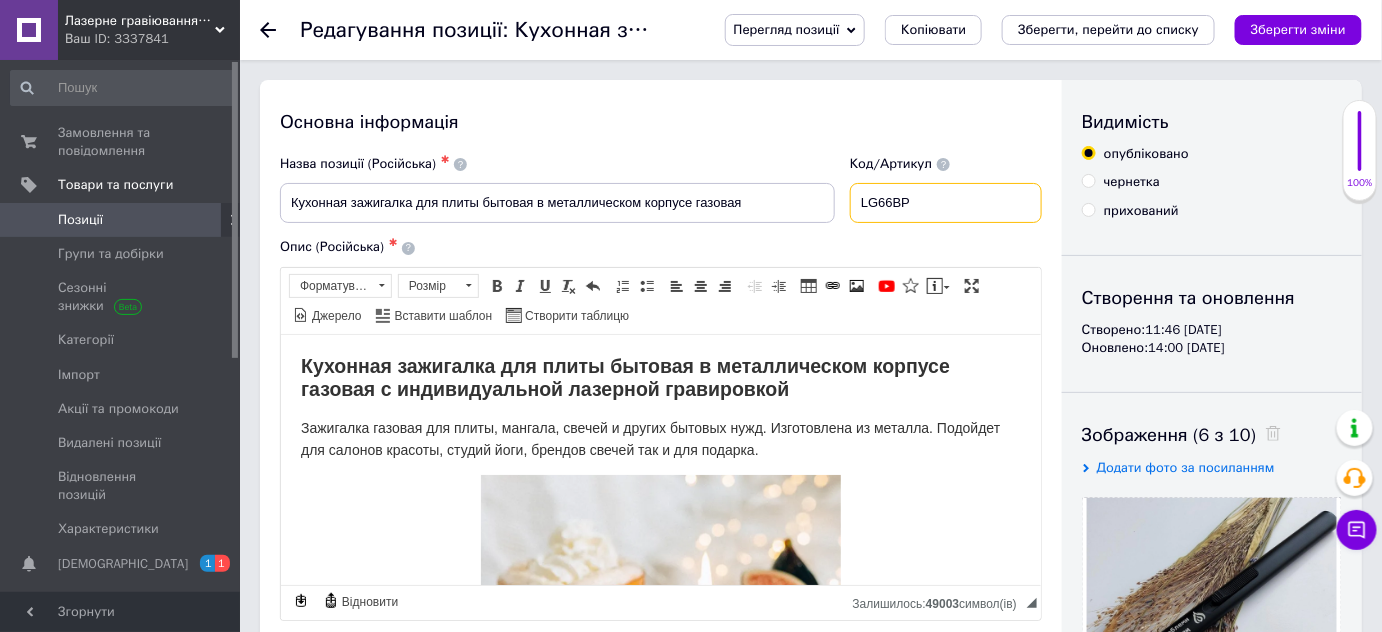 click on "LG66BP" at bounding box center (946, 203) 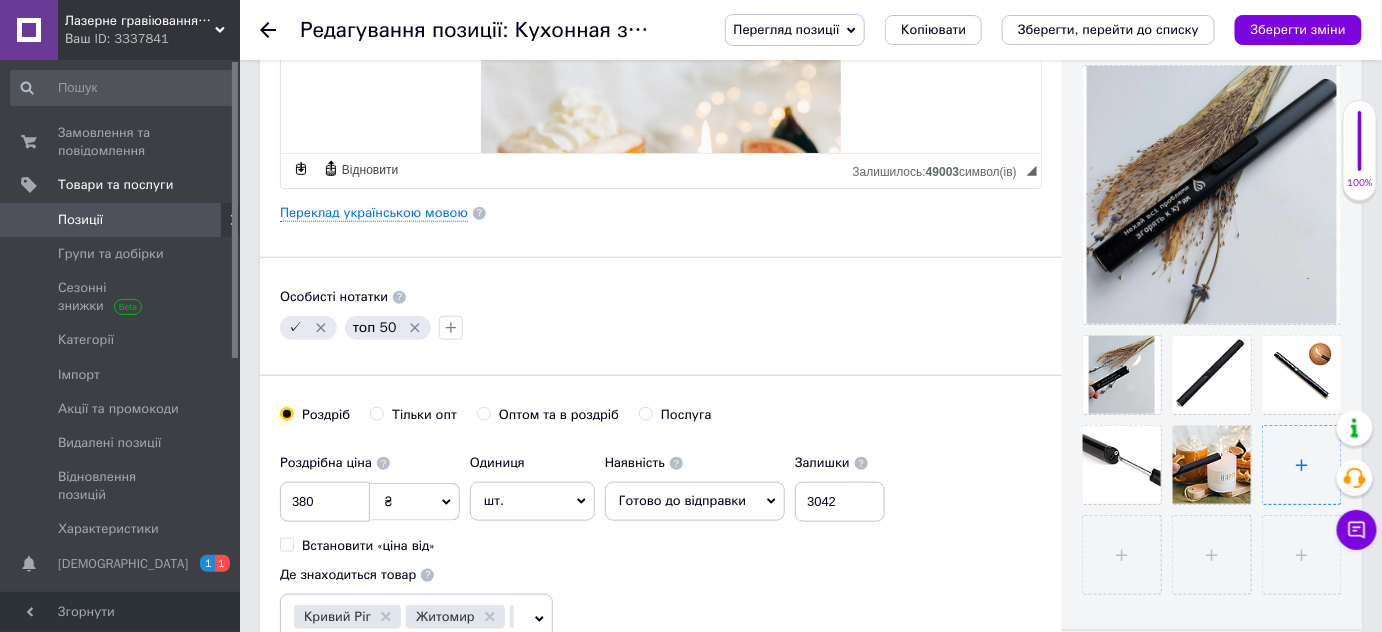 scroll, scrollTop: 454, scrollLeft: 0, axis: vertical 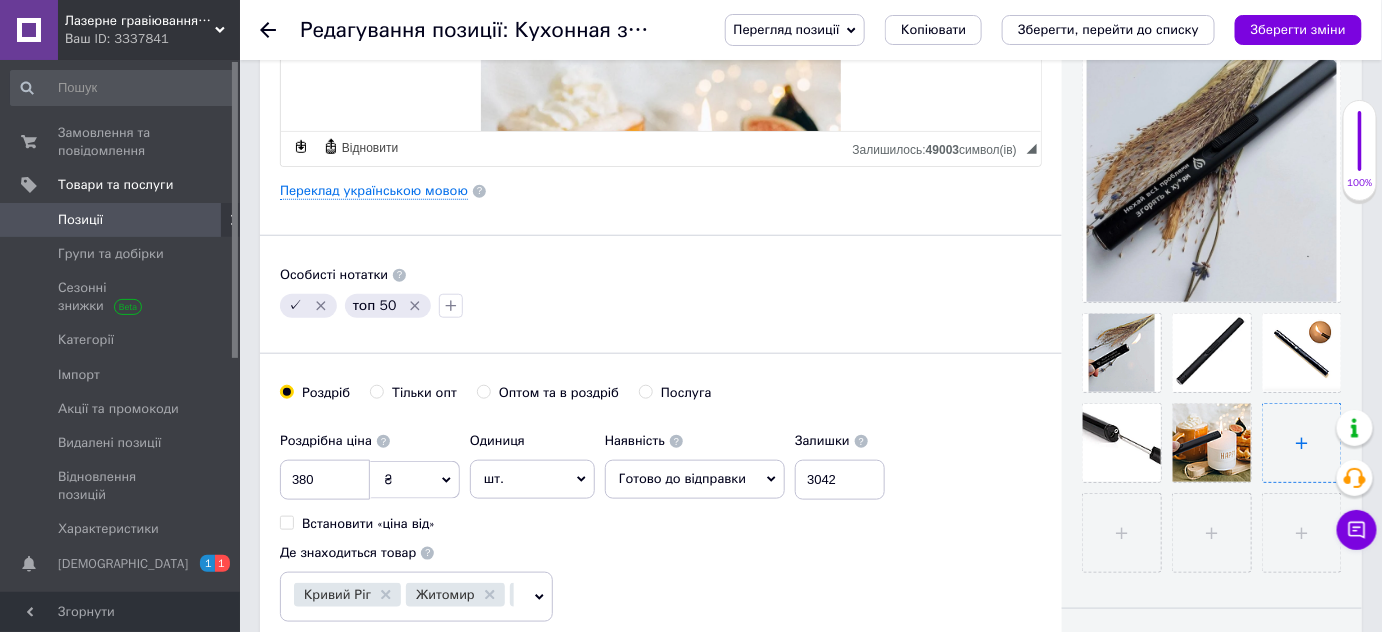 drag, startPoint x: 963, startPoint y: 523, endPoint x: 1330, endPoint y: 464, distance: 371.71225 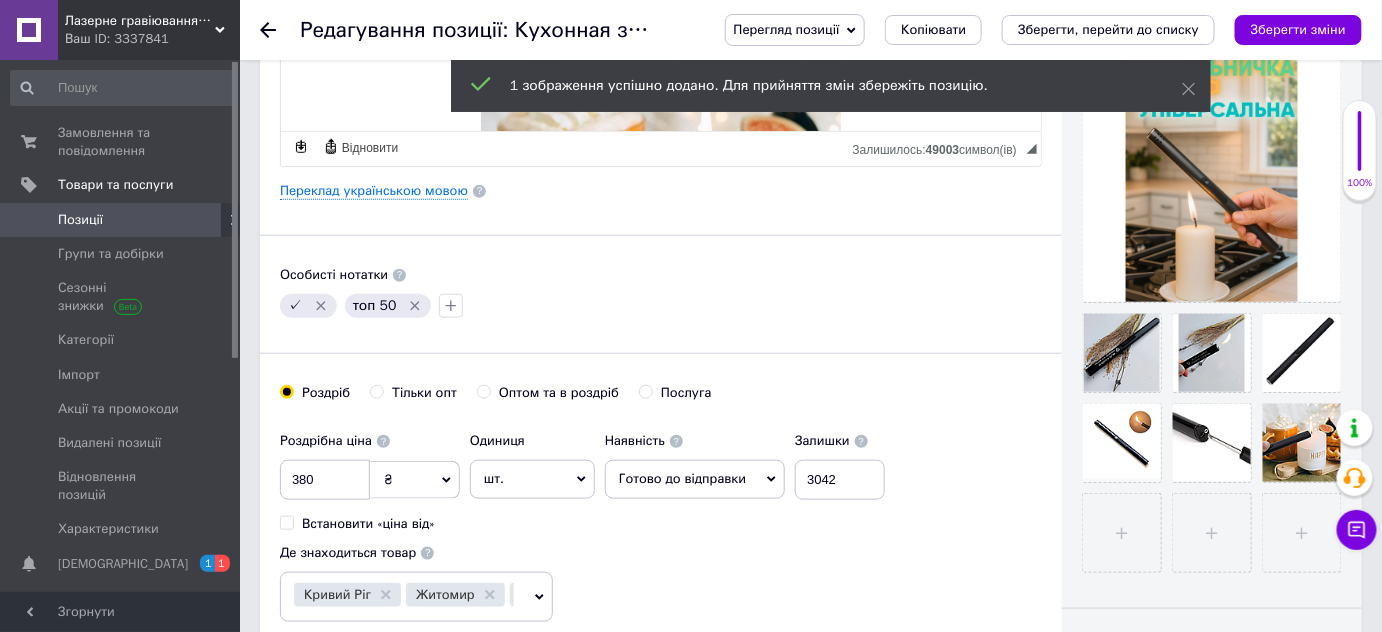 scroll, scrollTop: 363, scrollLeft: 0, axis: vertical 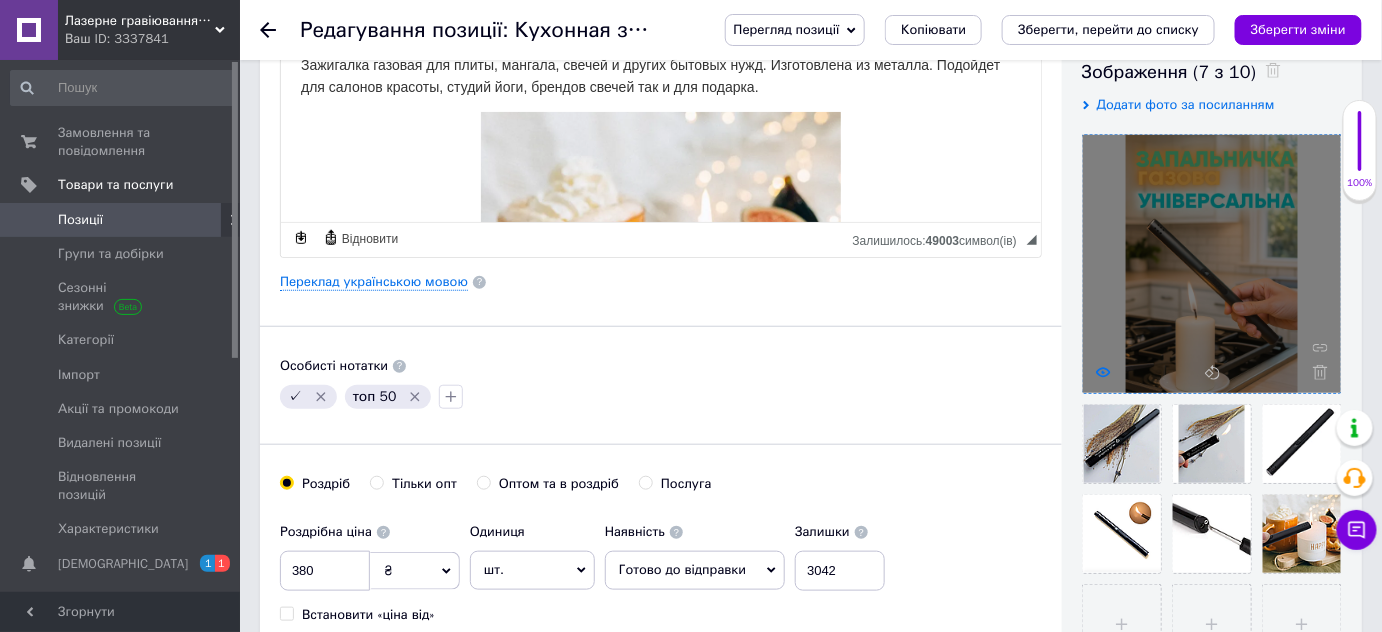 click 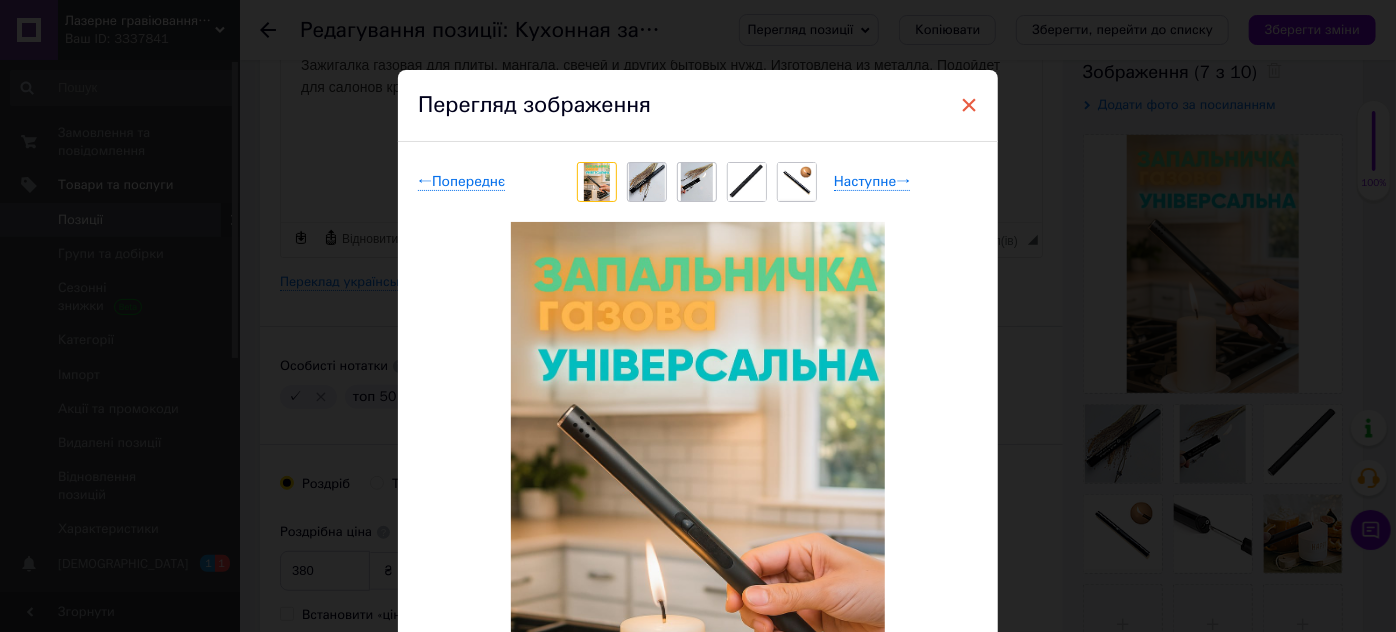 click on "×" at bounding box center [969, 105] 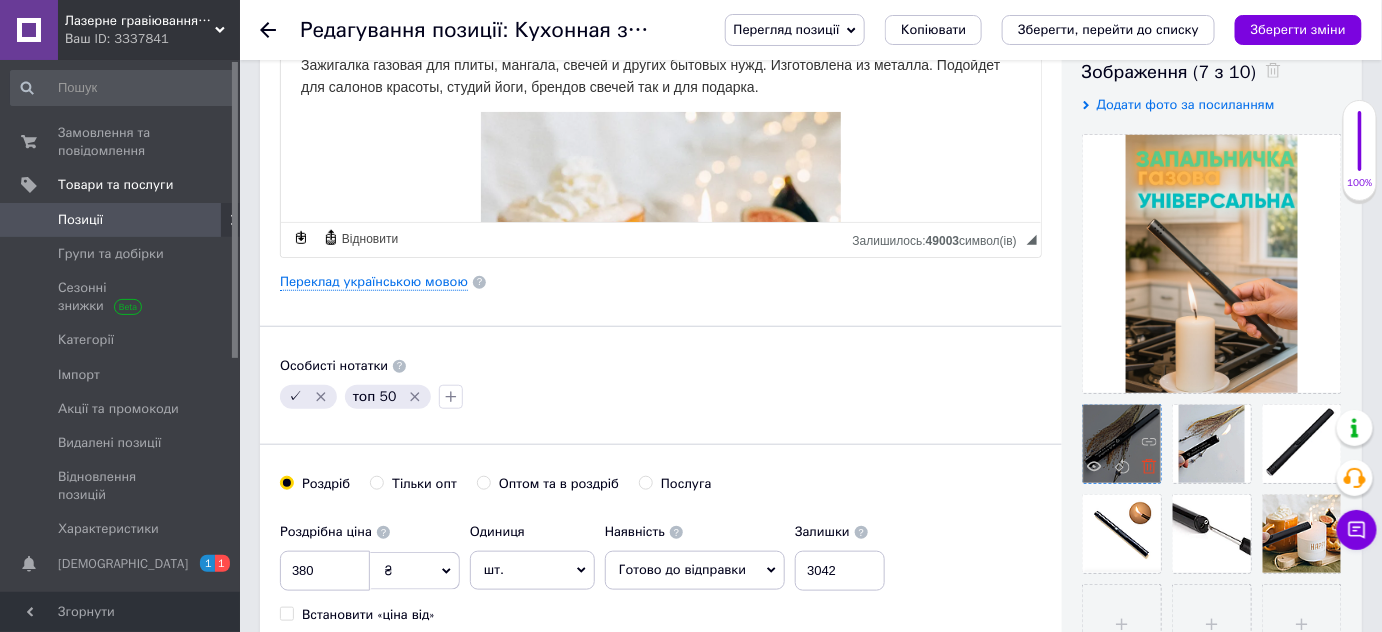 click 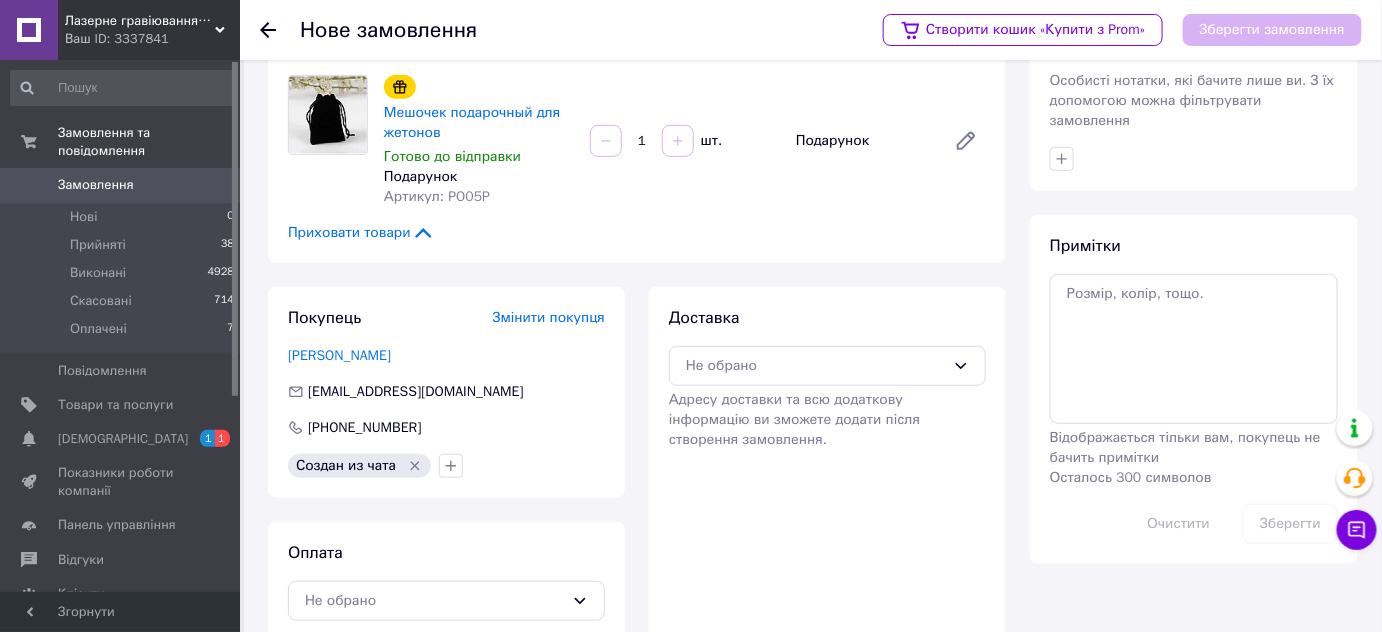 scroll, scrollTop: 288, scrollLeft: 0, axis: vertical 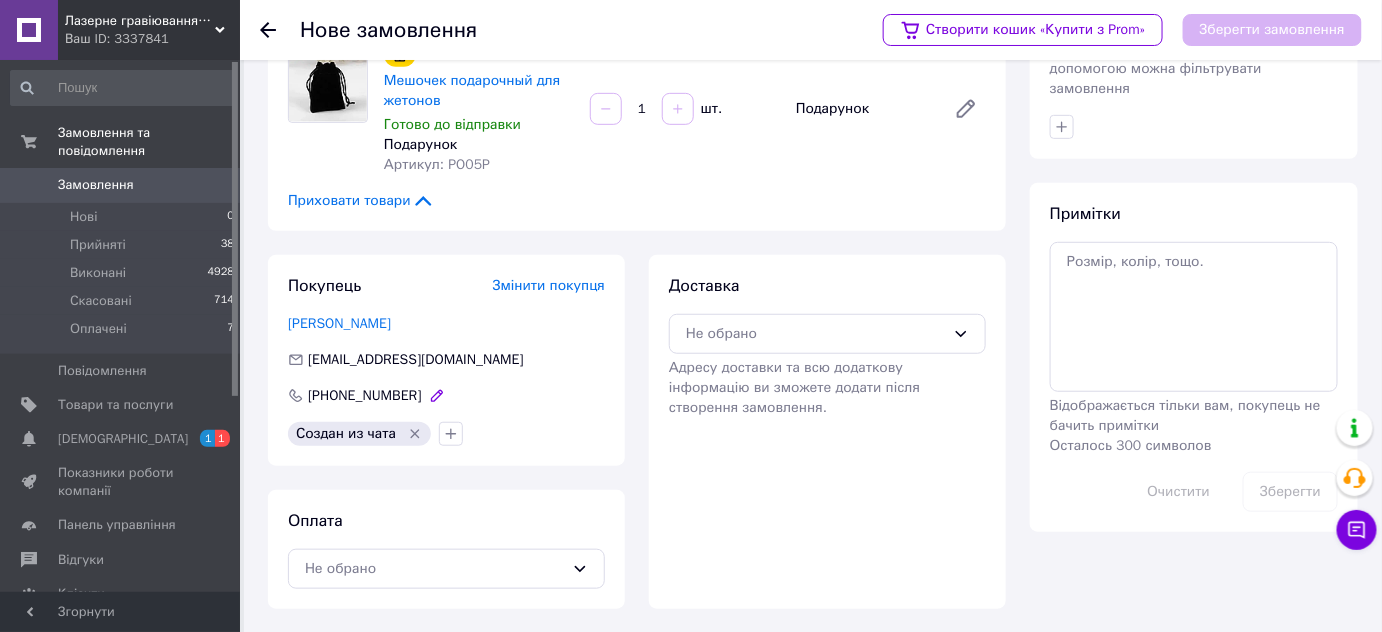 click on "+380952474046" at bounding box center [365, 395] 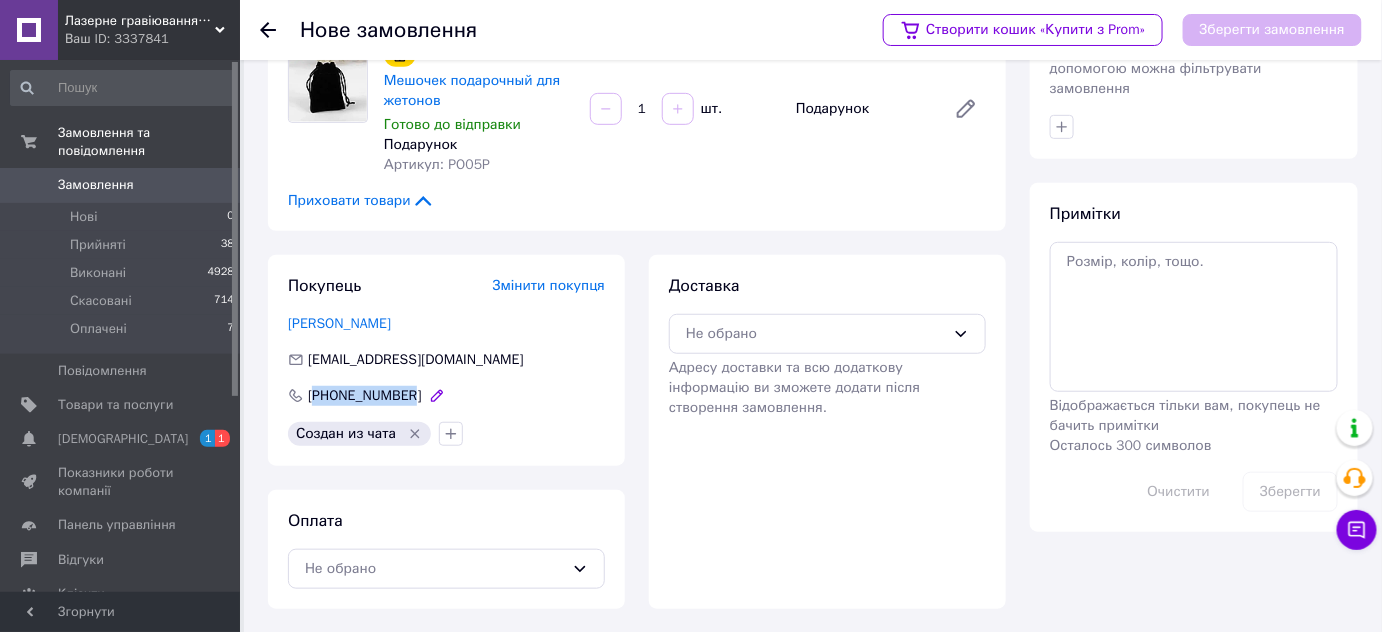 click on "+380952474046" at bounding box center (365, 395) 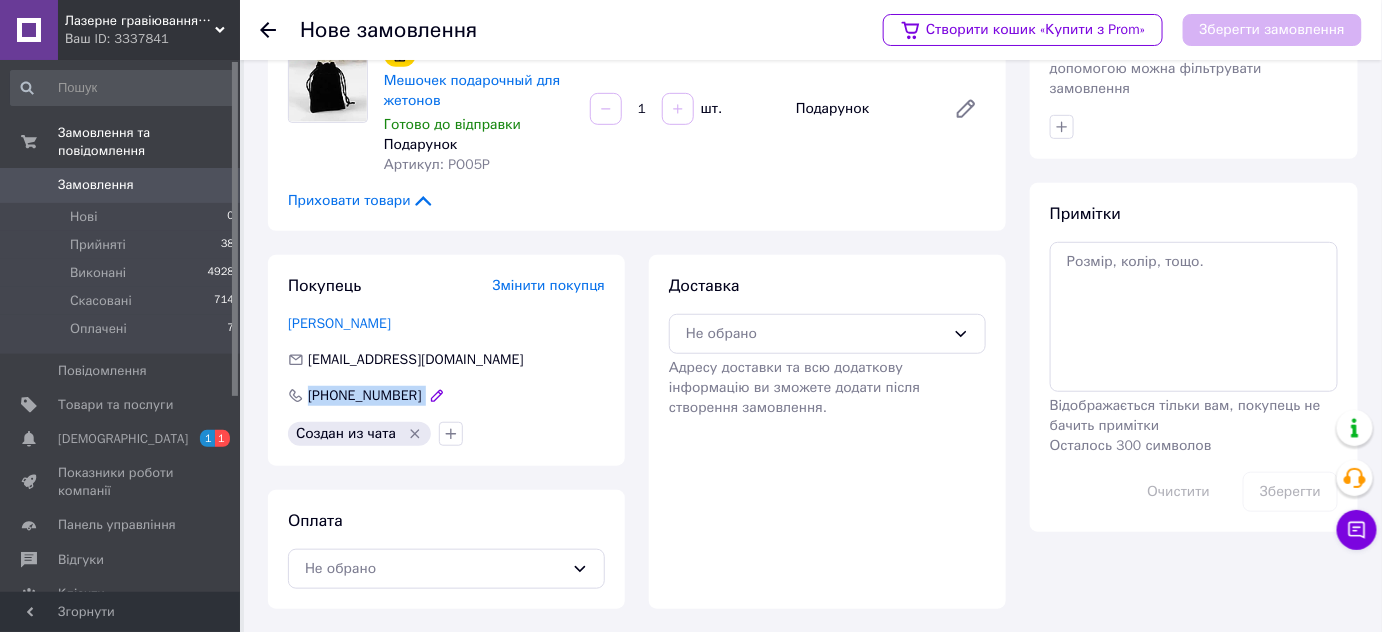 click on "+380952474046" at bounding box center (365, 395) 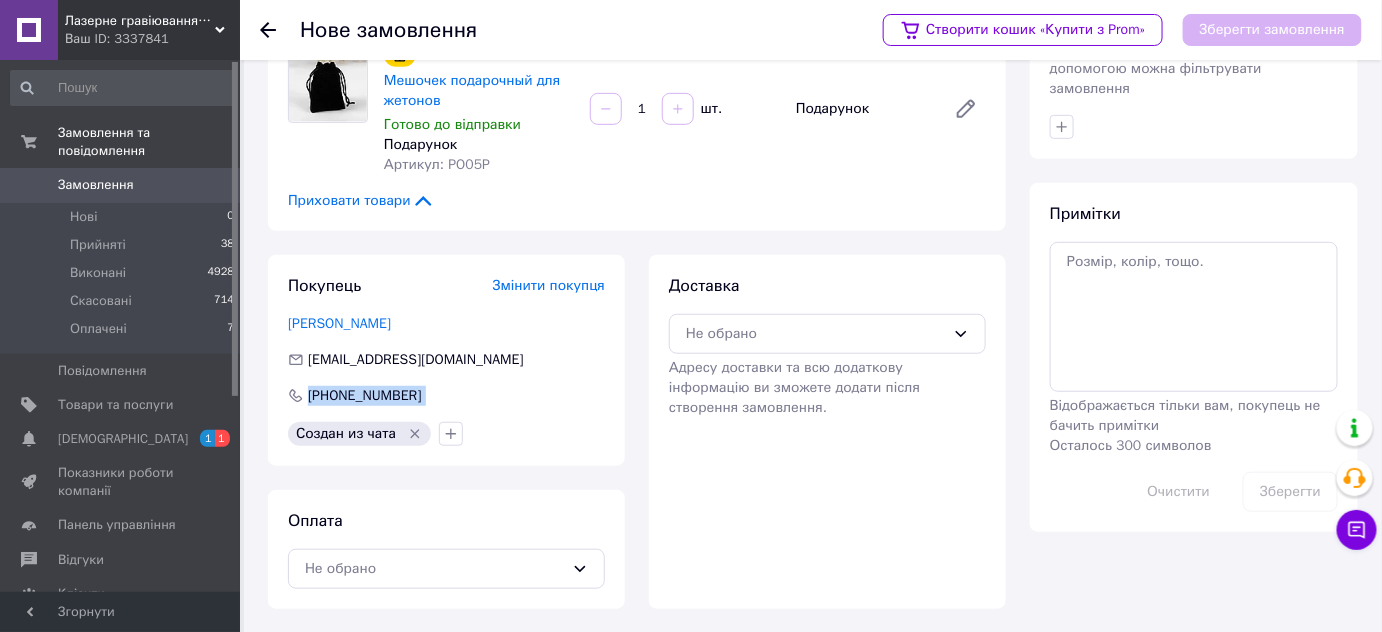 copy on "+380952474046" 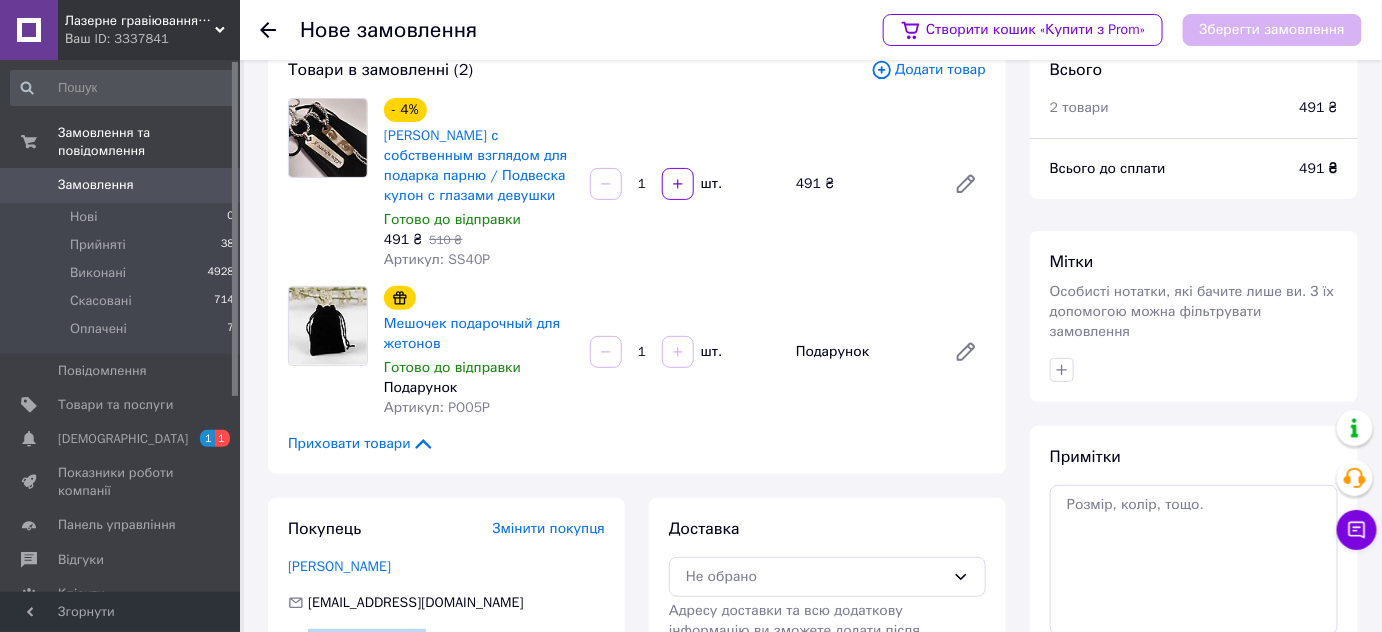 scroll, scrollTop: 0, scrollLeft: 0, axis: both 